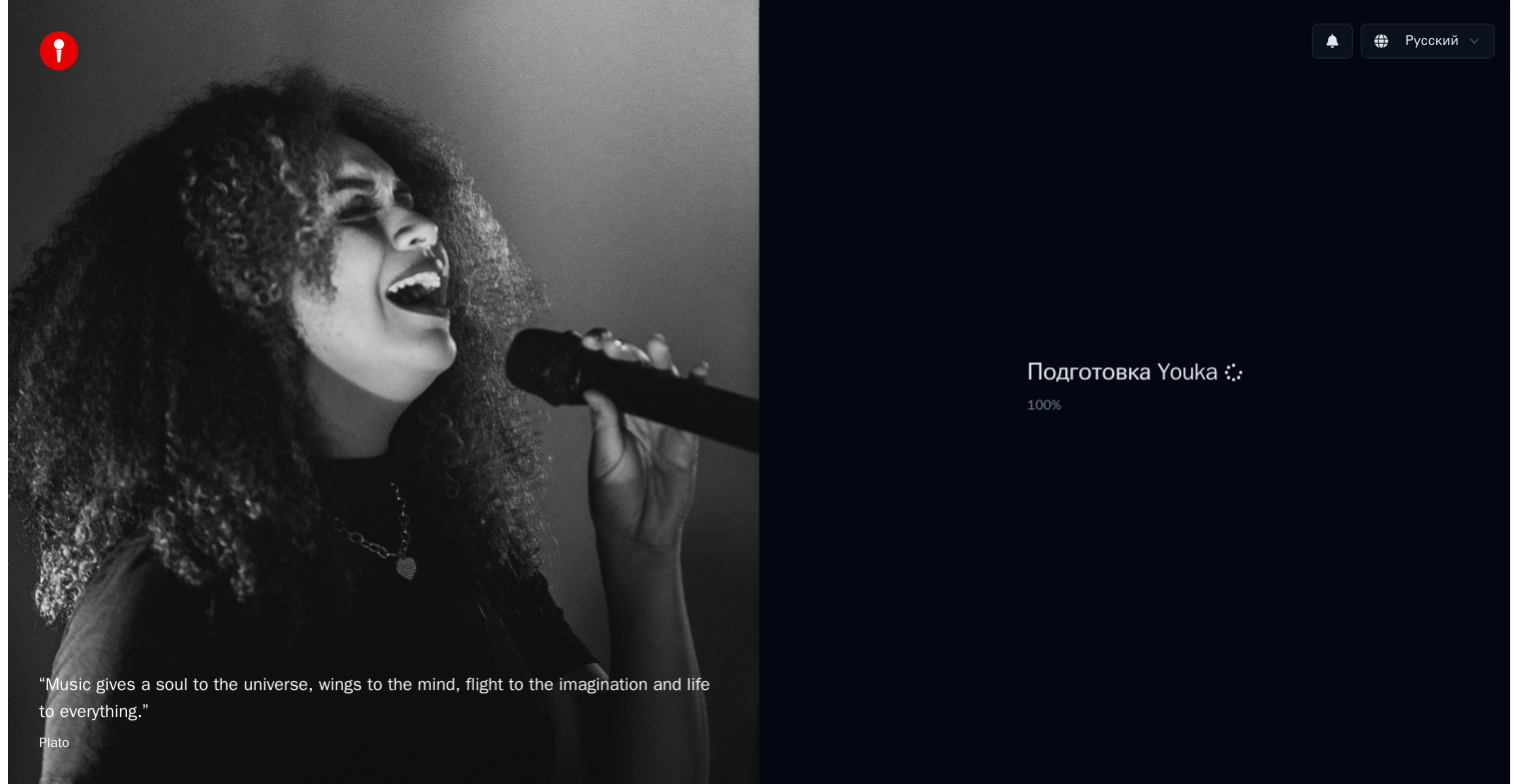 scroll, scrollTop: 0, scrollLeft: 0, axis: both 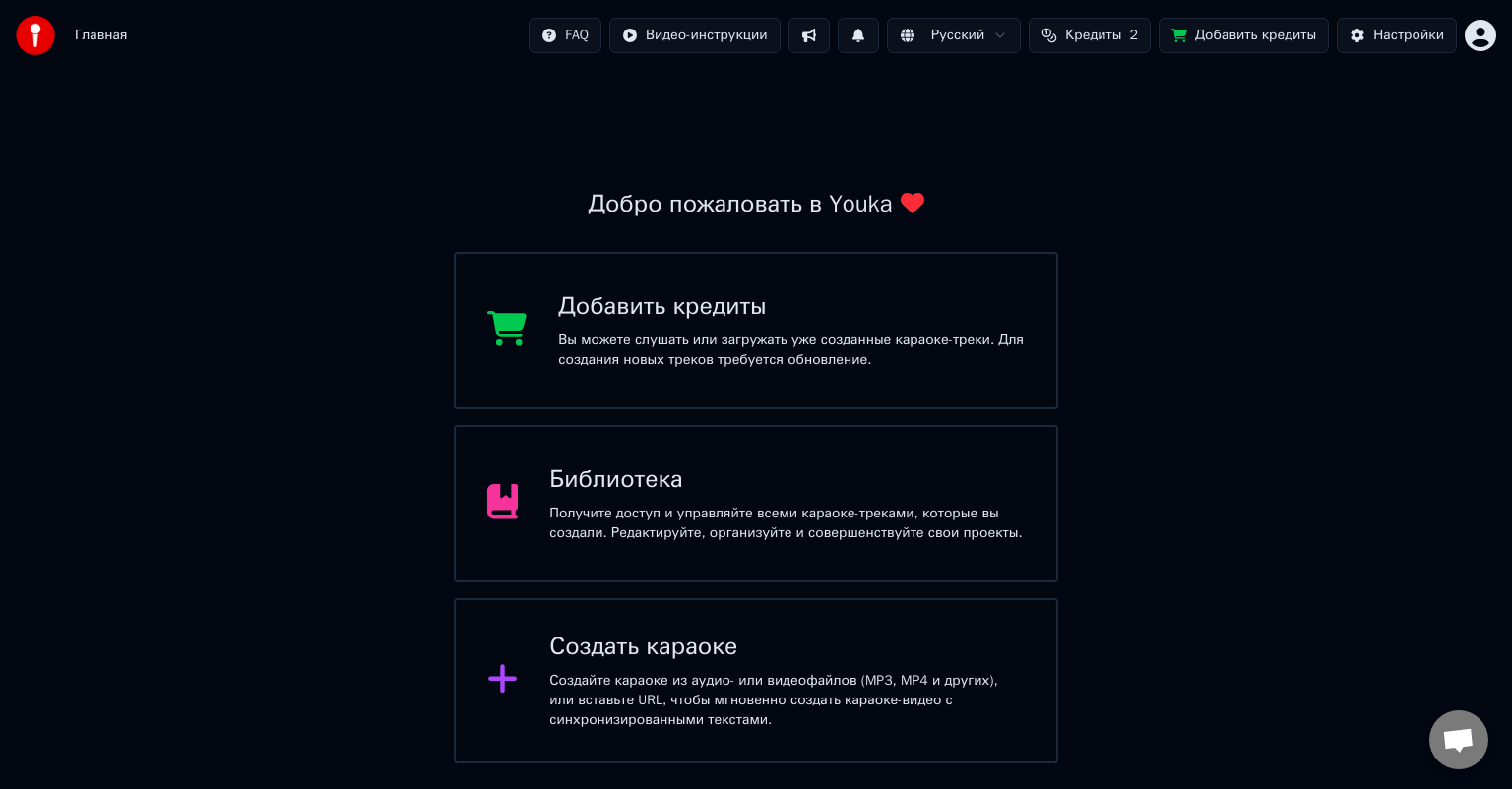 click on "Получите доступ и управляйте всеми караоке-треками, которые вы создали. Редактируйте, организуйте и совершенствуйте свои проекты." at bounding box center (787, 523) 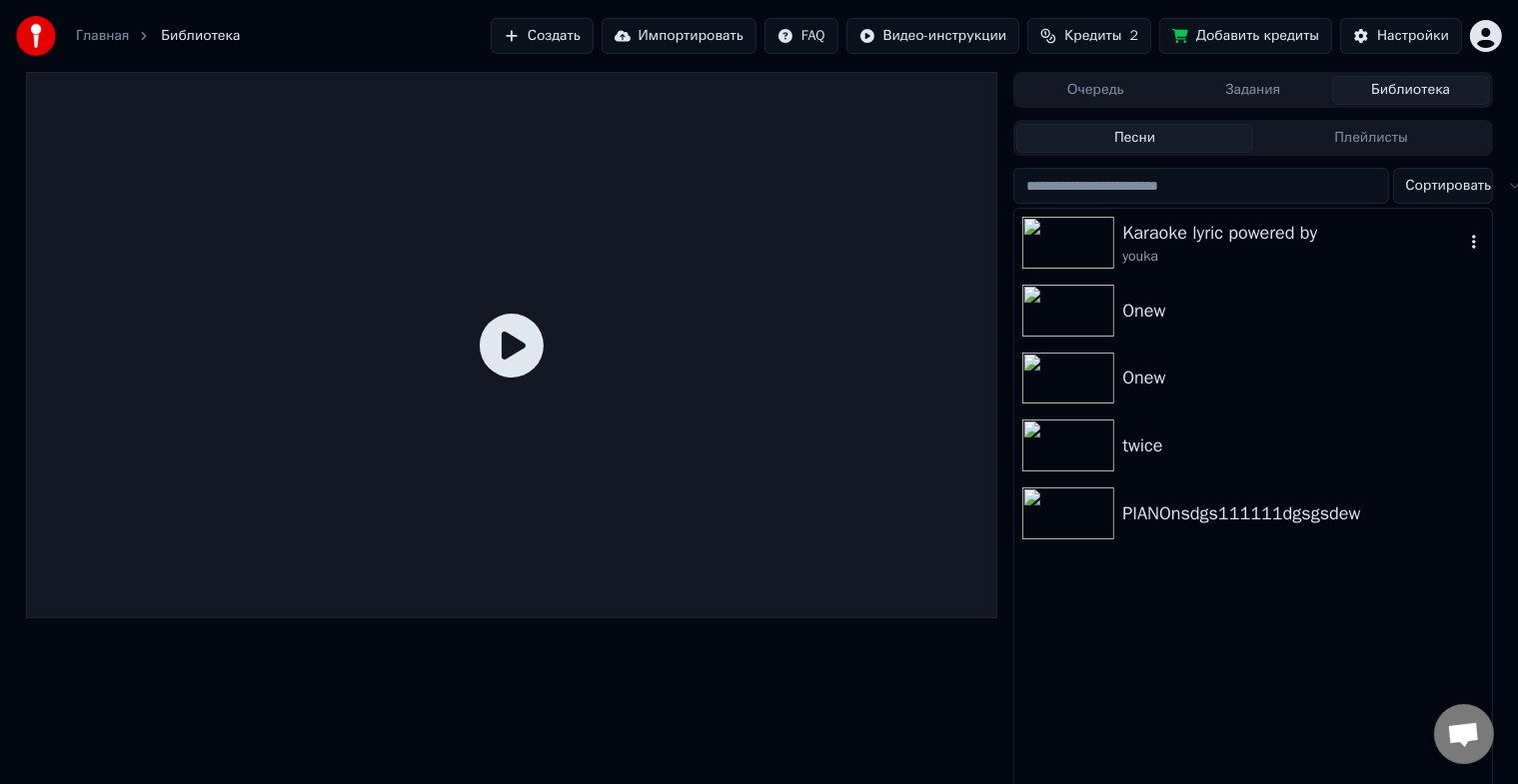 click on "Karaoke lyric powered by" at bounding box center (1292, 233) 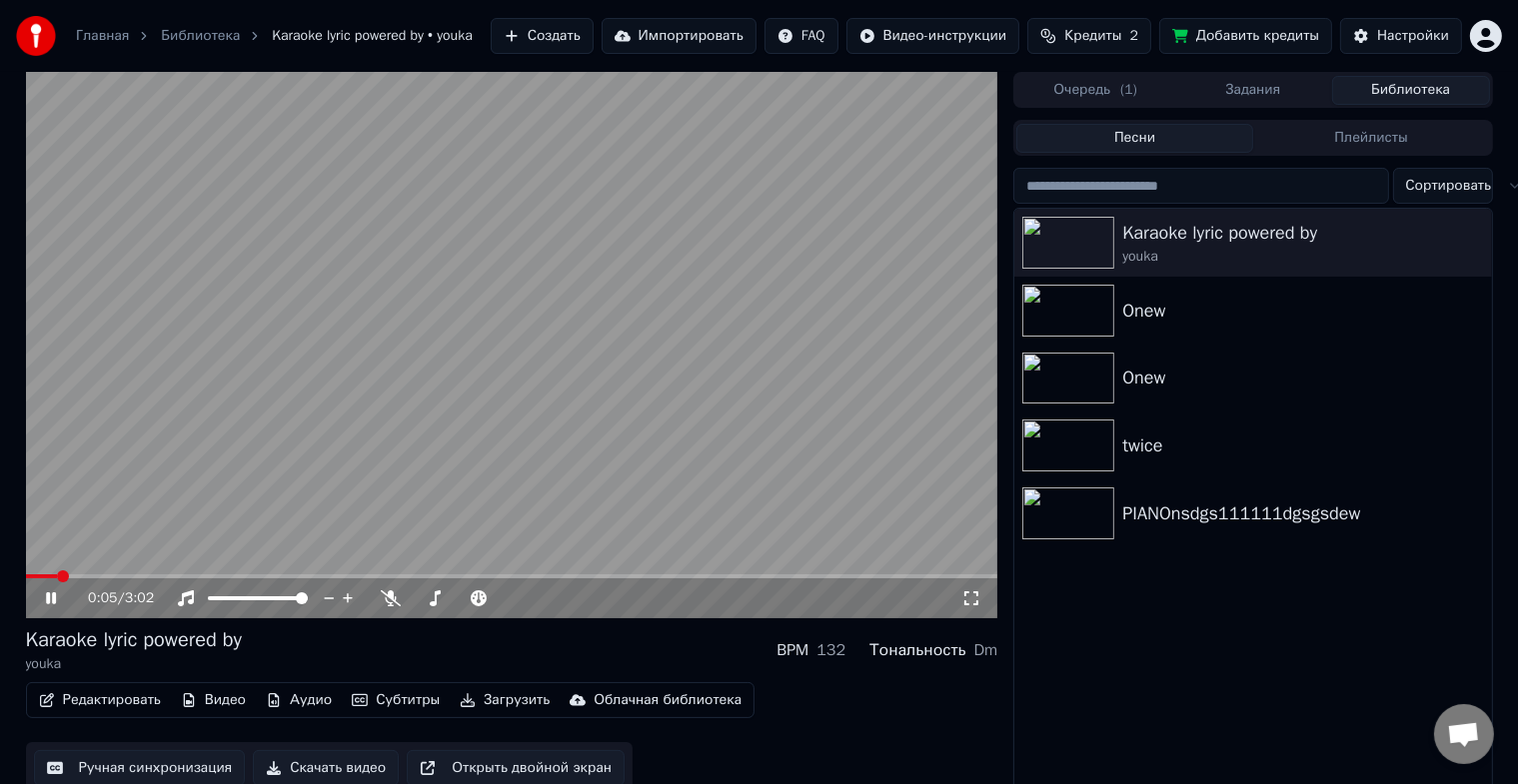click on "Редактировать" at bounding box center [100, 700] 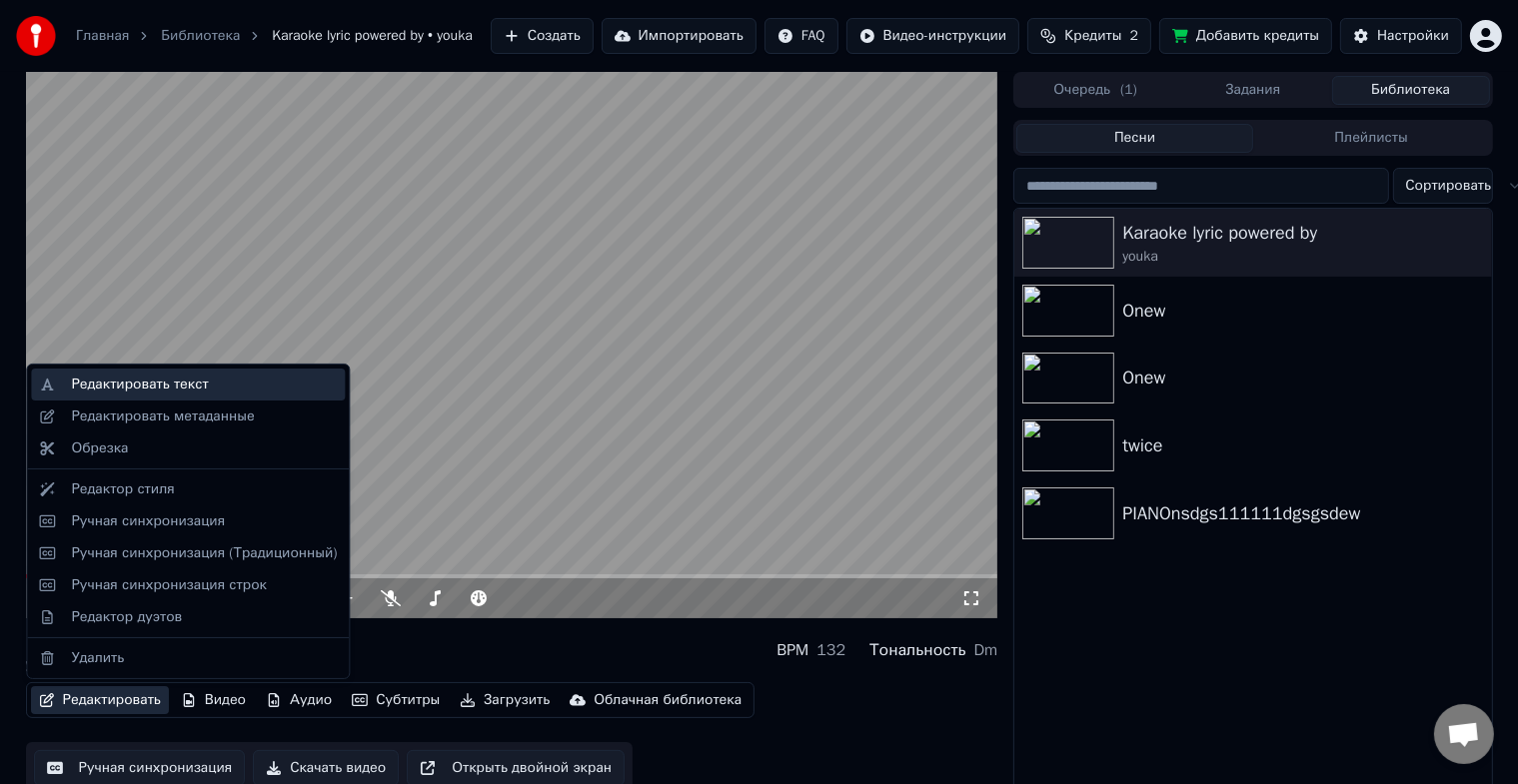 click on "Редактировать текст" at bounding box center [139, 385] 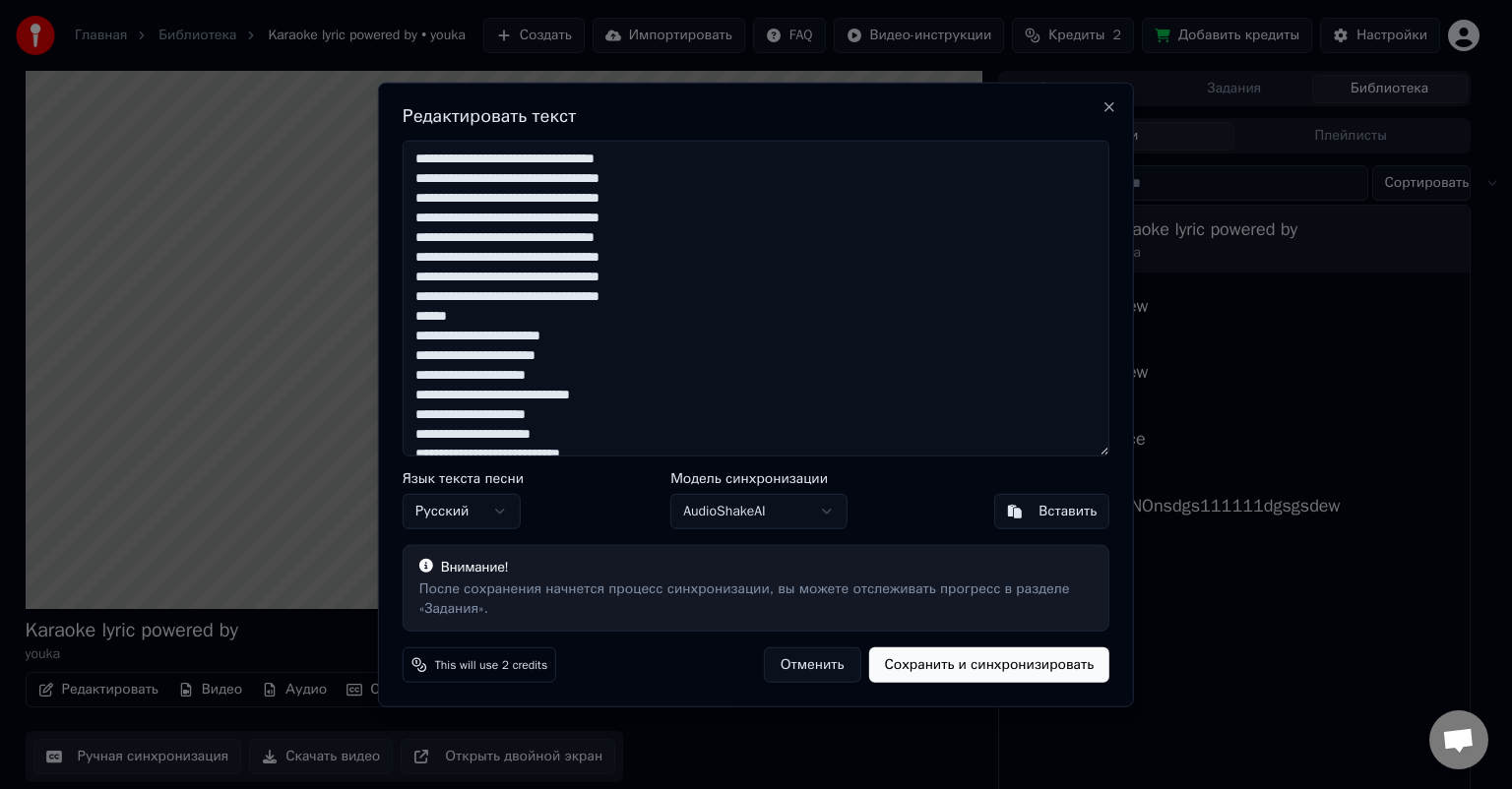 click on "Отменить" at bounding box center (812, 664) 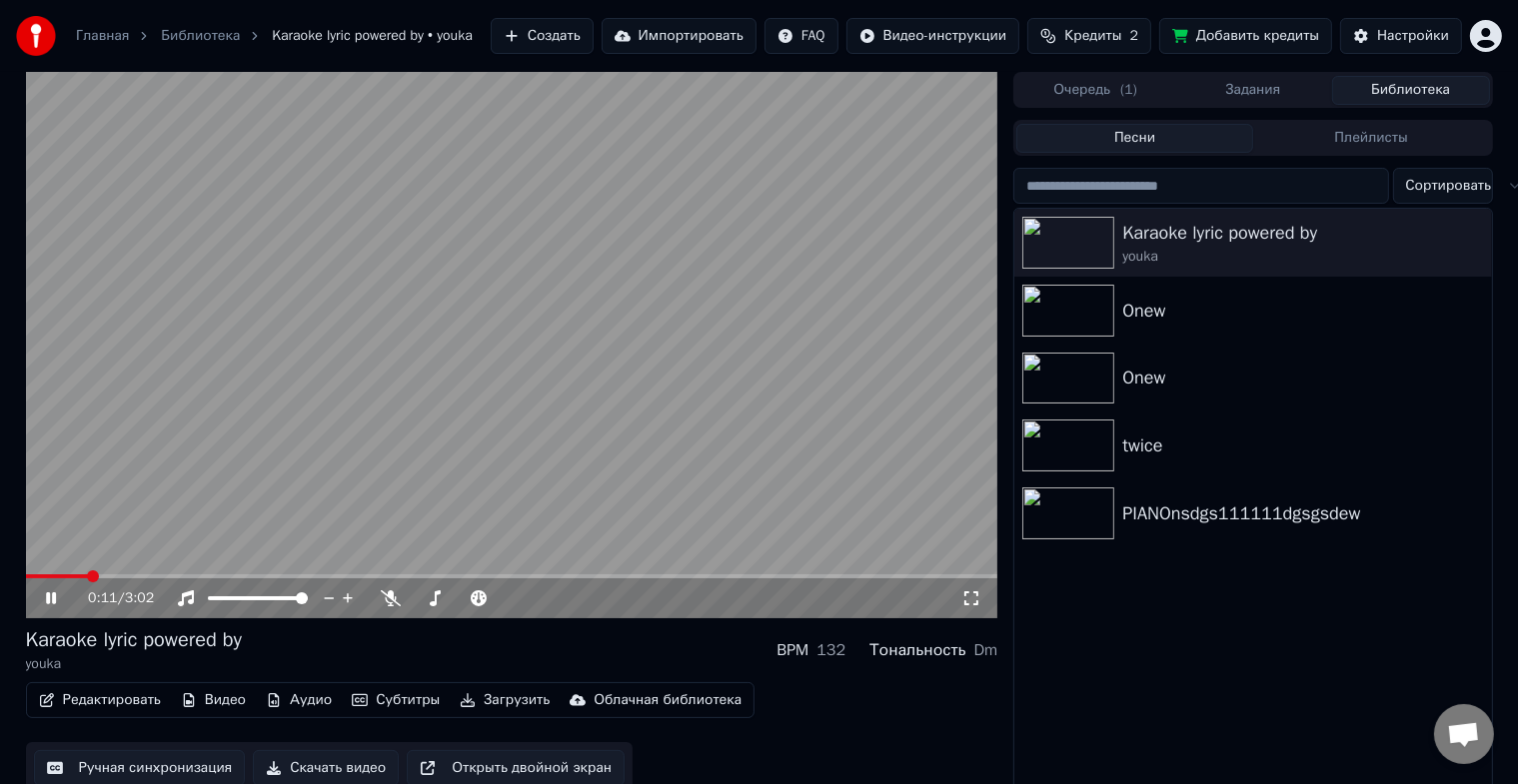 click on "Редактировать" at bounding box center (100, 700) 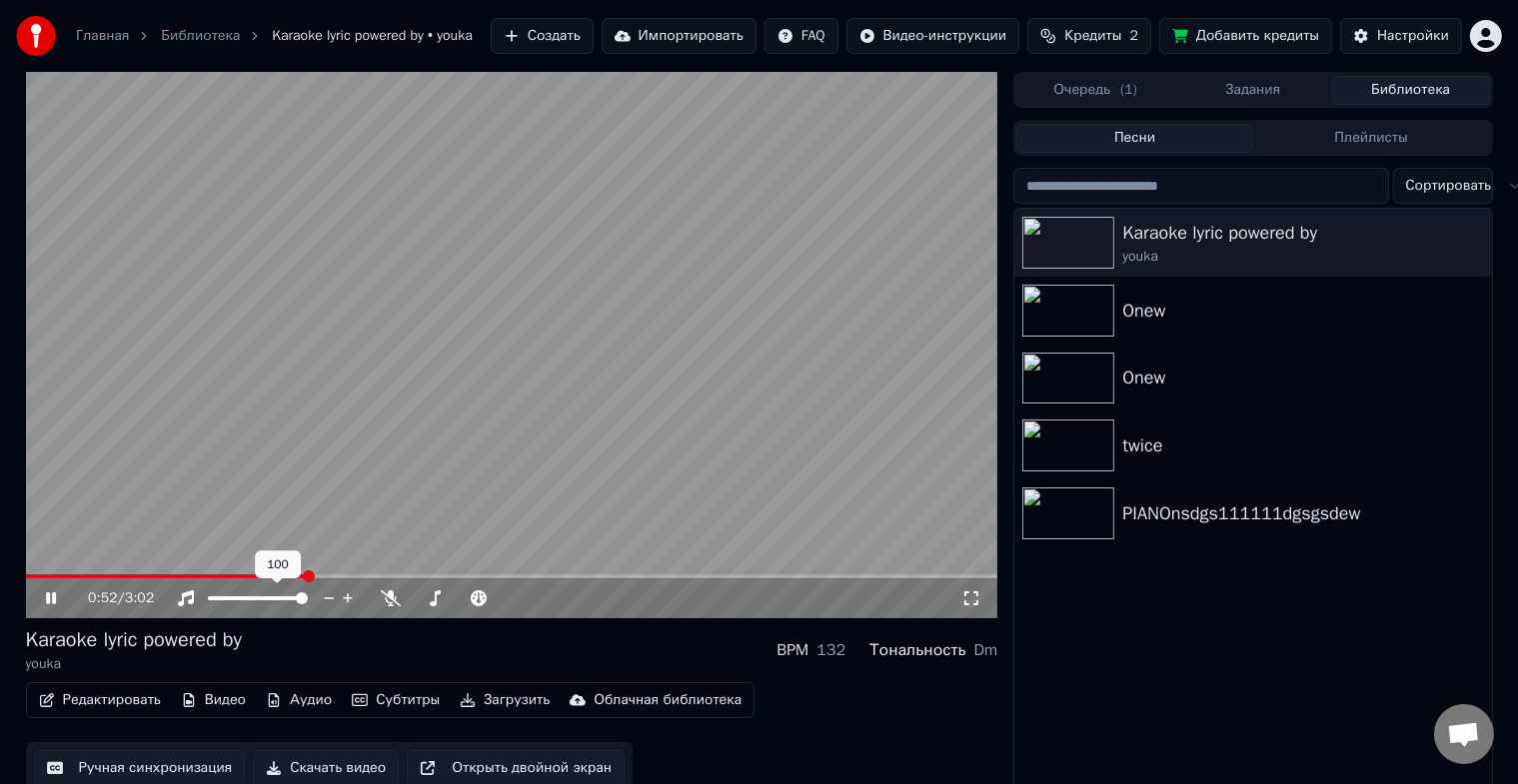 click 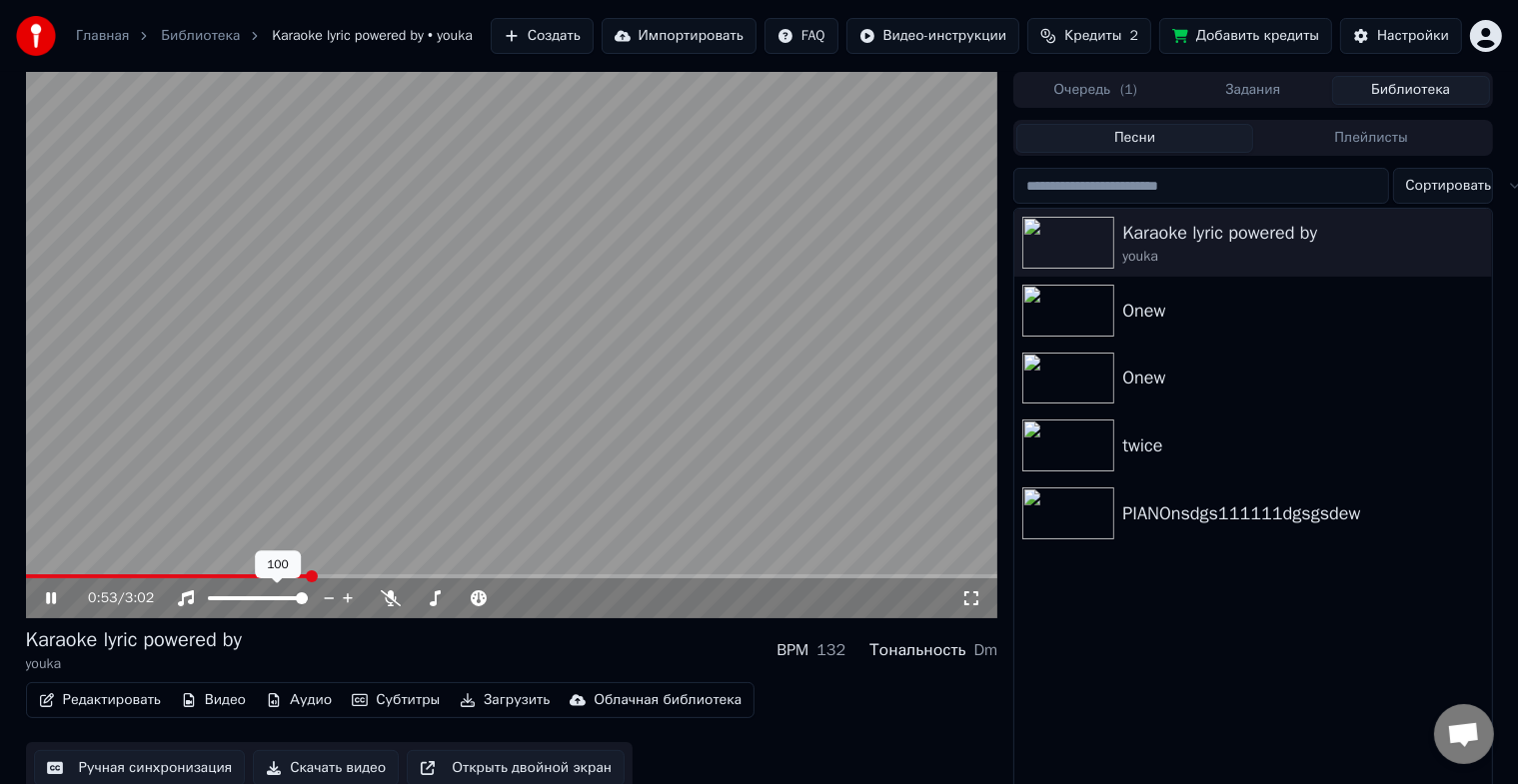 click 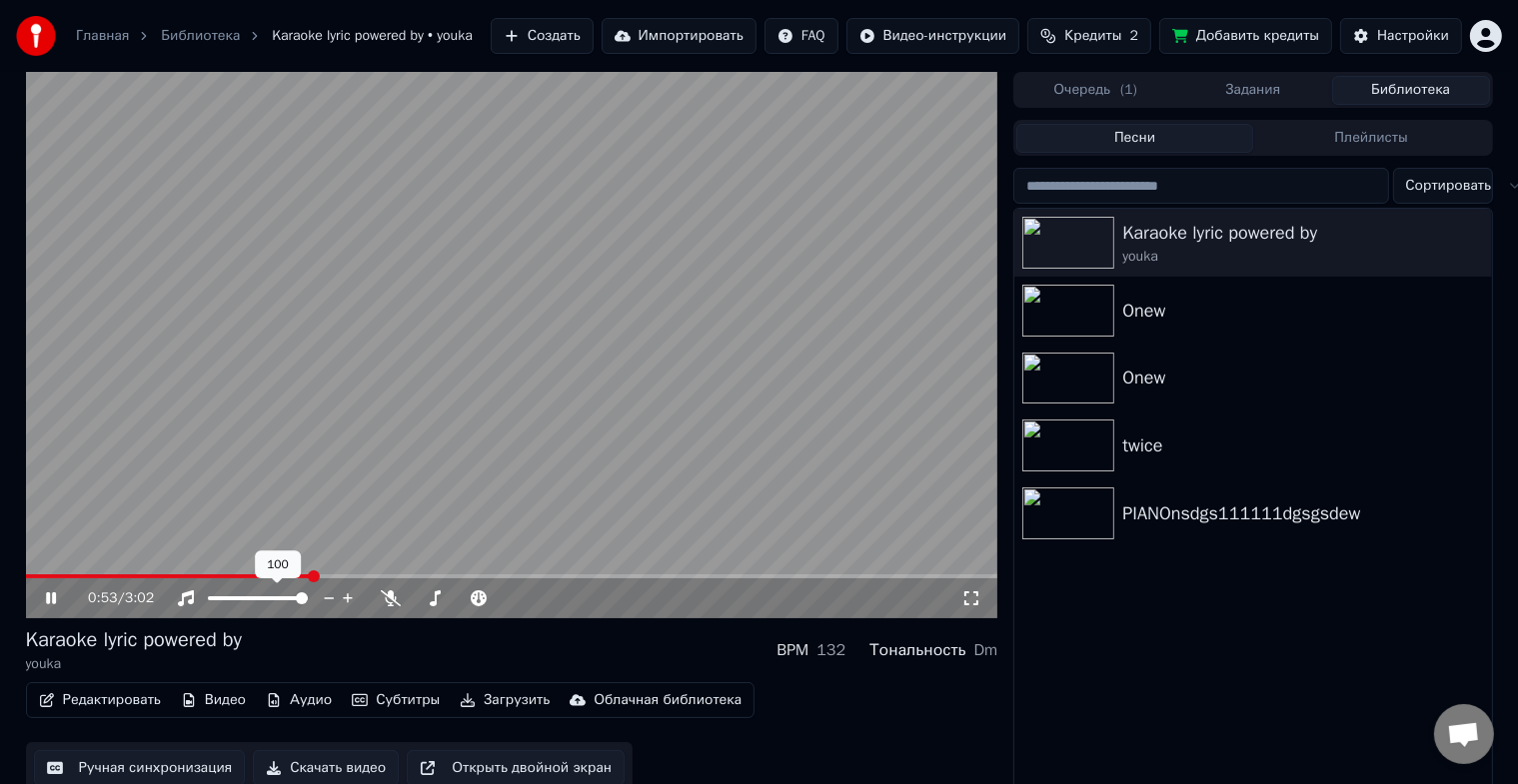 click on "100 100" at bounding box center (278, 564) 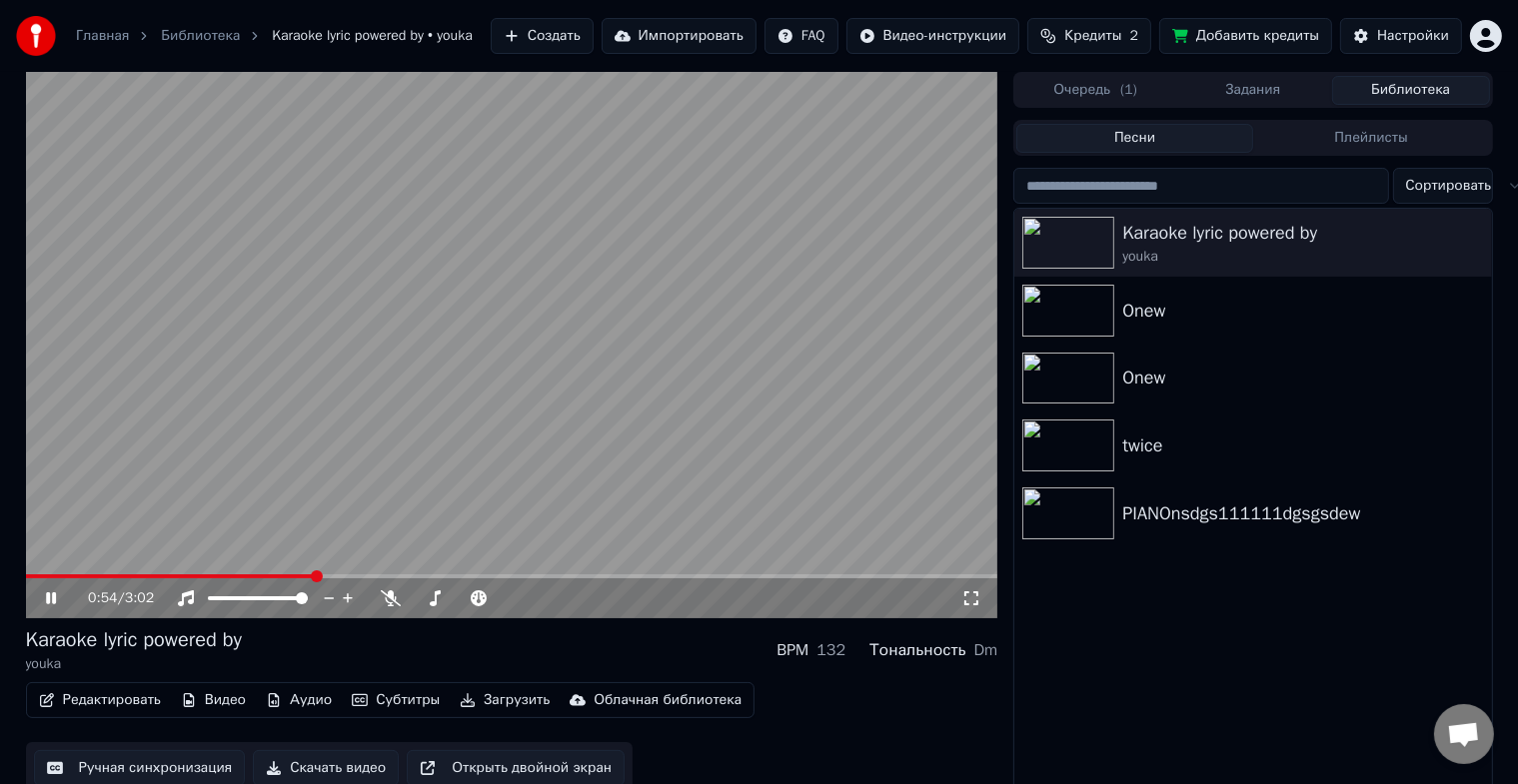 click on "0:54  /  3:02" at bounding box center [512, 598] 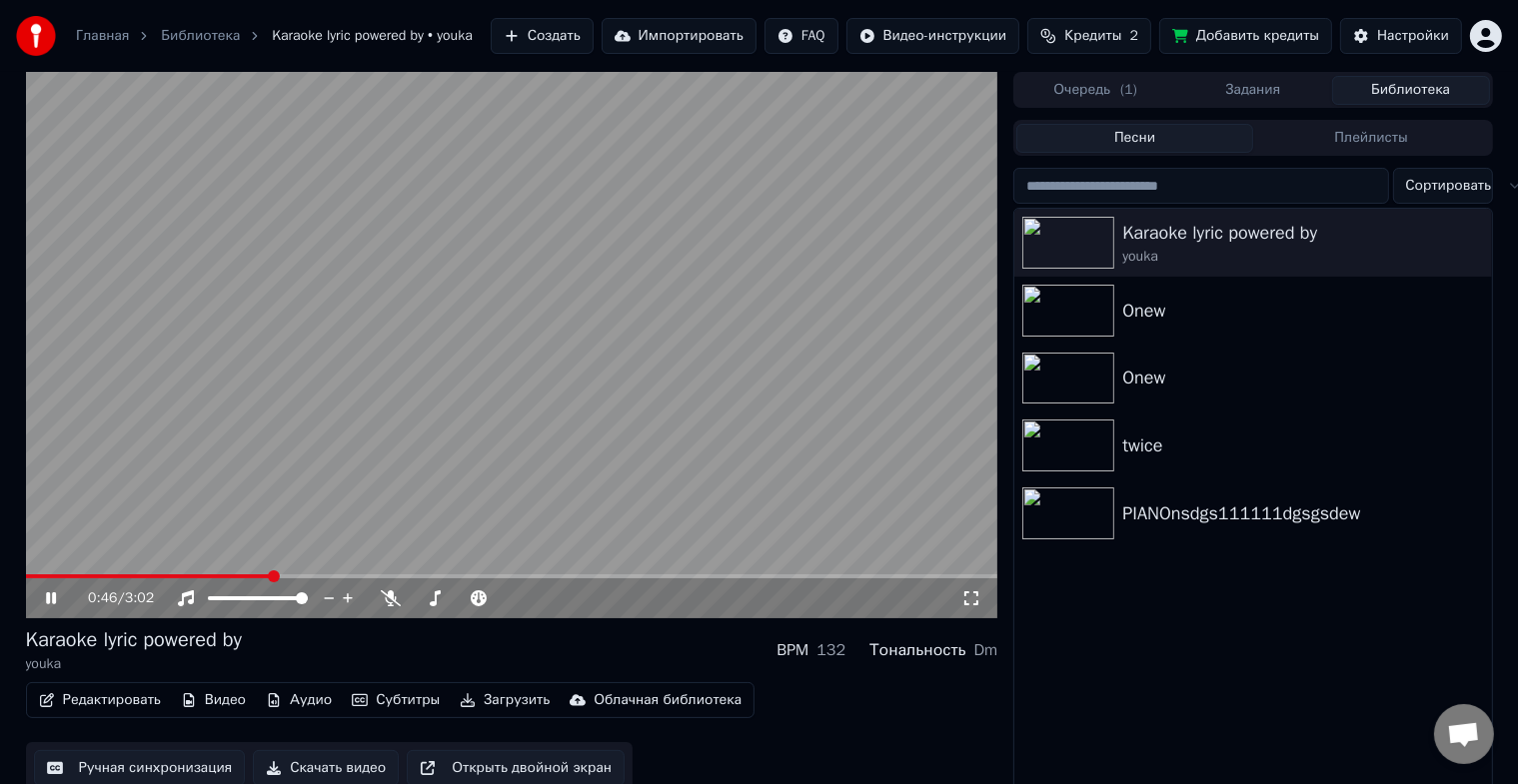 click at bounding box center [149, 576] 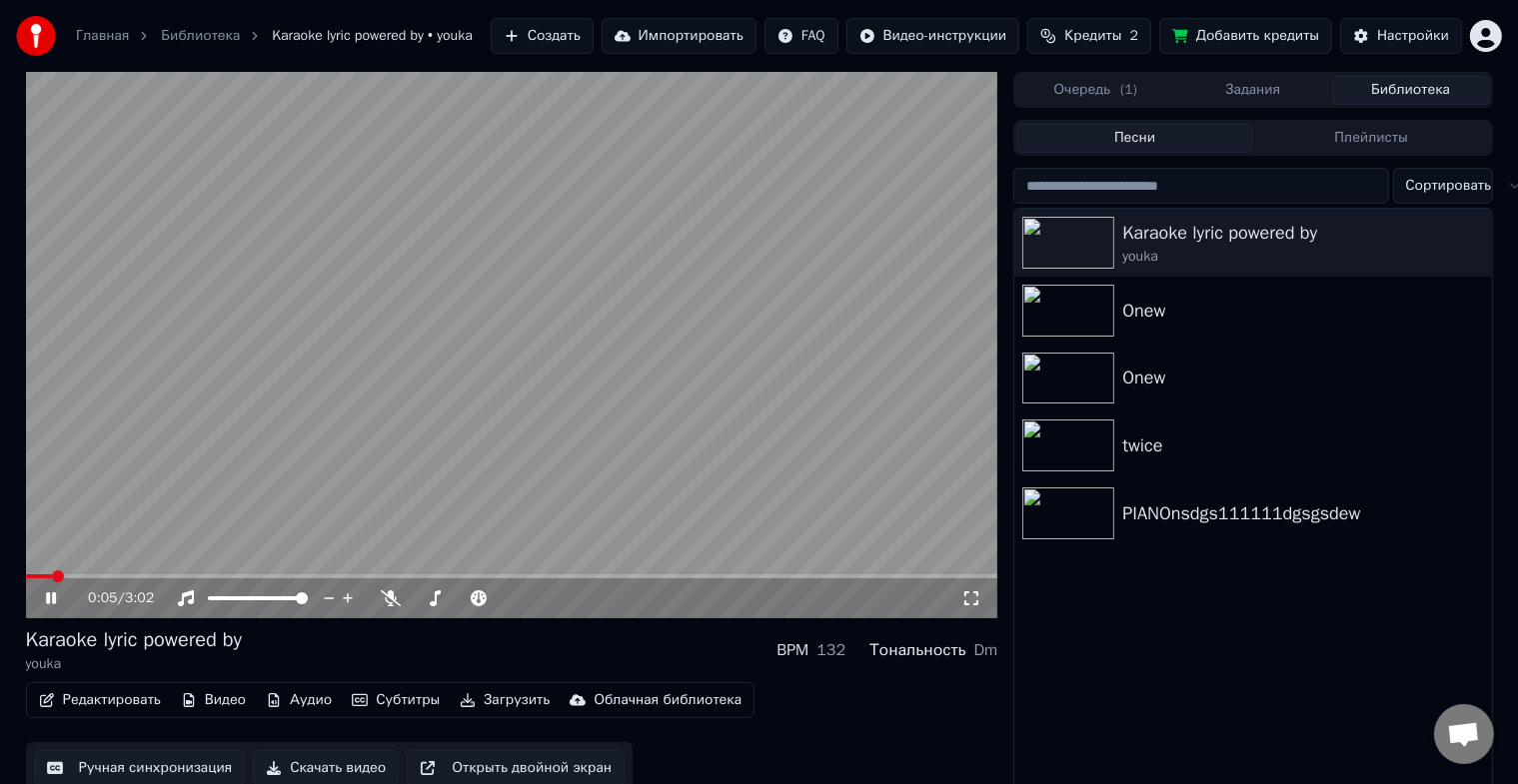click at bounding box center [39, 576] 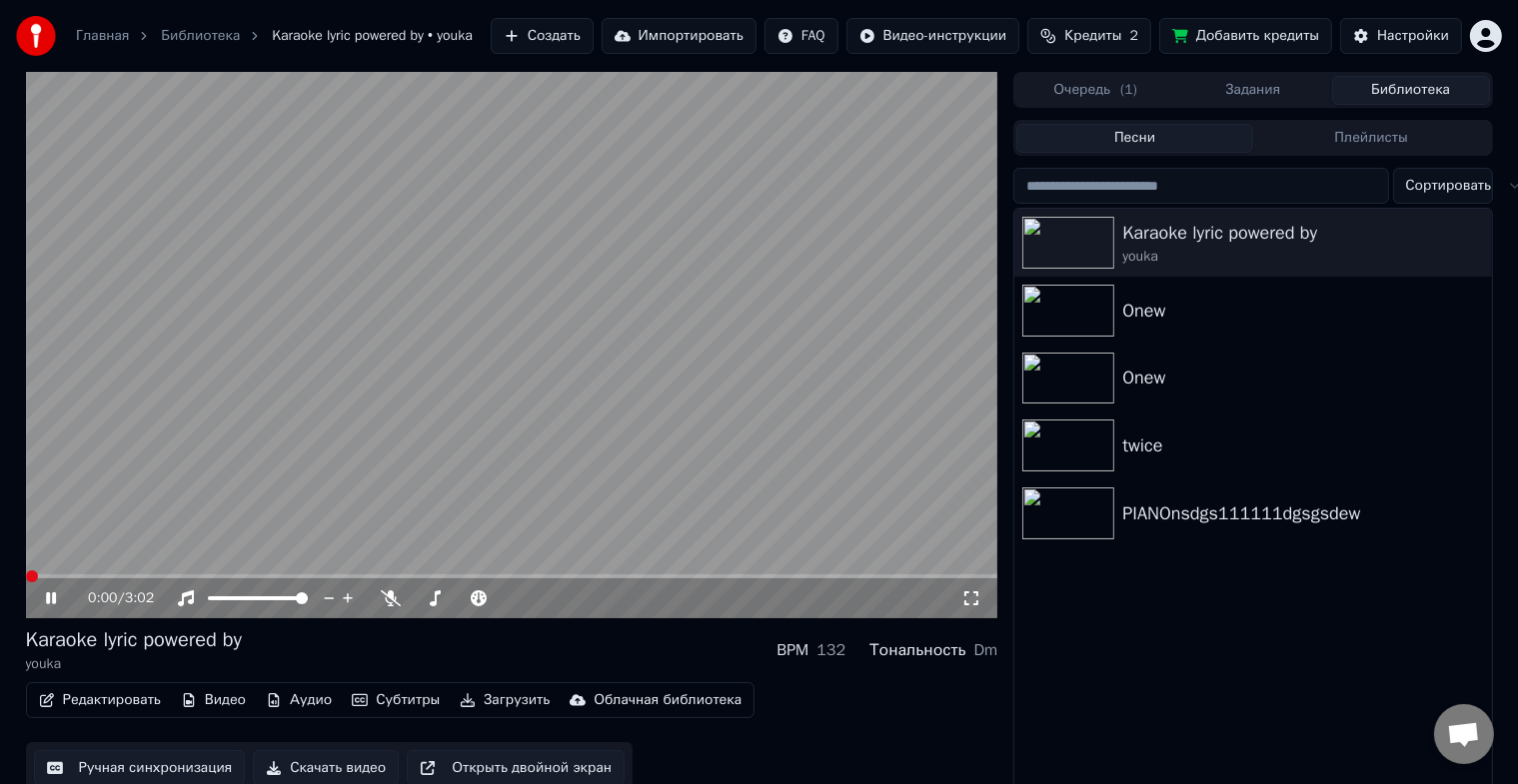 click at bounding box center (26, 576) 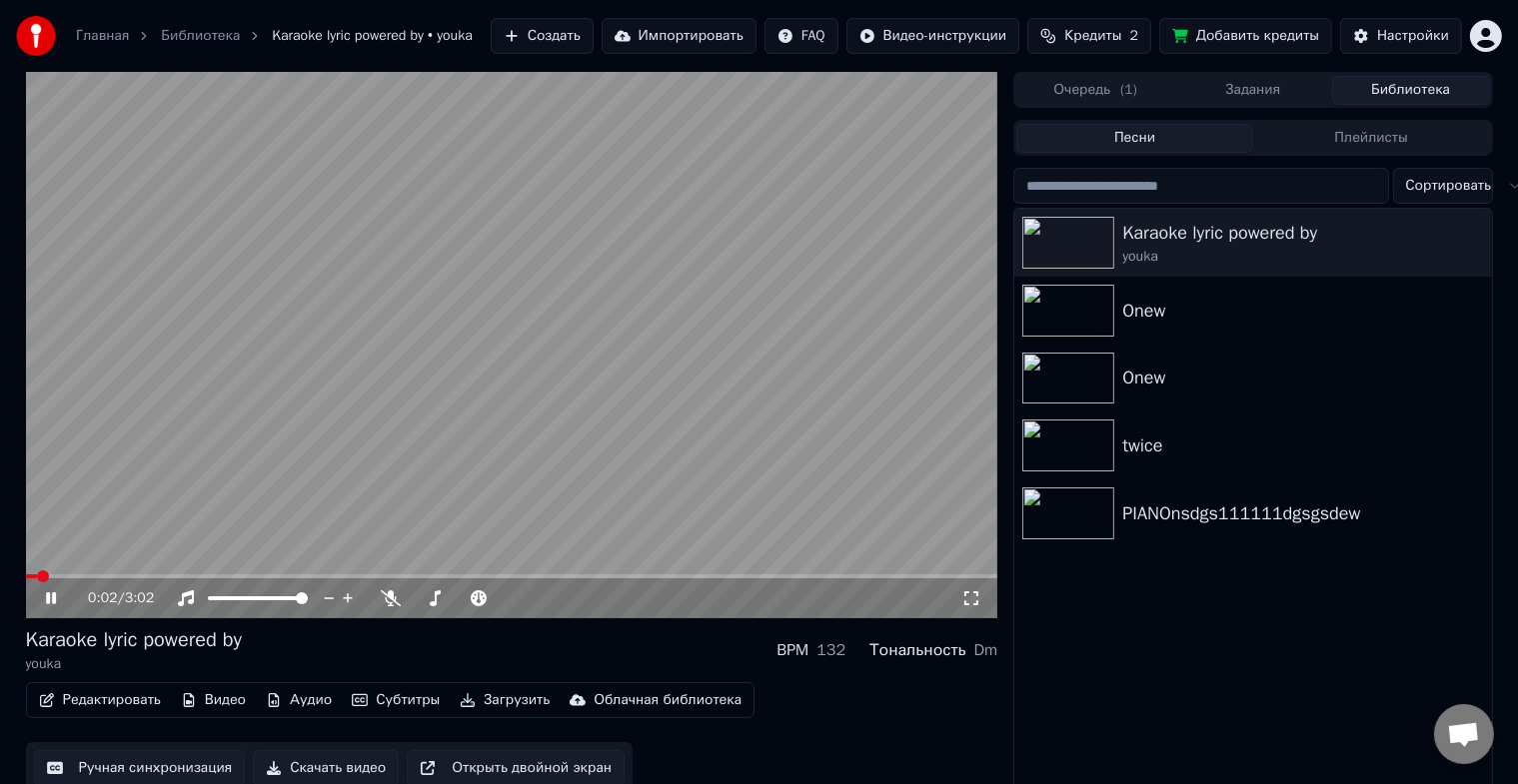 click 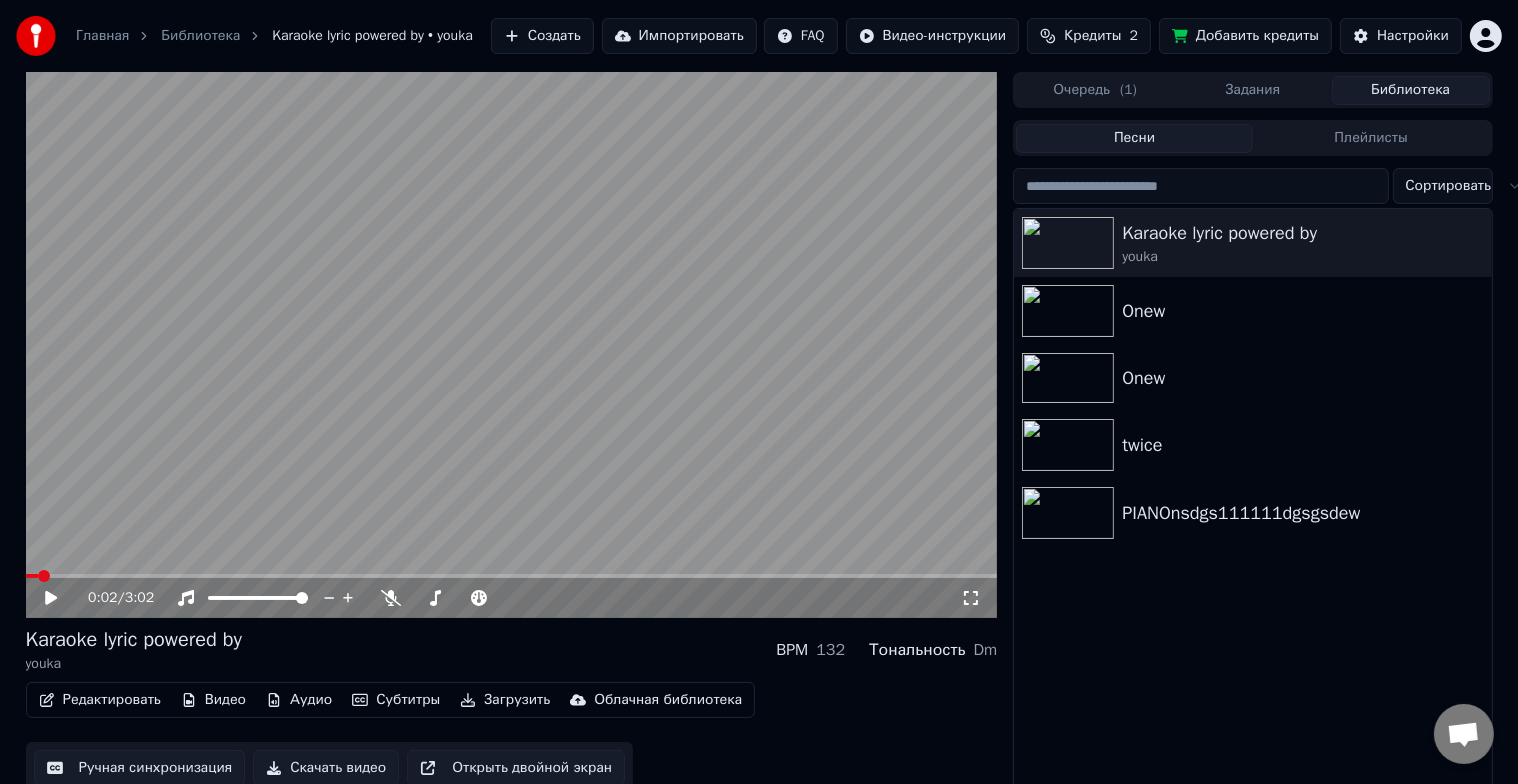 click on "Редактировать" at bounding box center [100, 700] 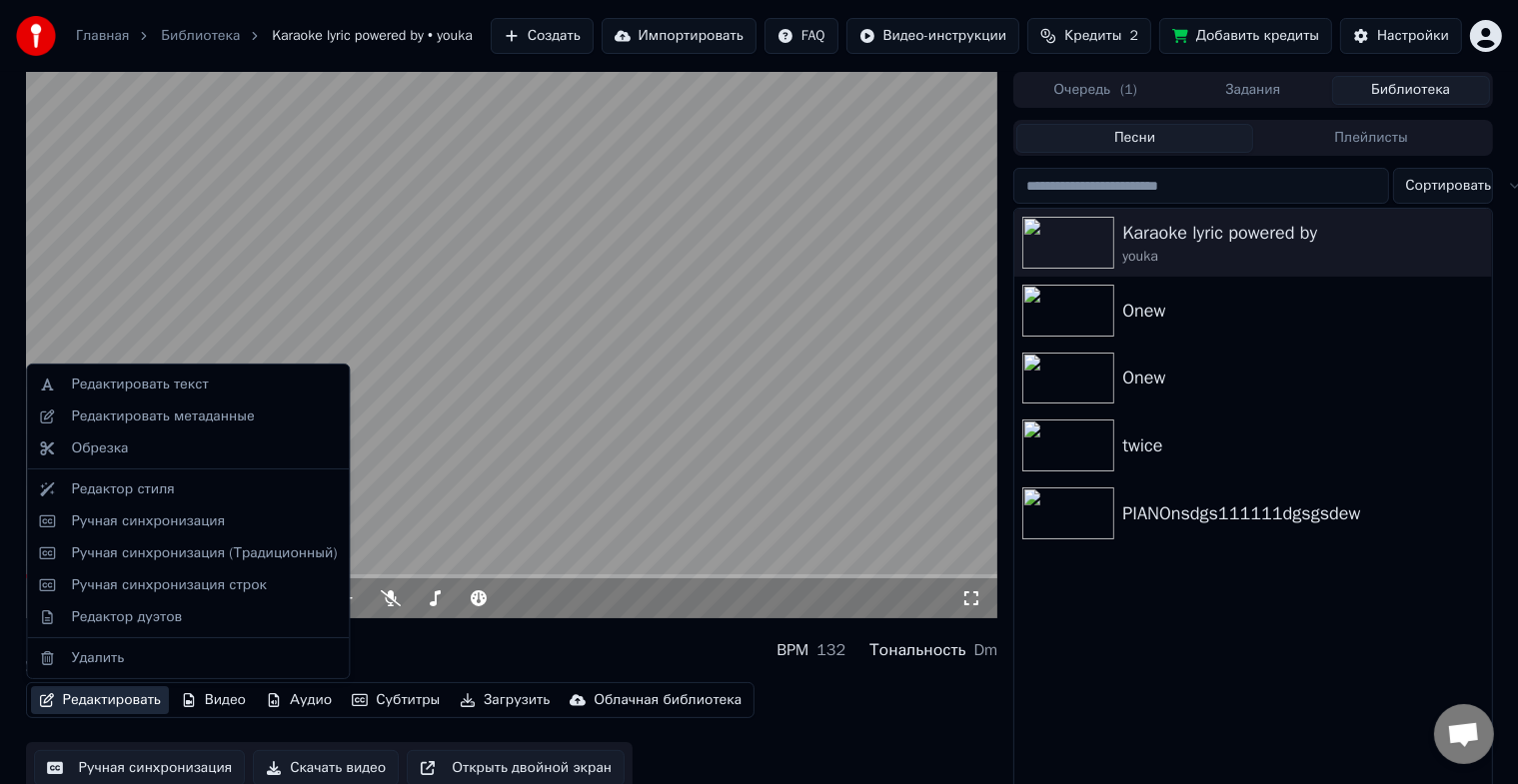 click on "Редактировать" at bounding box center [100, 700] 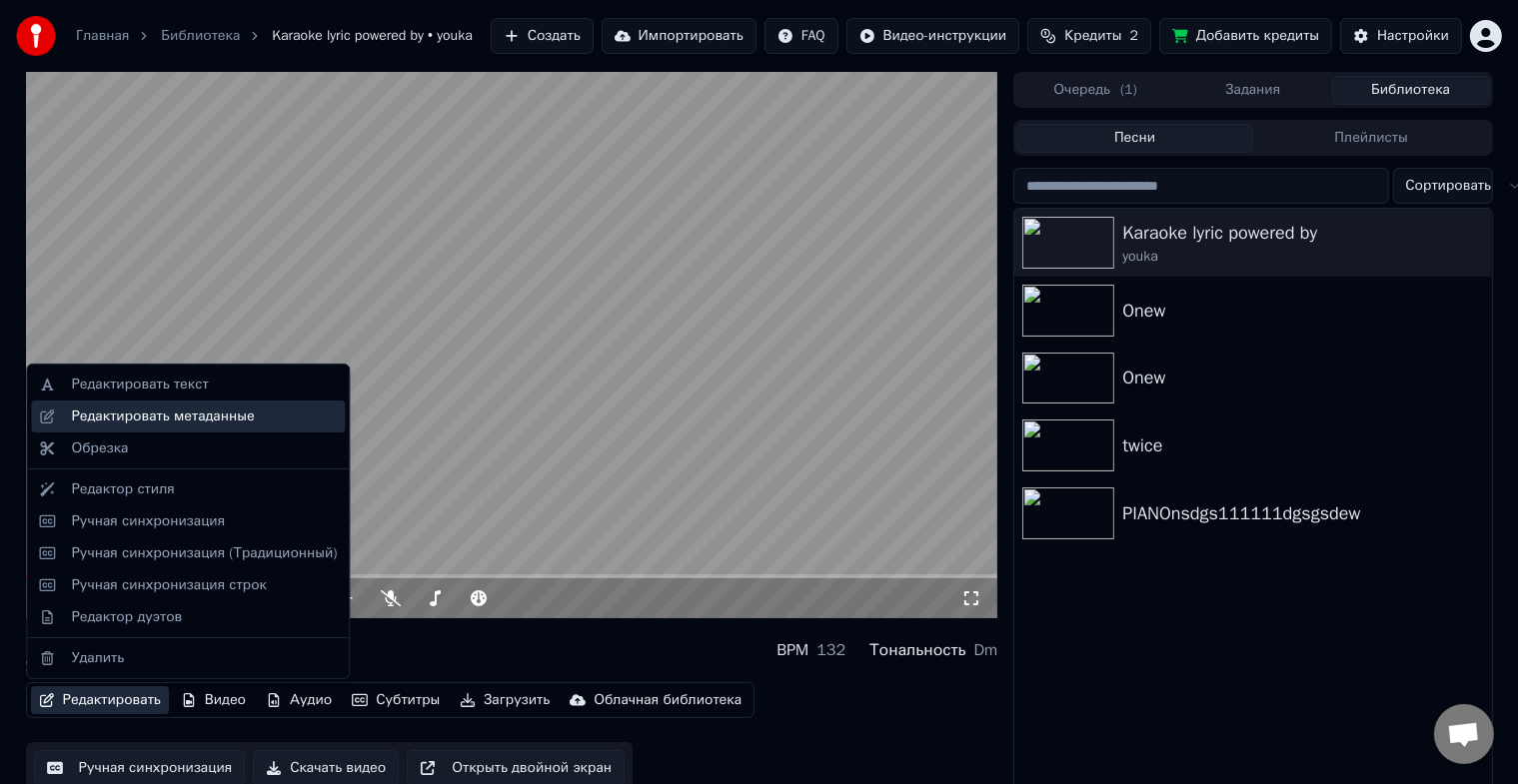 click on "Редактировать метаданные" at bounding box center (162, 416) 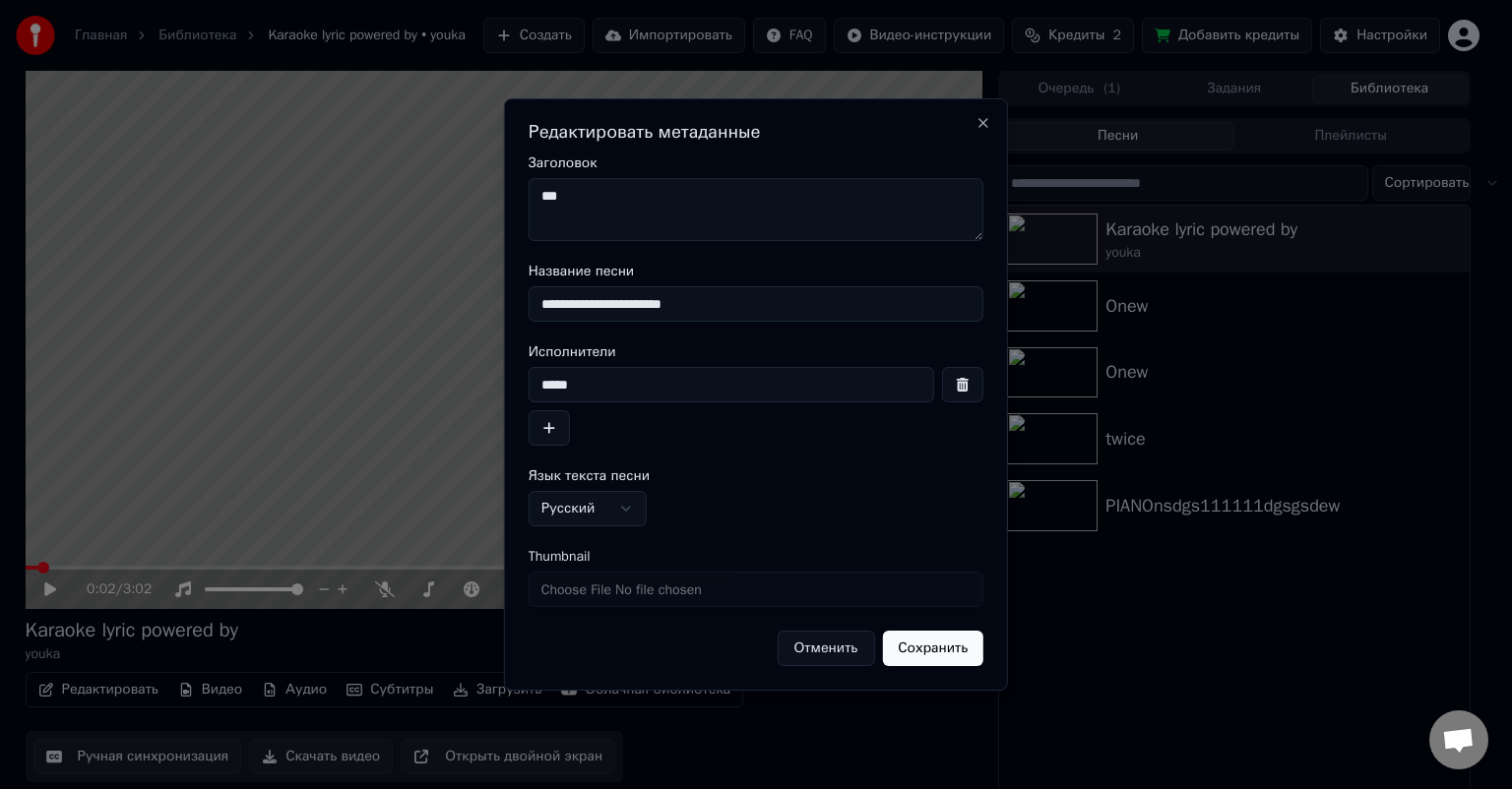 drag, startPoint x: 730, startPoint y: 303, endPoint x: 447, endPoint y: 299, distance: 283.02827 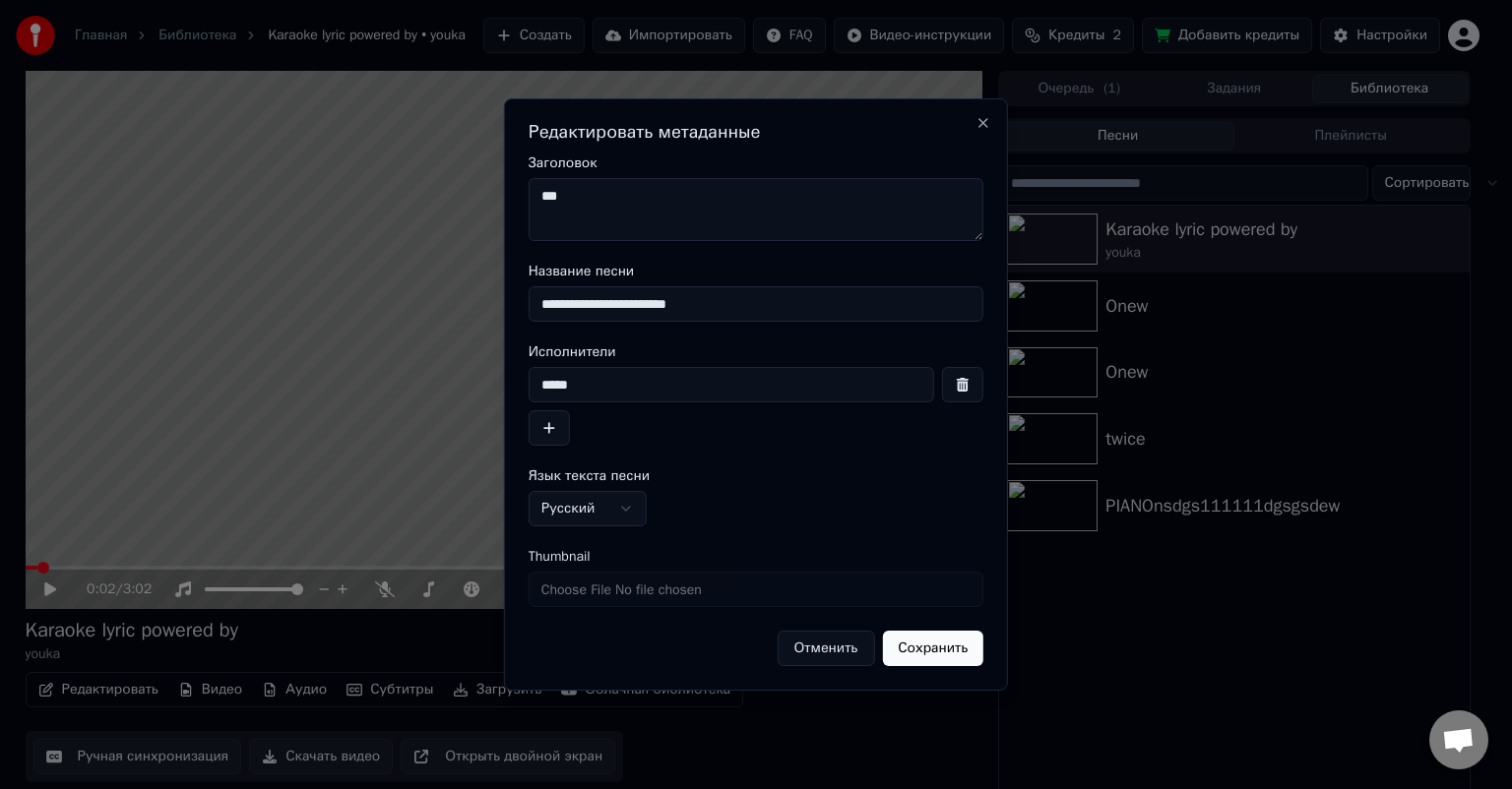 click on "**********" at bounding box center [756, 304] 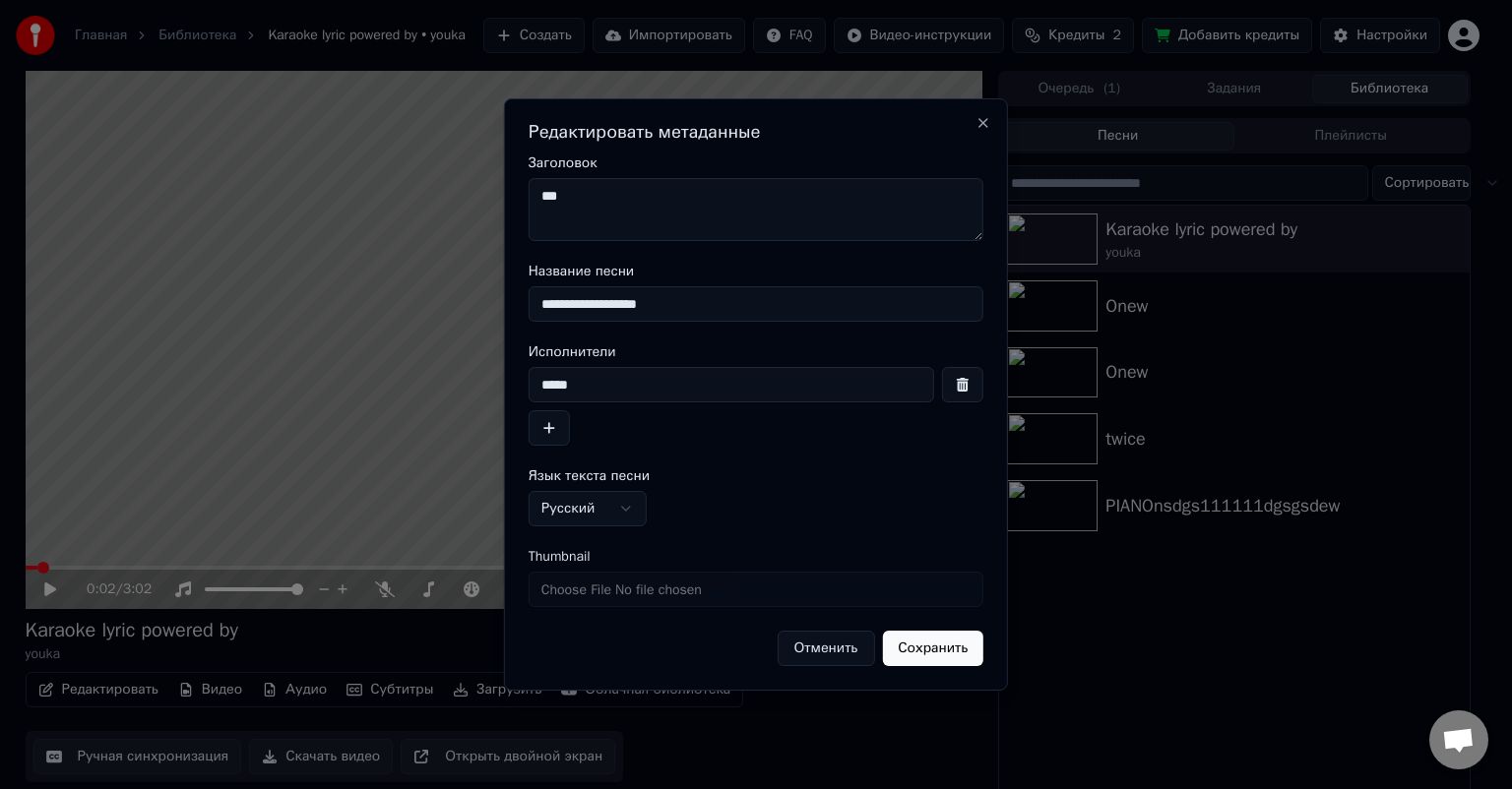 type on "**********" 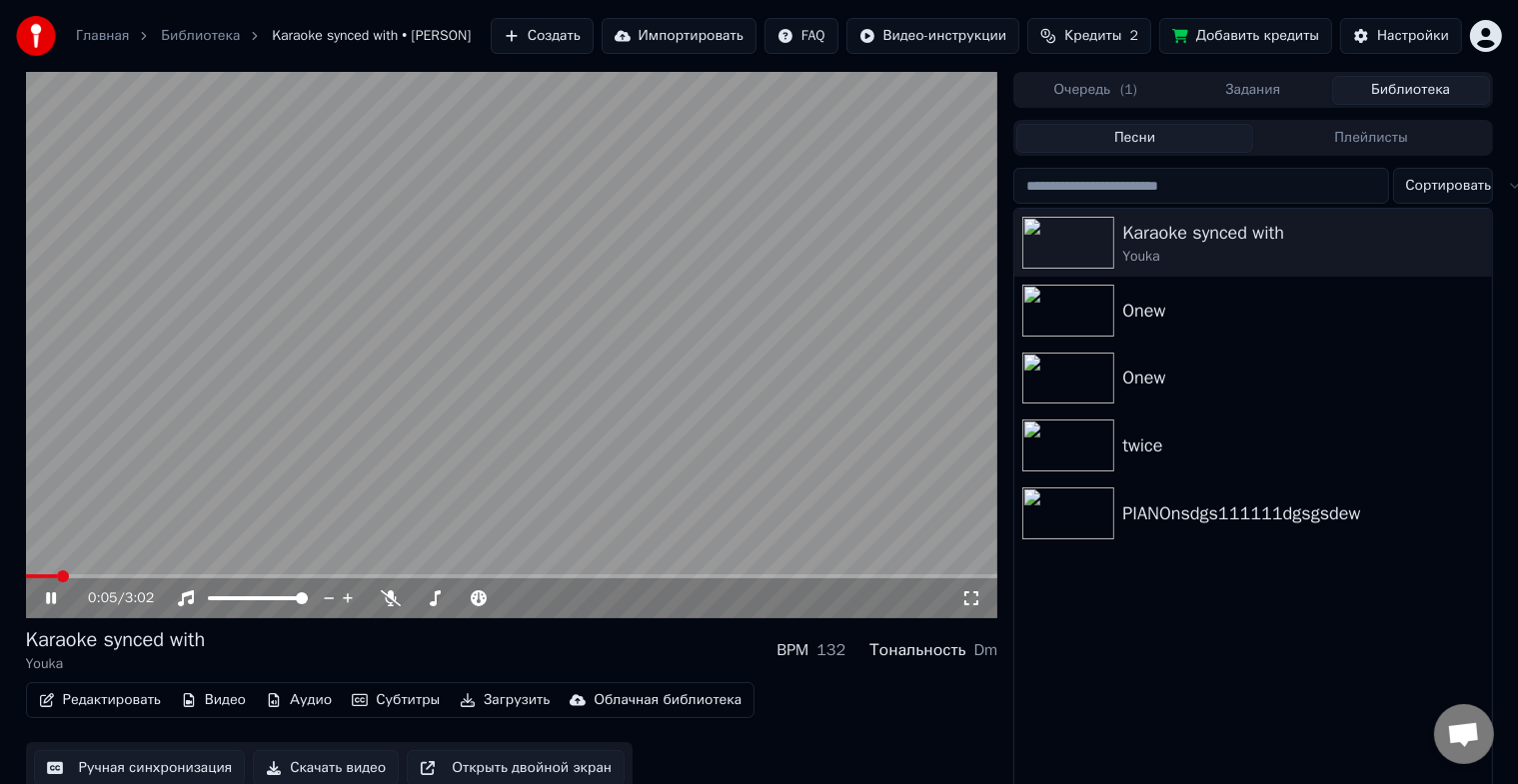 click at bounding box center (512, 345) 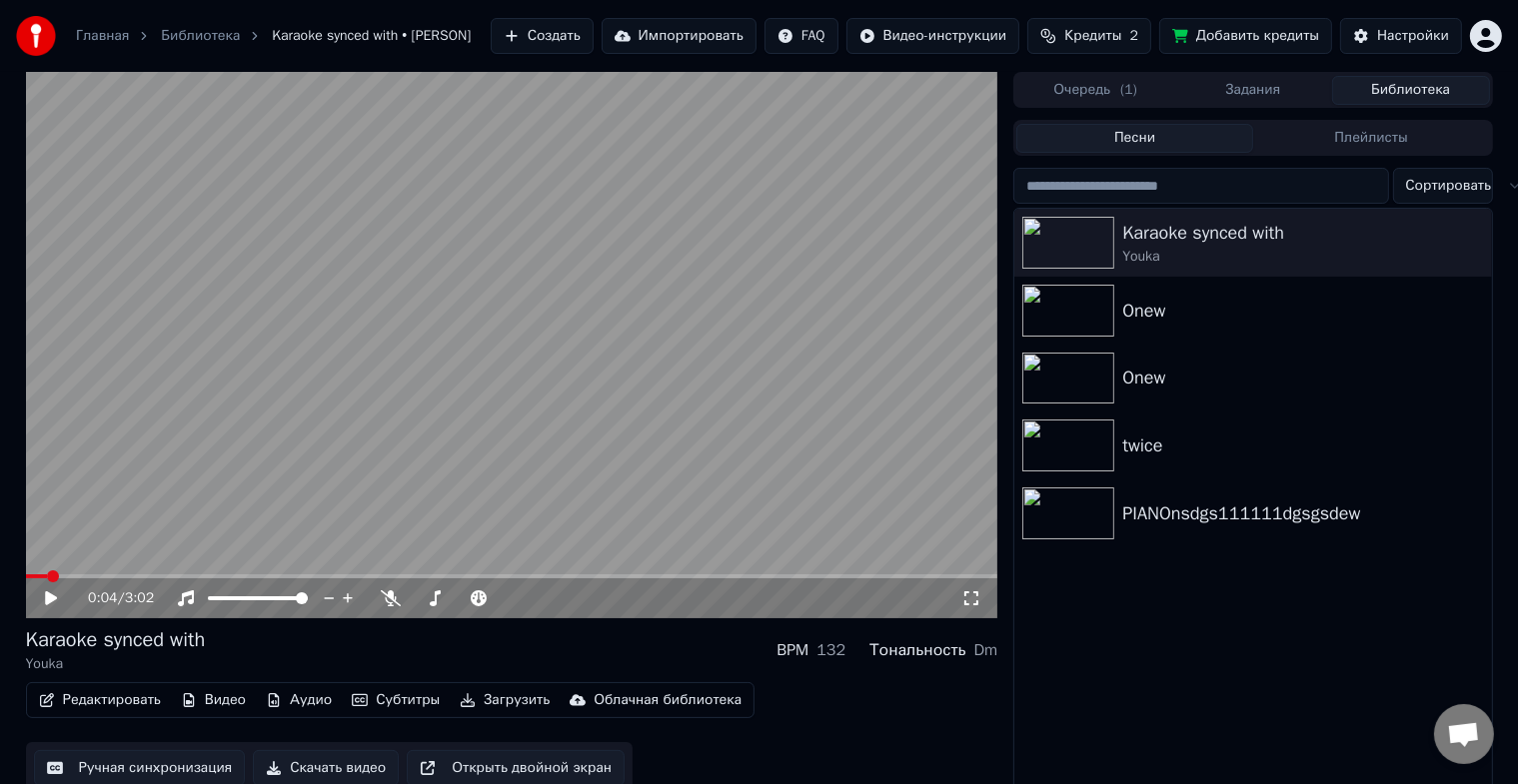 click at bounding box center (512, 576) 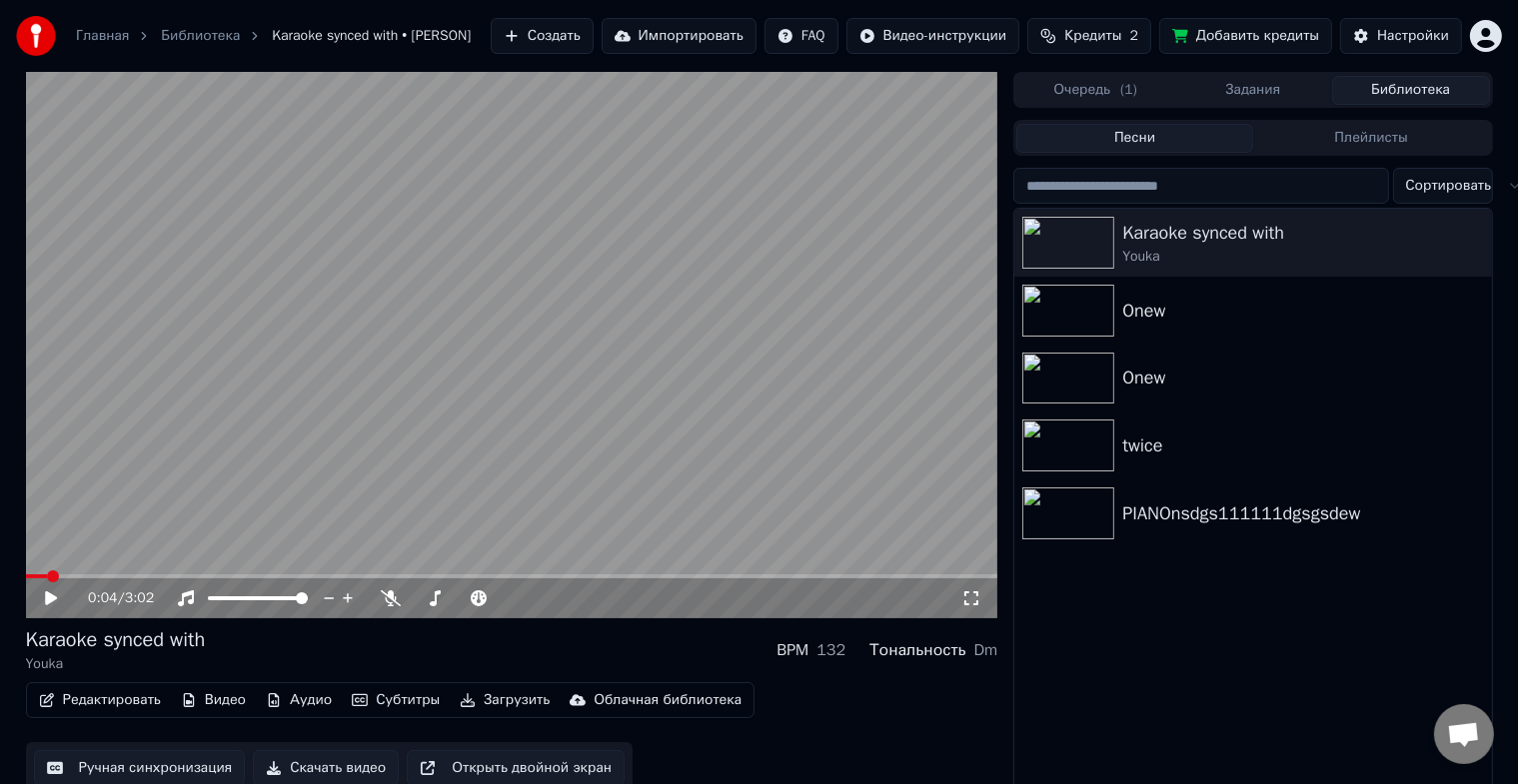 click 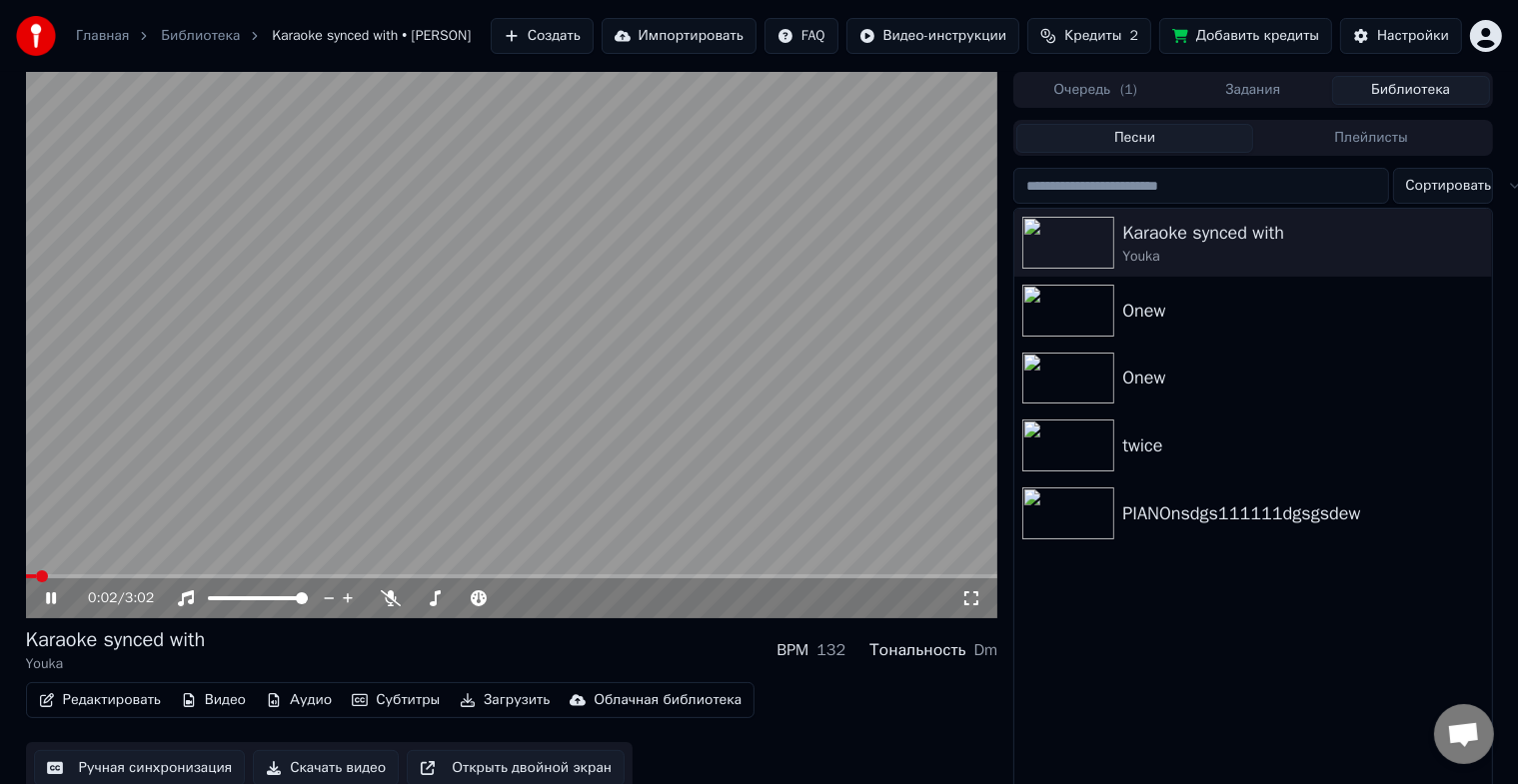 click at bounding box center (42, 576) 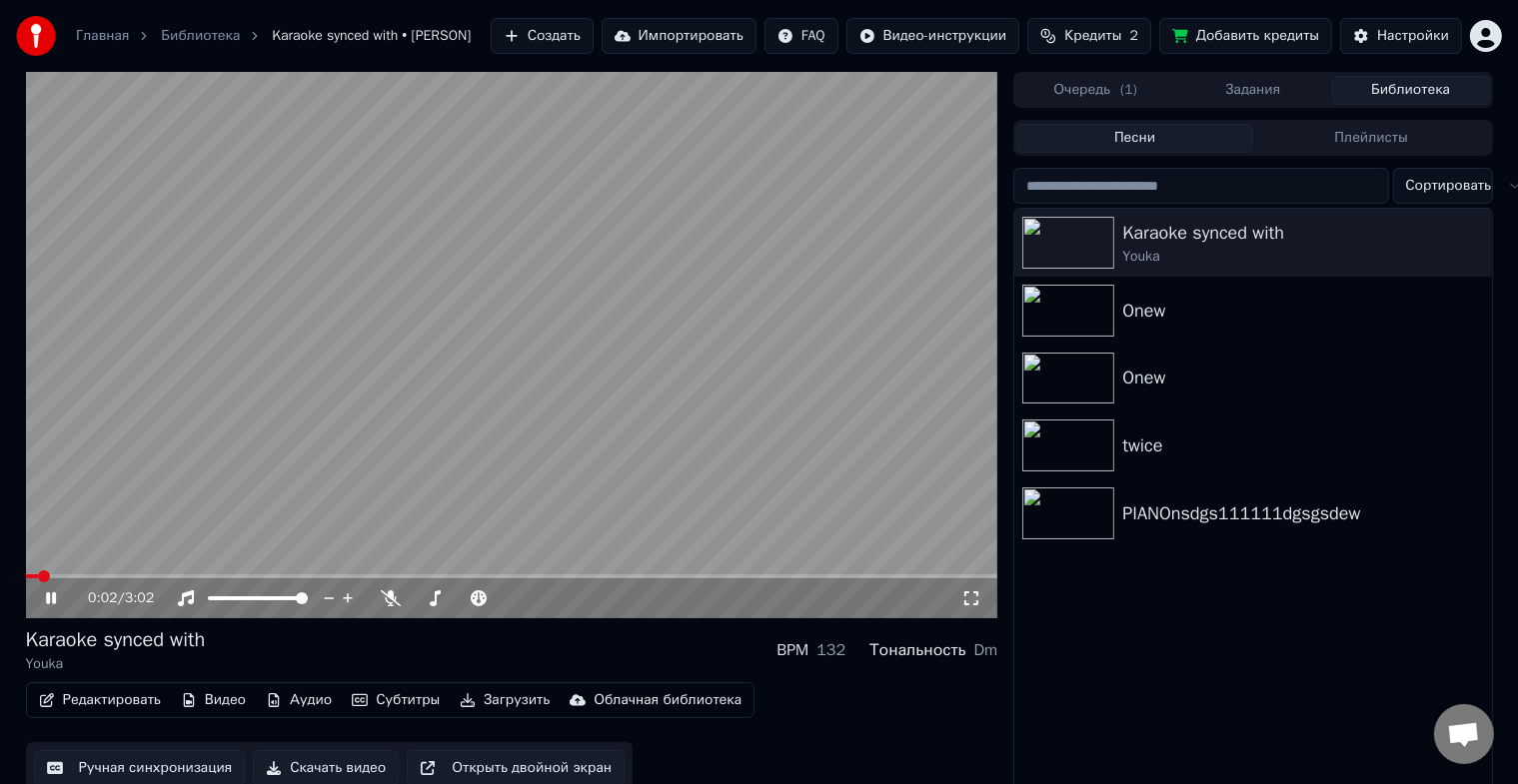 click 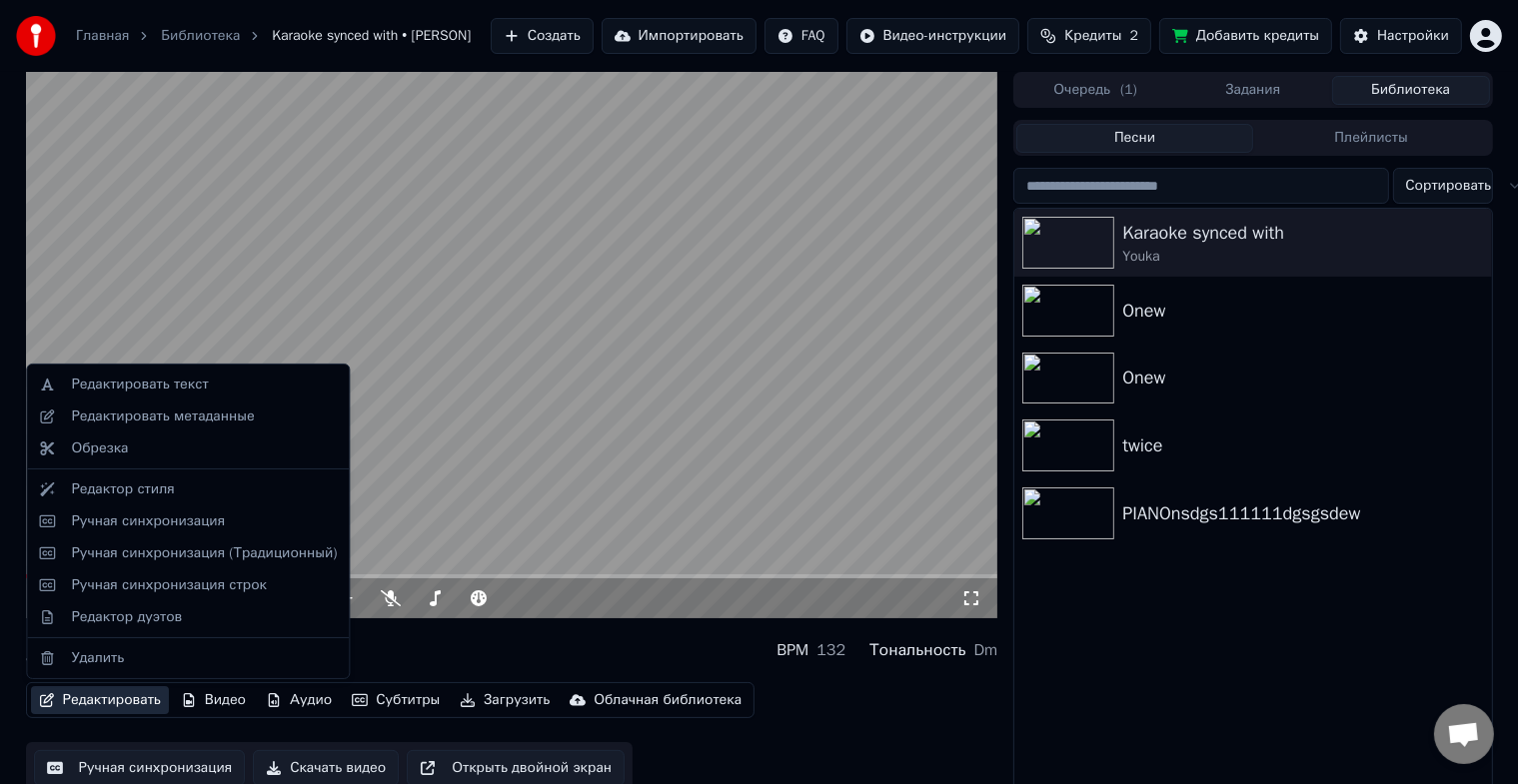 click on "Редактировать" at bounding box center [100, 700] 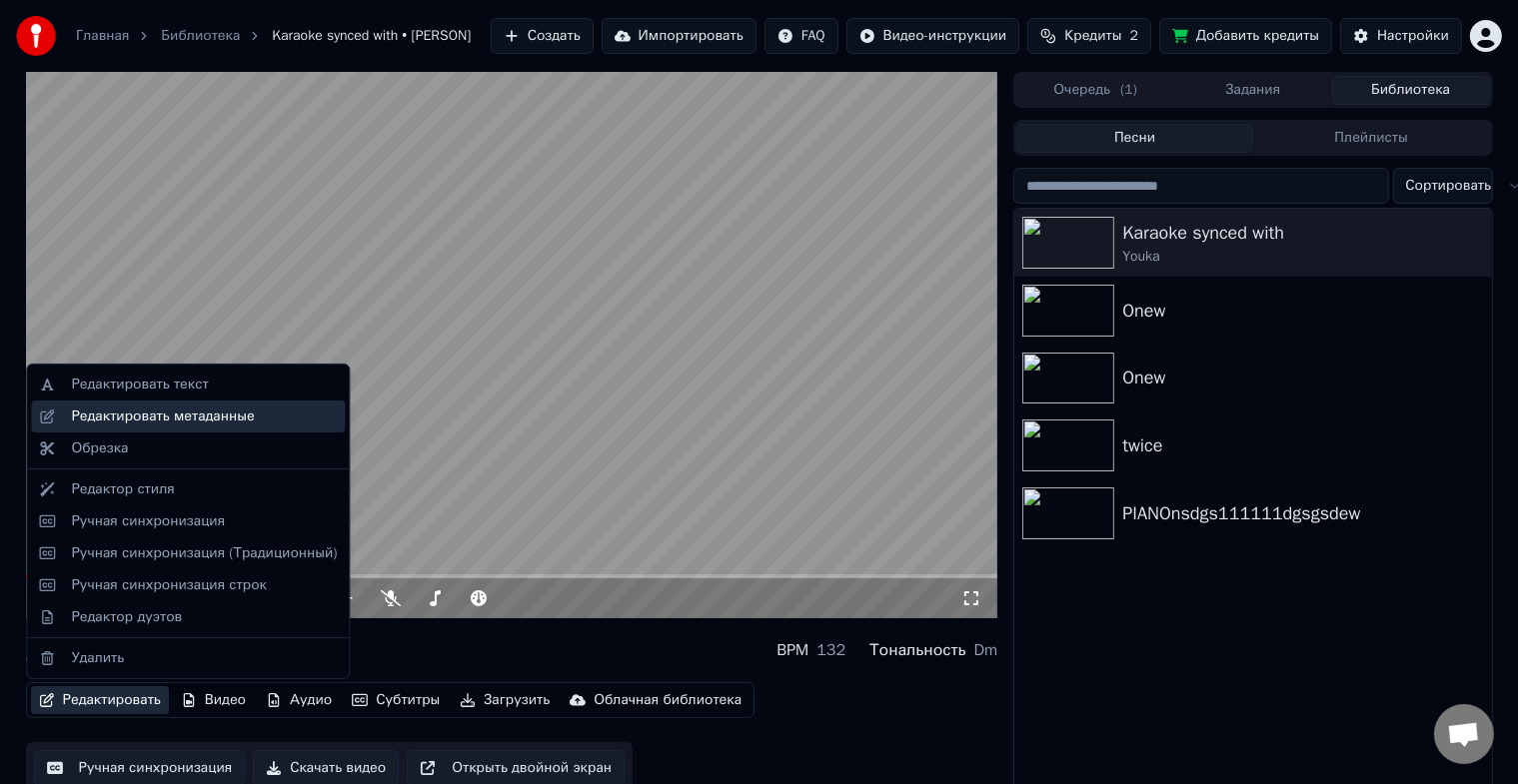 click on "Редактировать метаданные" at bounding box center [162, 416] 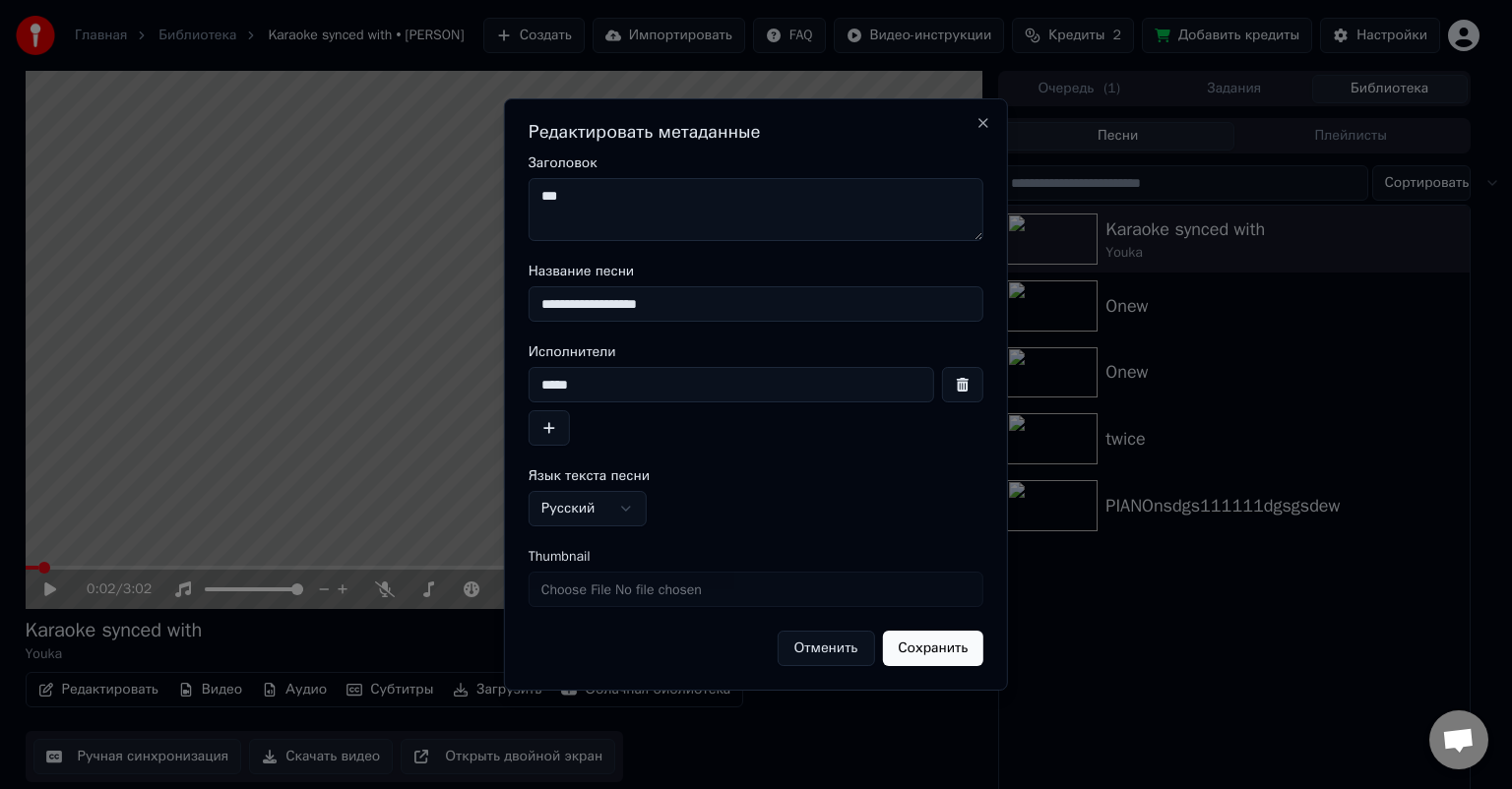 click on "**********" at bounding box center [756, 304] 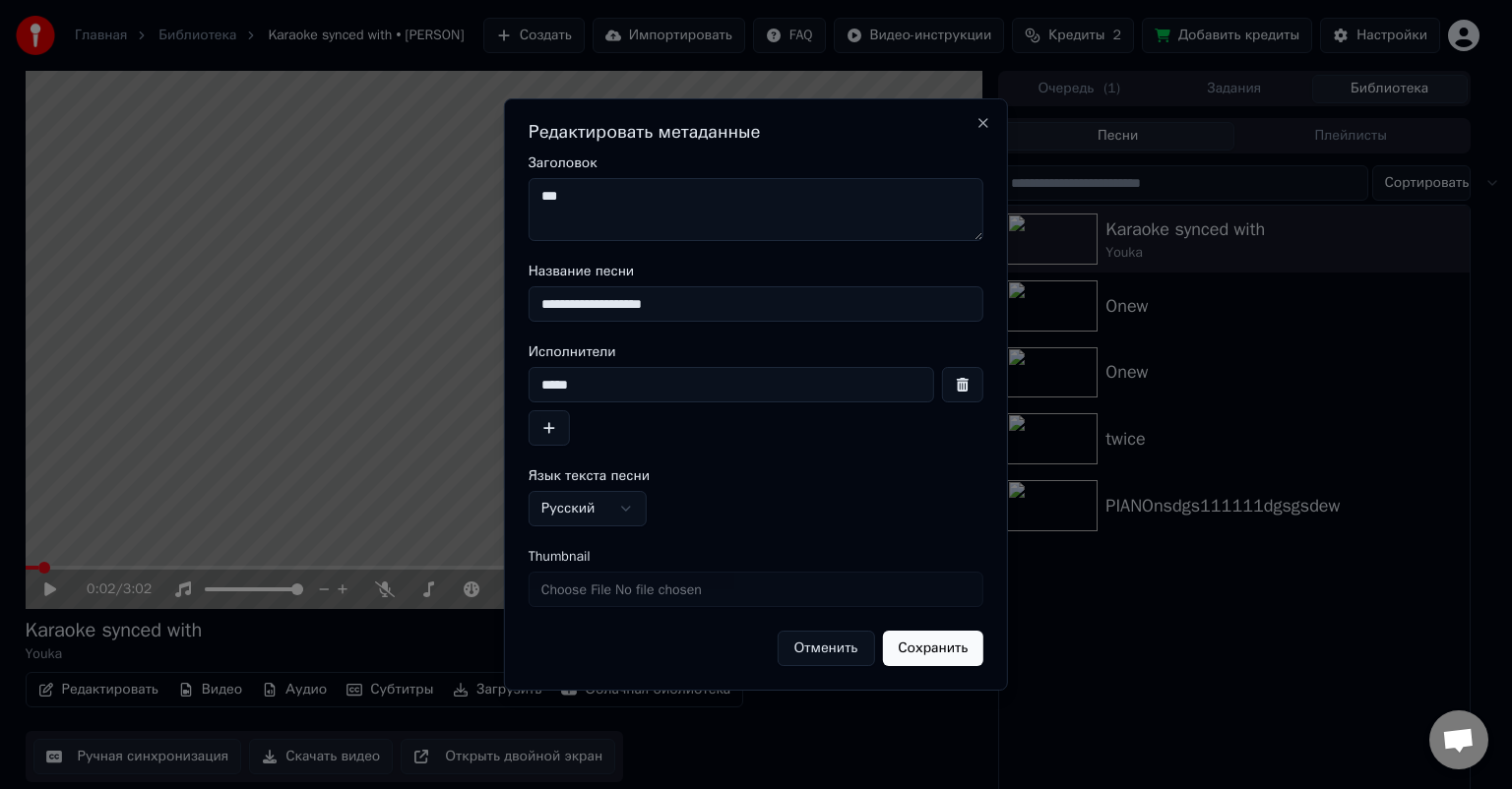 type on "**********" 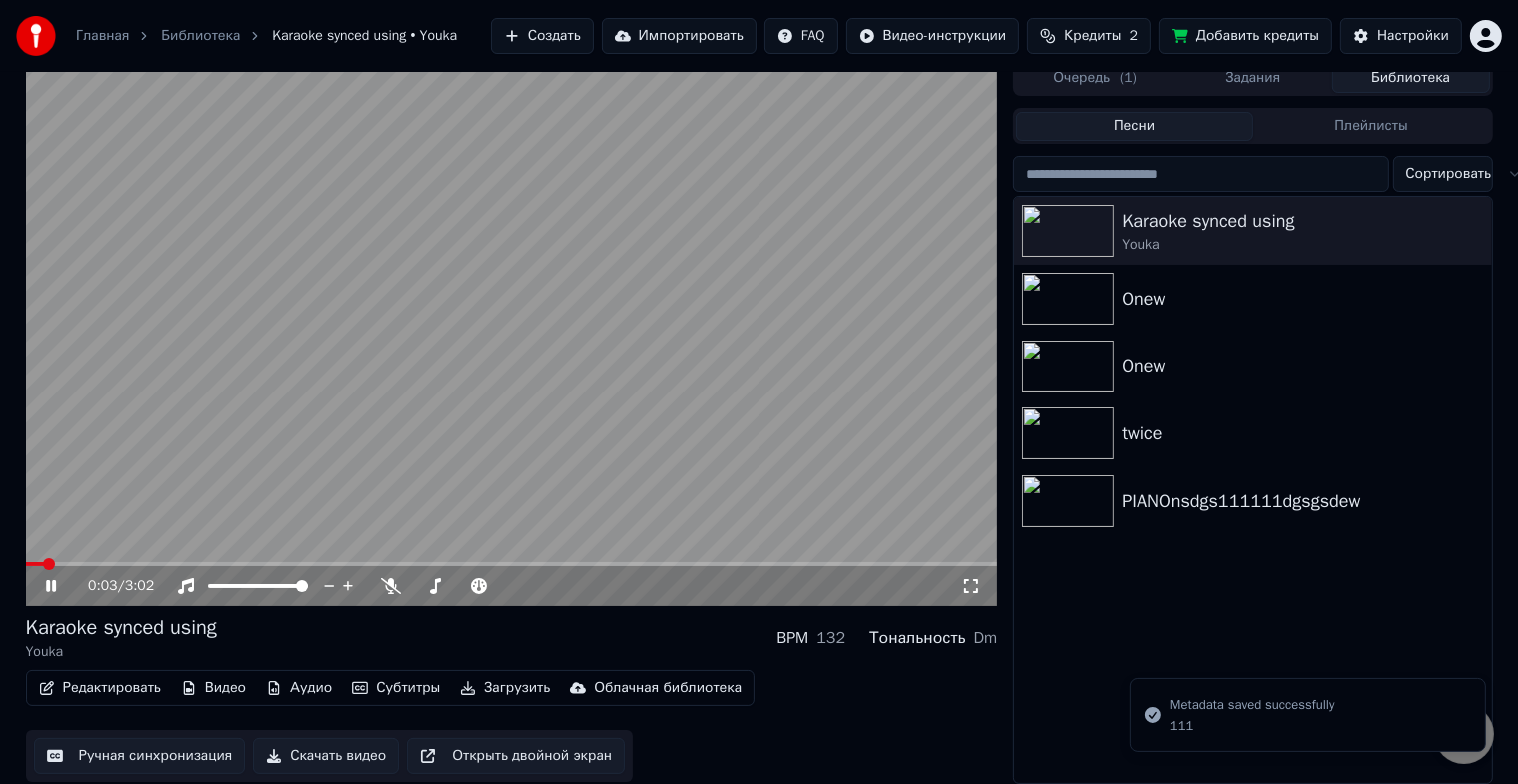 scroll, scrollTop: 24, scrollLeft: 0, axis: vertical 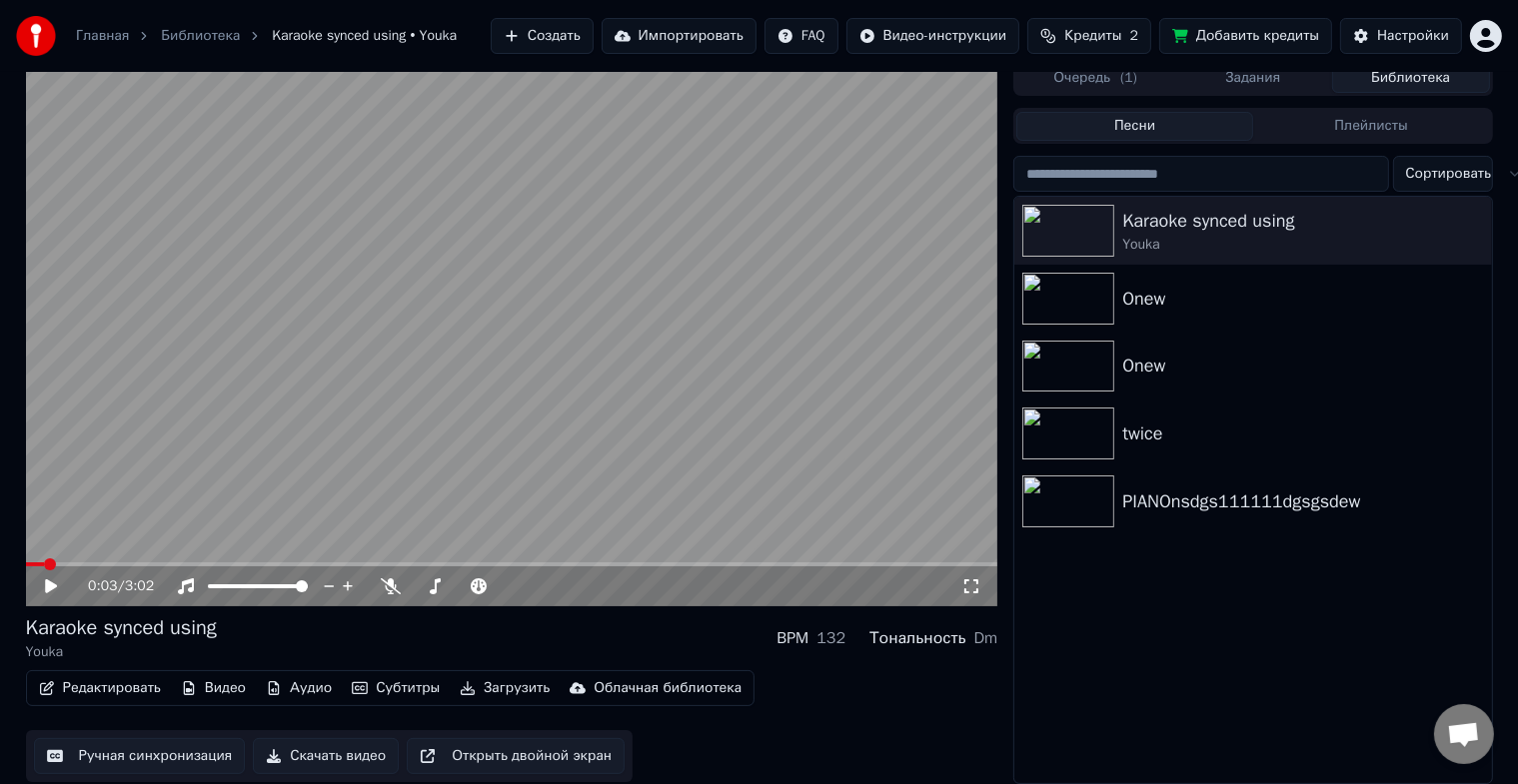 click on "Редактировать" at bounding box center (100, 688) 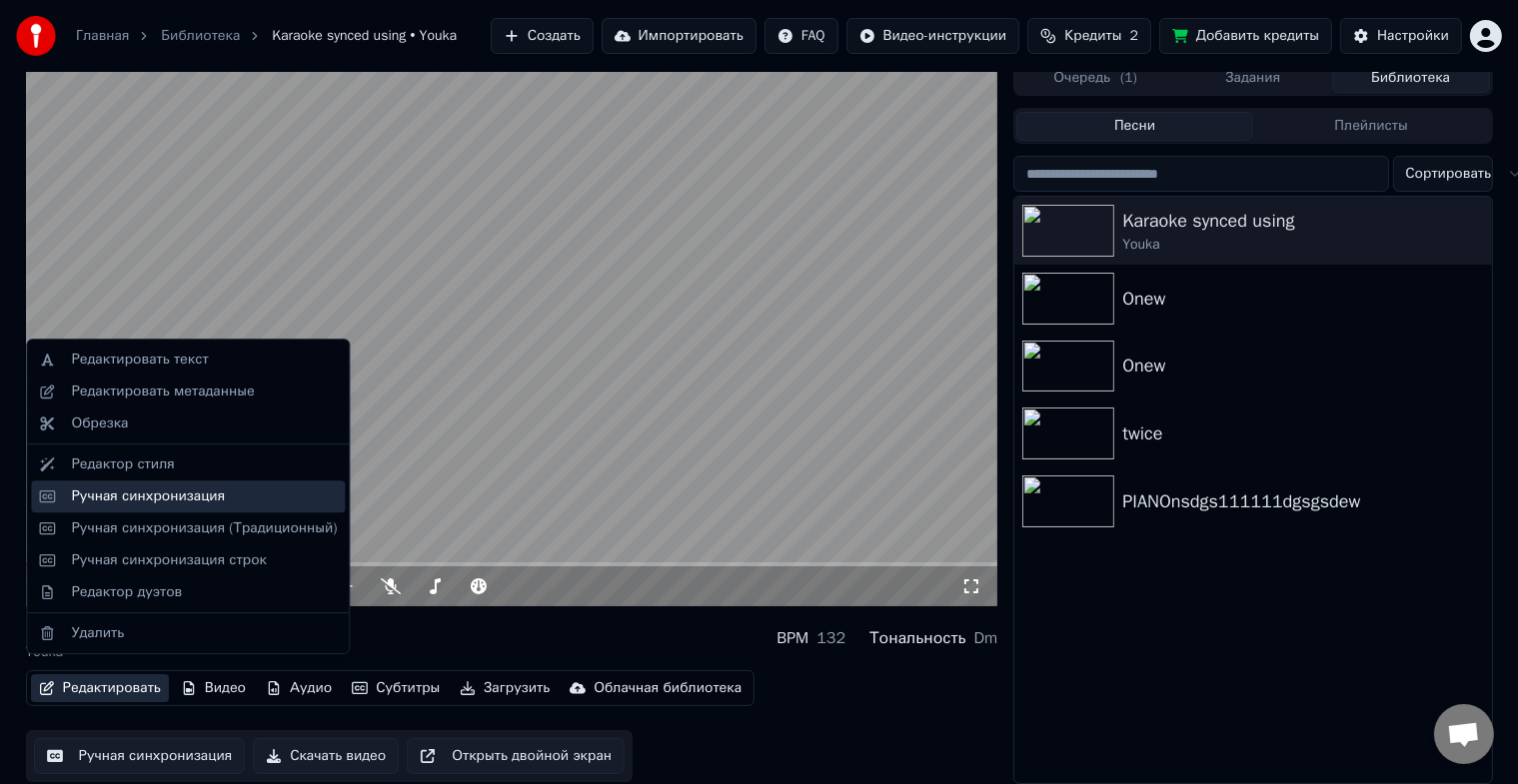 click on "Ручная синхронизация" at bounding box center (148, 496) 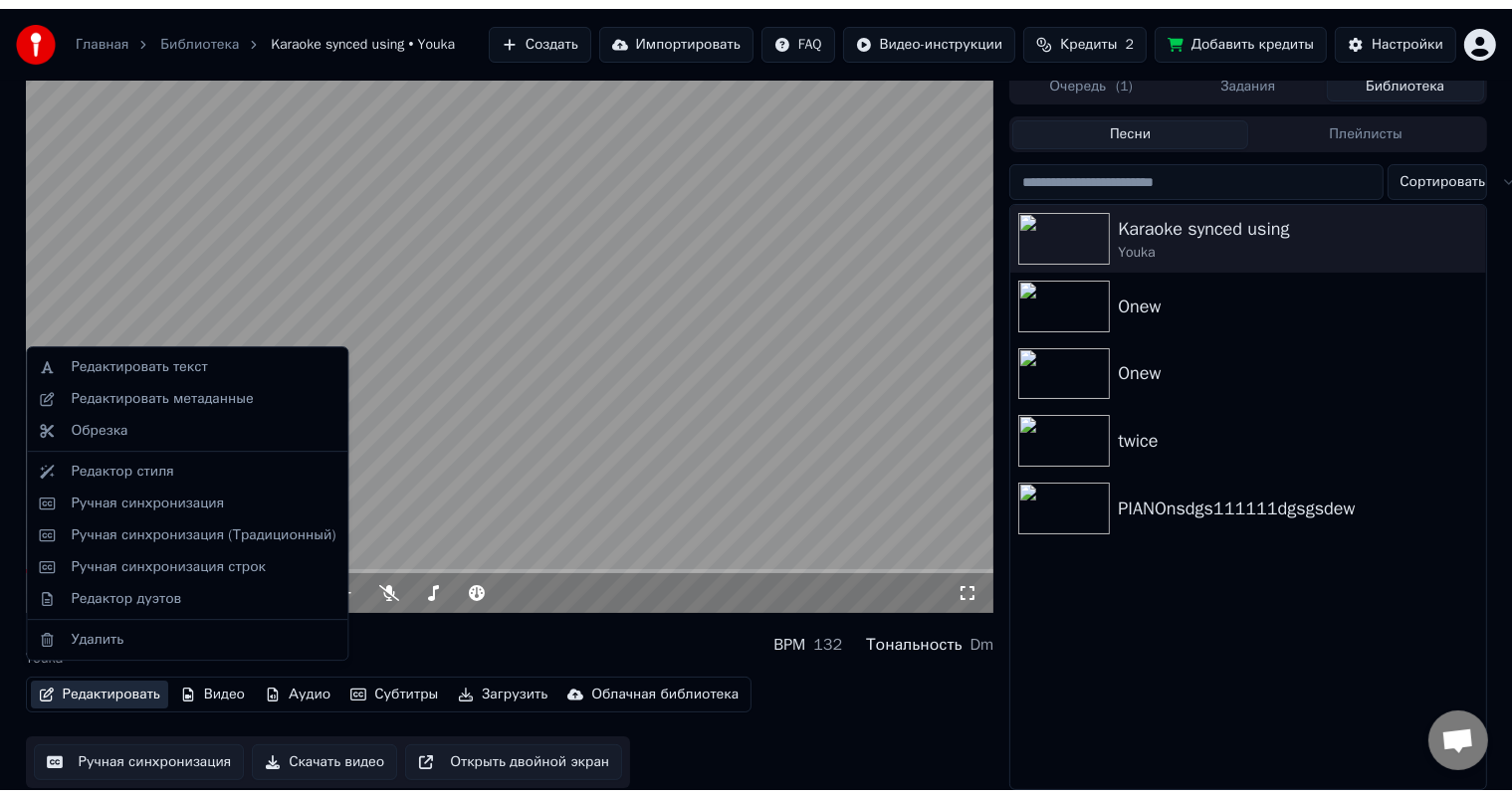 scroll, scrollTop: 0, scrollLeft: 0, axis: both 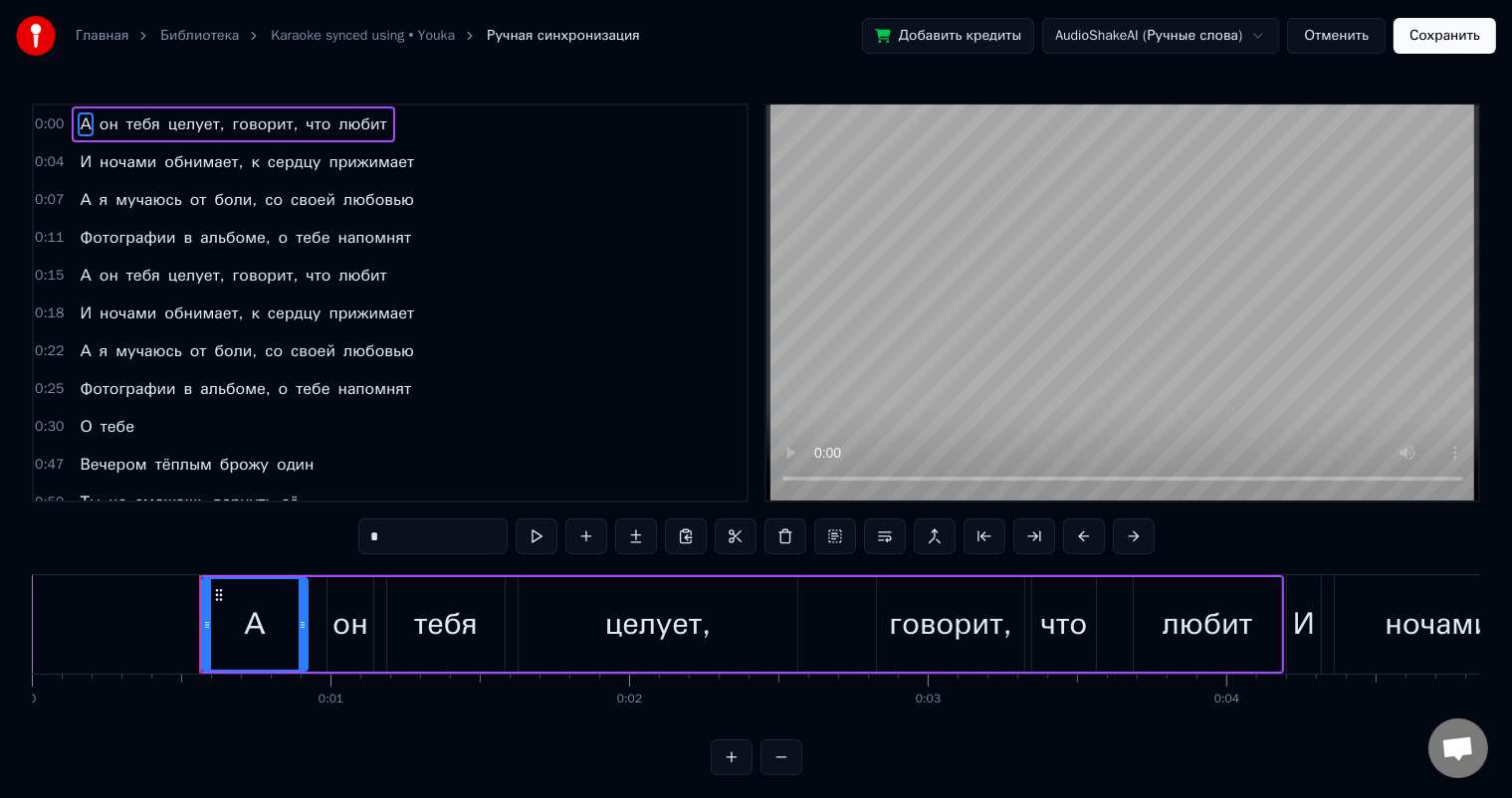 click on "тебя" at bounding box center (143, 124) 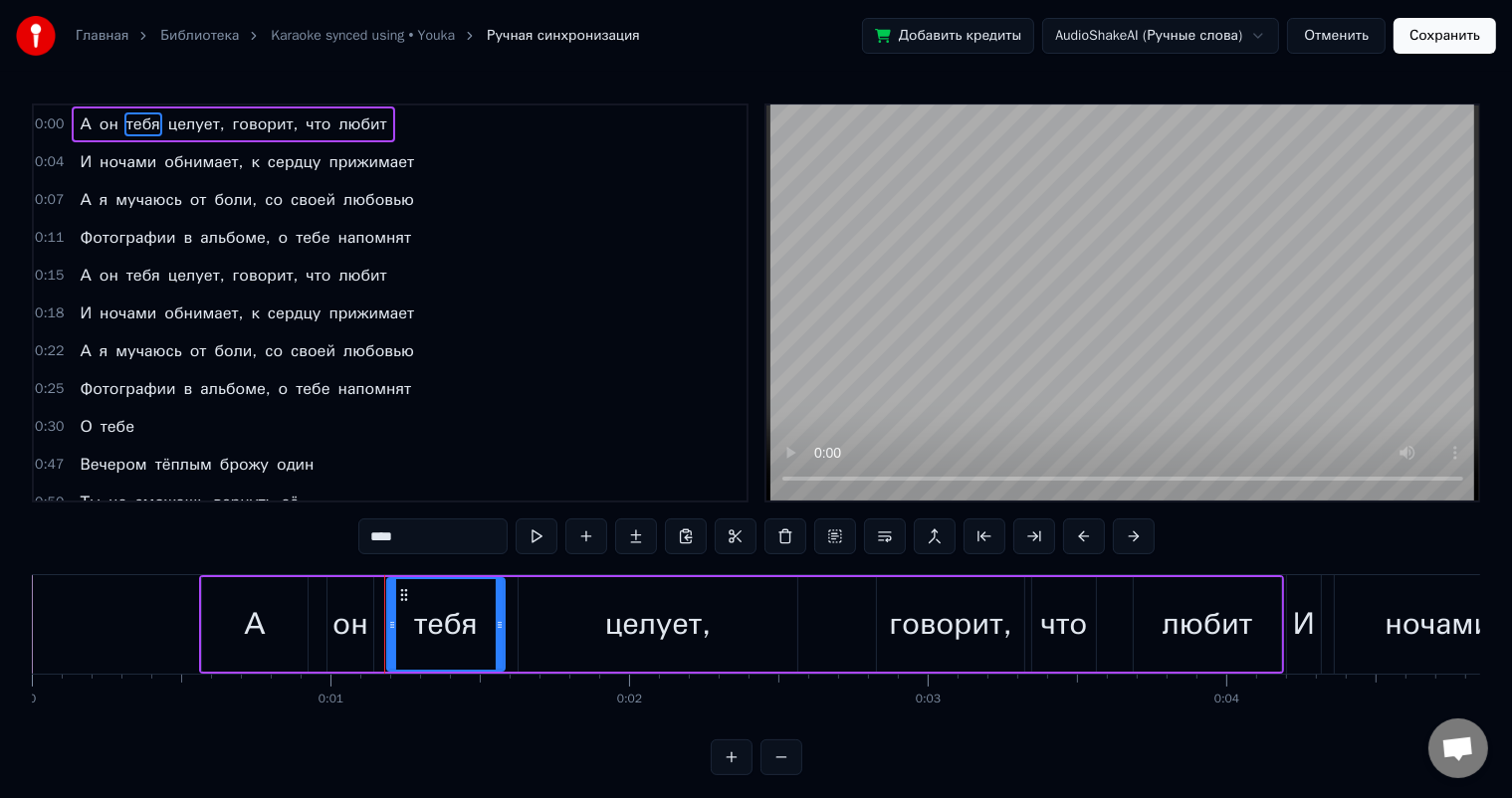 click on "целует," at bounding box center [196, 124] 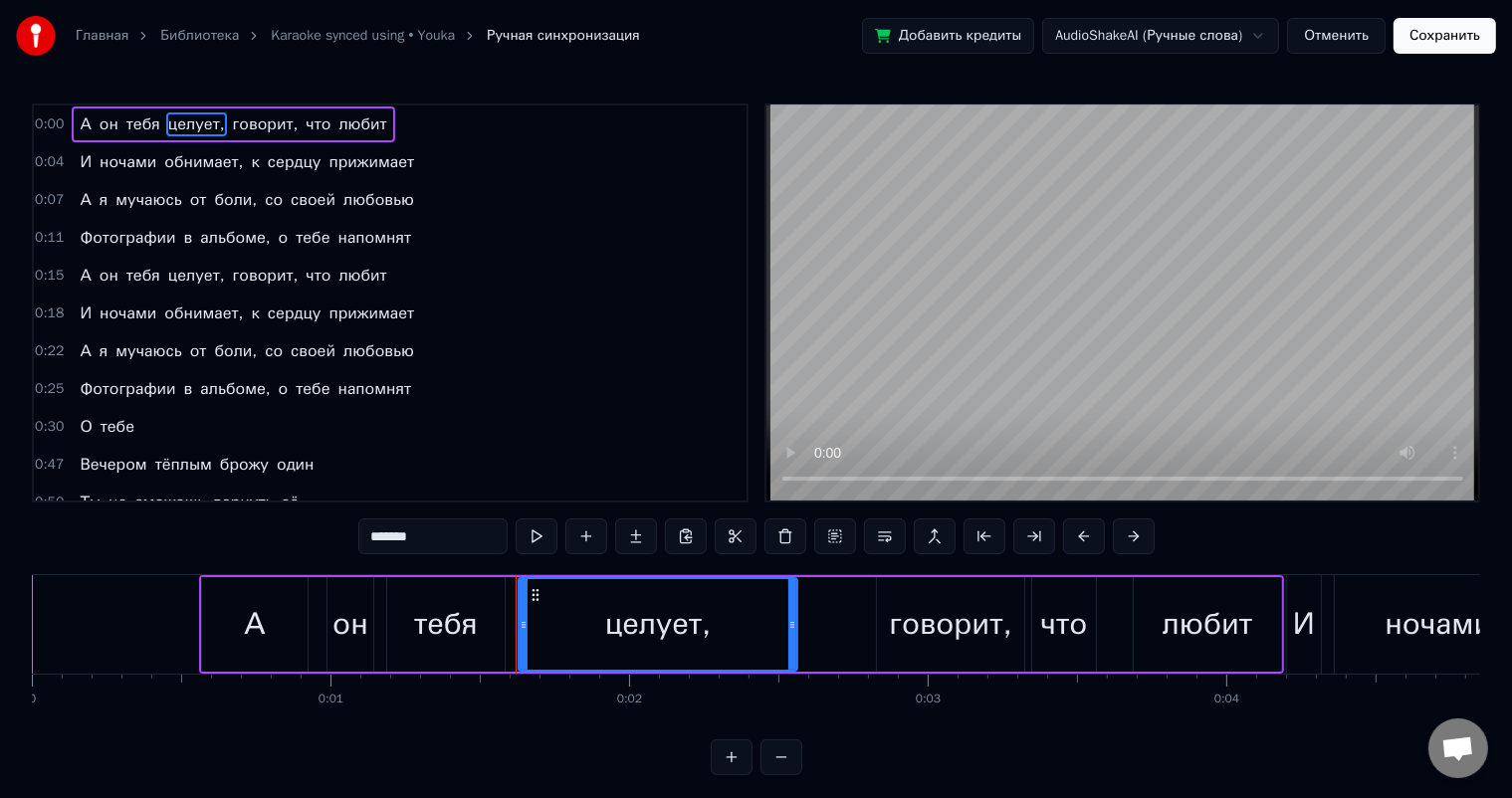 click on "говорит," at bounding box center [266, 124] 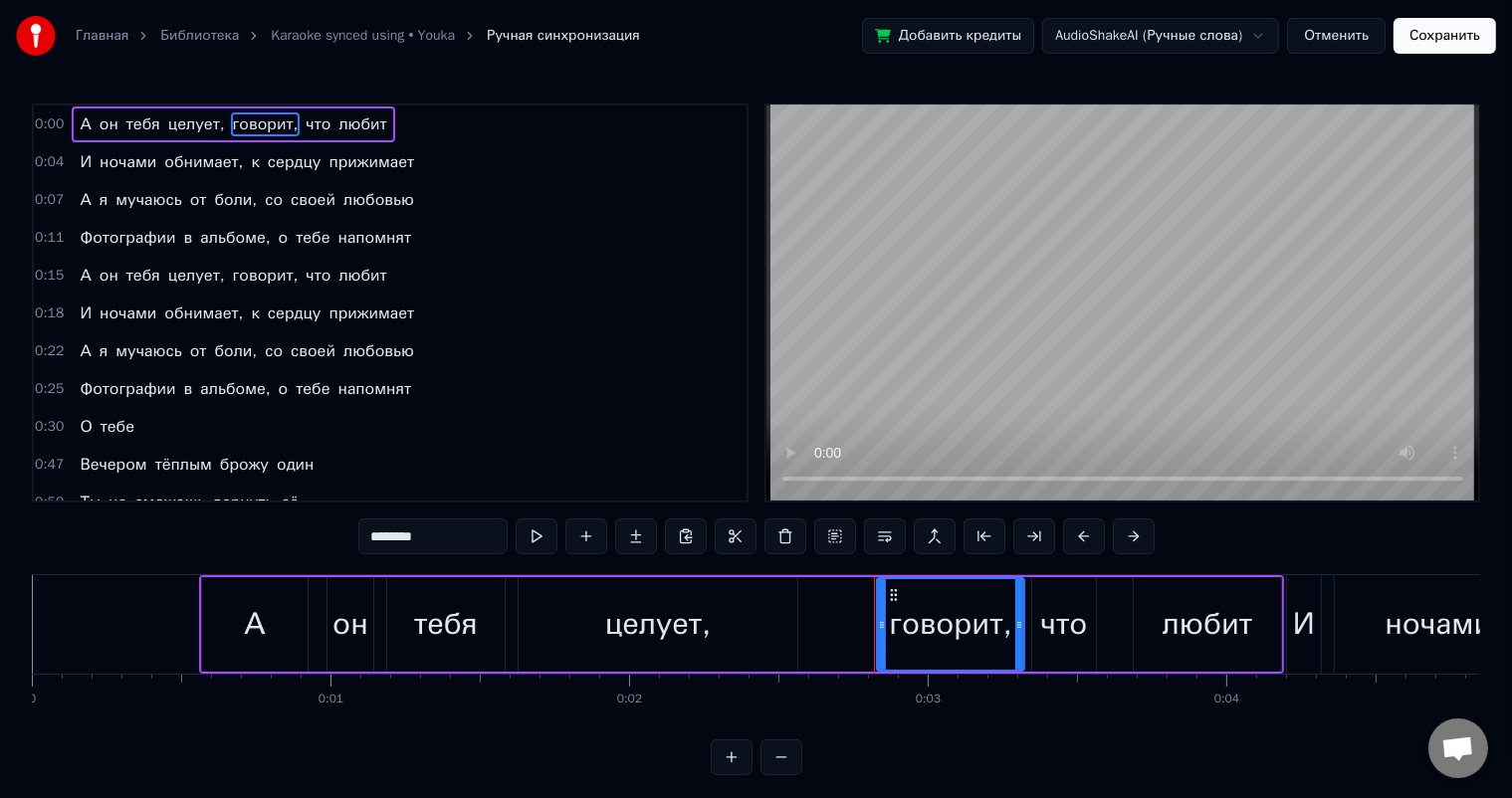 click on "целует," at bounding box center [658, 624] 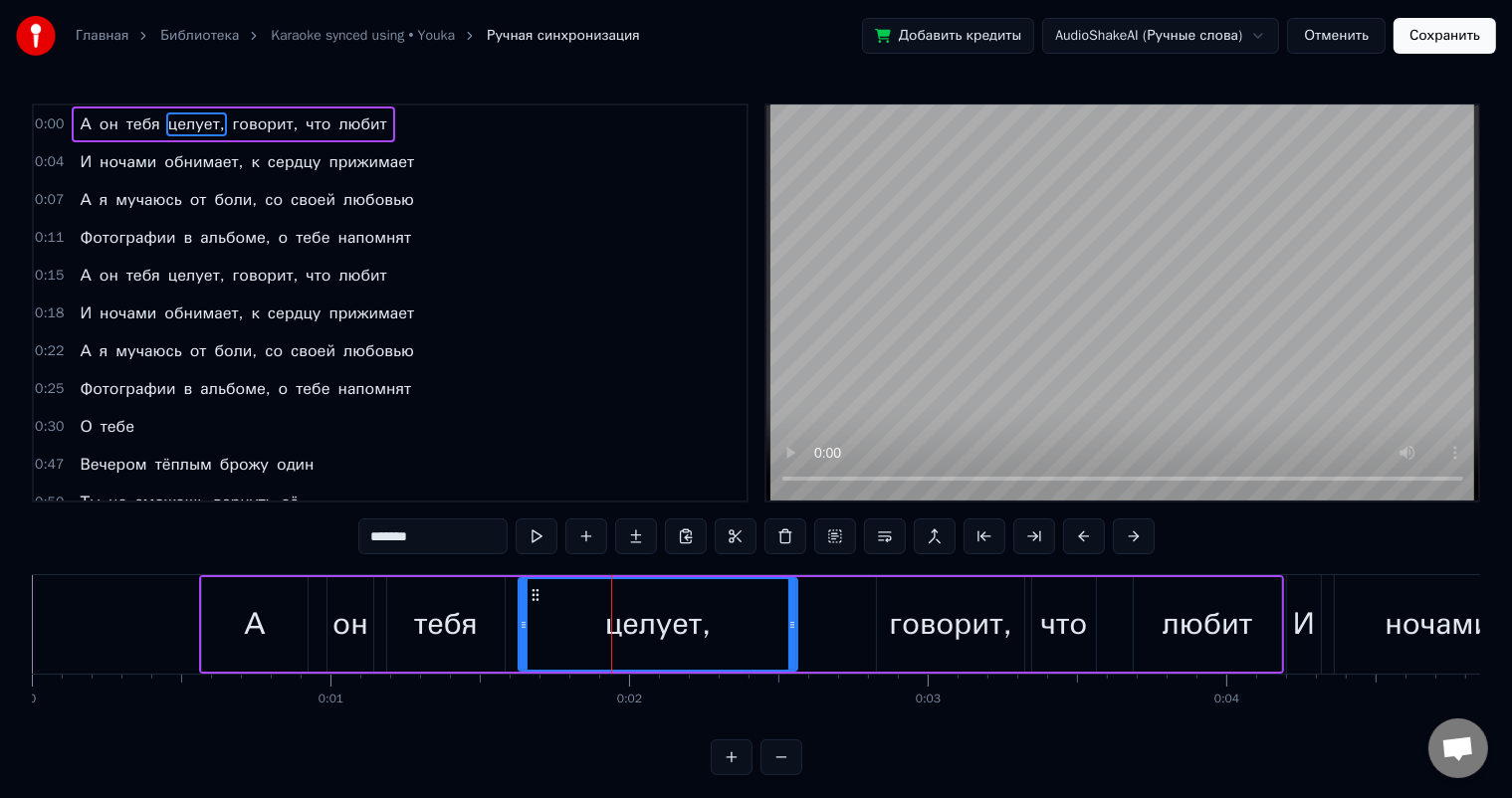 click on "целует," at bounding box center [658, 624] 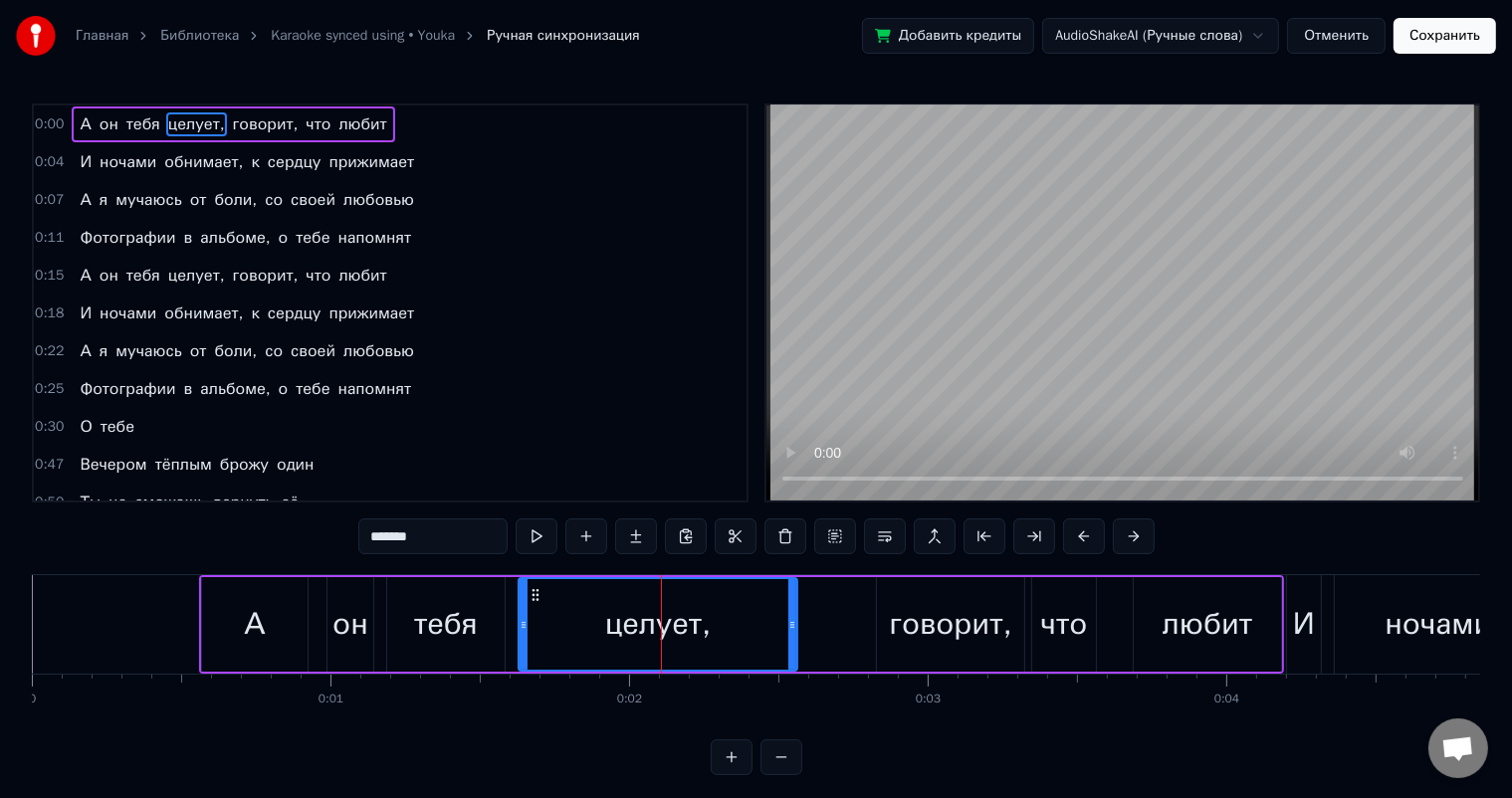 click on "целует," at bounding box center [658, 624] 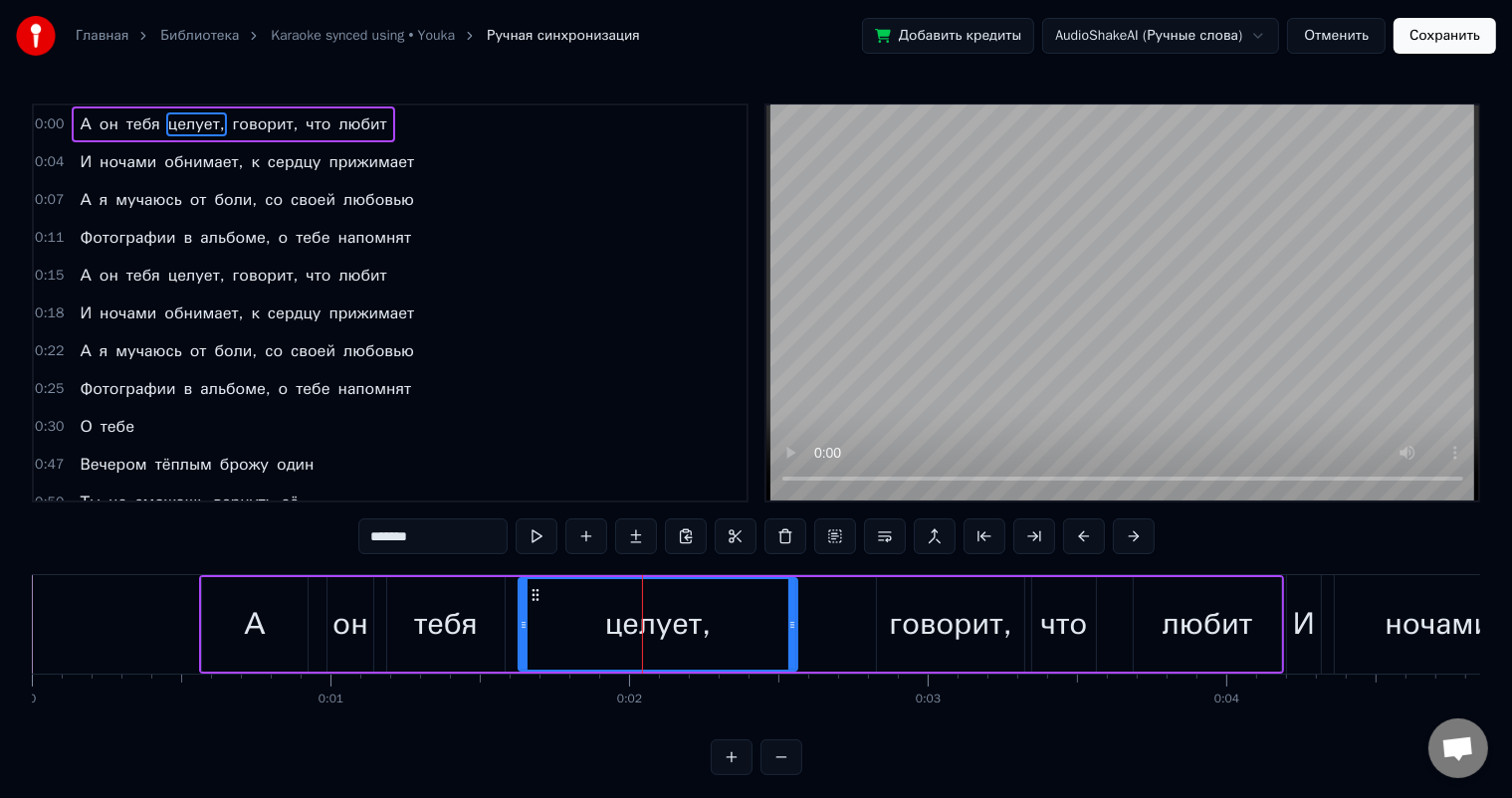 click on "целует," at bounding box center (658, 624) 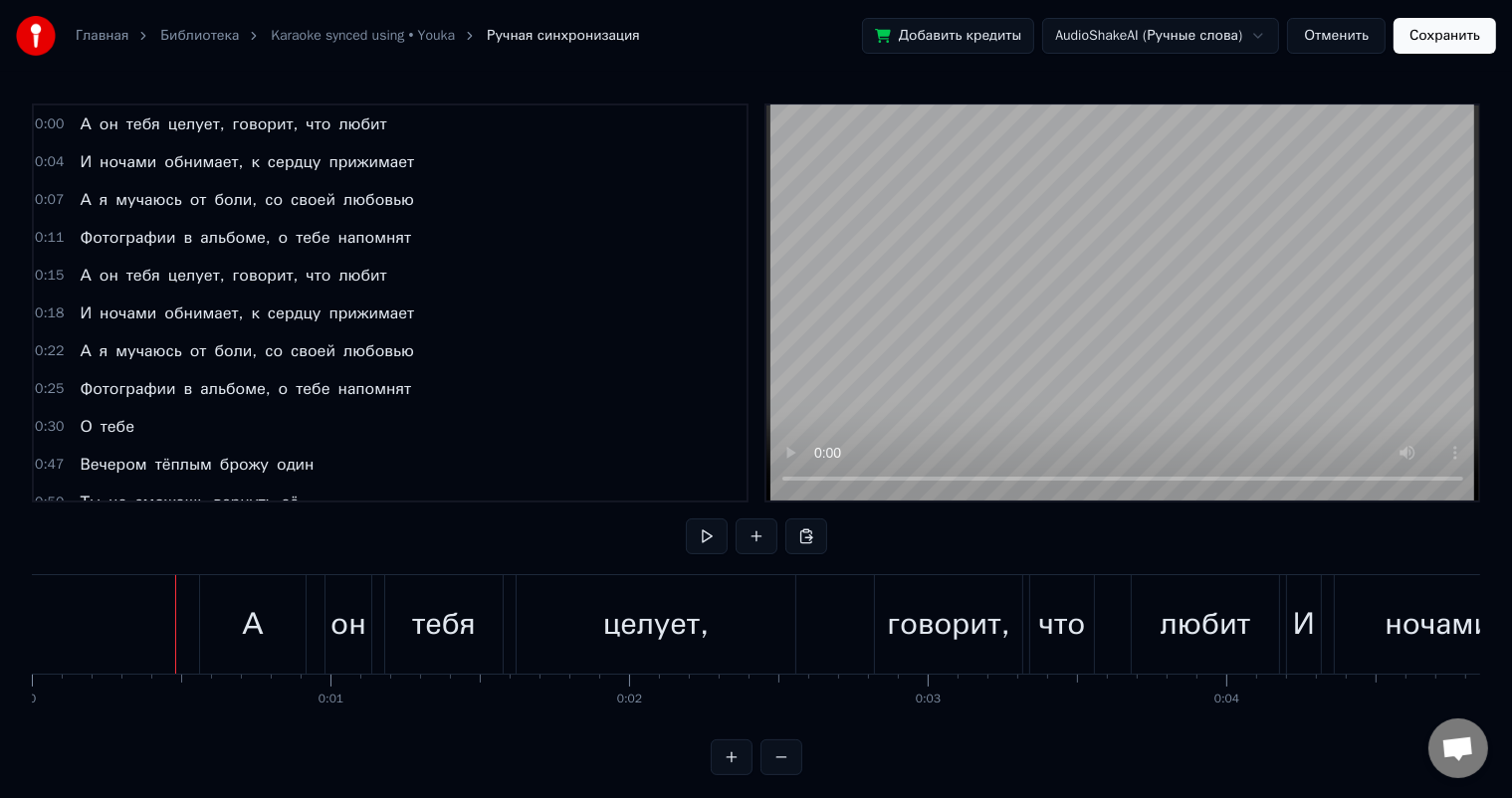 scroll, scrollTop: 26, scrollLeft: 0, axis: vertical 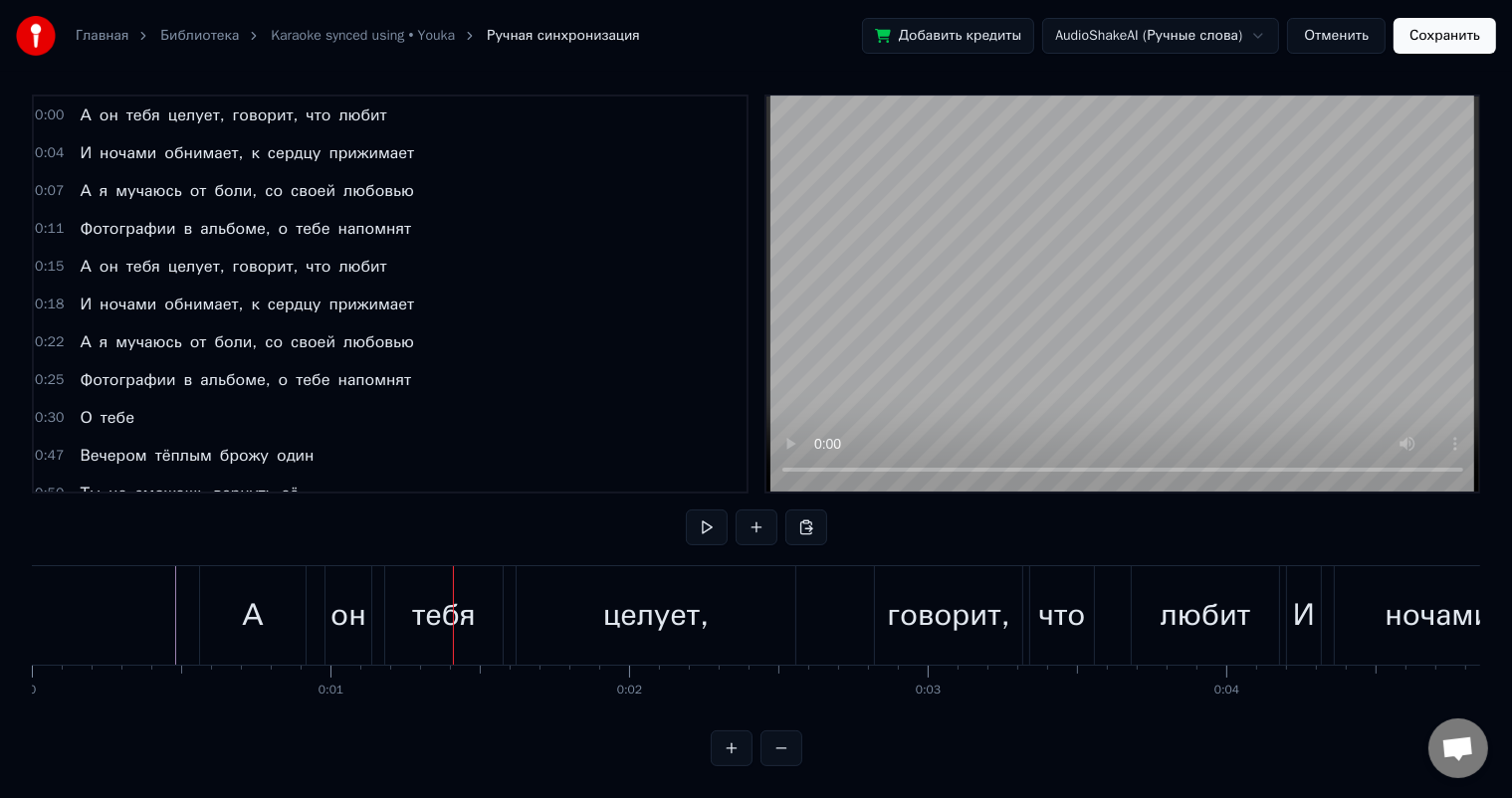 click on "0:00 А он тебя целует, говорит, что любит 0:04 И ночами обнимает, к сердцу прижимает 0:07 А я мучаюсь от боли, со своей любовью 0:11 Фотографии в альбоме, о тебе напомнят 0:15 А он тебя целует, говорит, что любит 0:18 И ночами обнимает, к сердцу прижимает 0:22 А я мучаюсь от боли, со своей любовью 0:25 Фотографии в альбоме, о тебе напомнят 0:30 О тебе 0:47 Вечером тёплым брожу один 0:50 Ты не сможешь вернуть её 0:52 Шепчет мне нежно дождь 0:54 Знаю, что встречу тебя с другим 0:57 Лучше это была б не ты 0:59 Но рядом с ним ты идёшь 1:01 Я ж тебя так любил, так любил 1:05 Думал, что ты ждала меня 1:07 Что же" at bounding box center (756, 430) 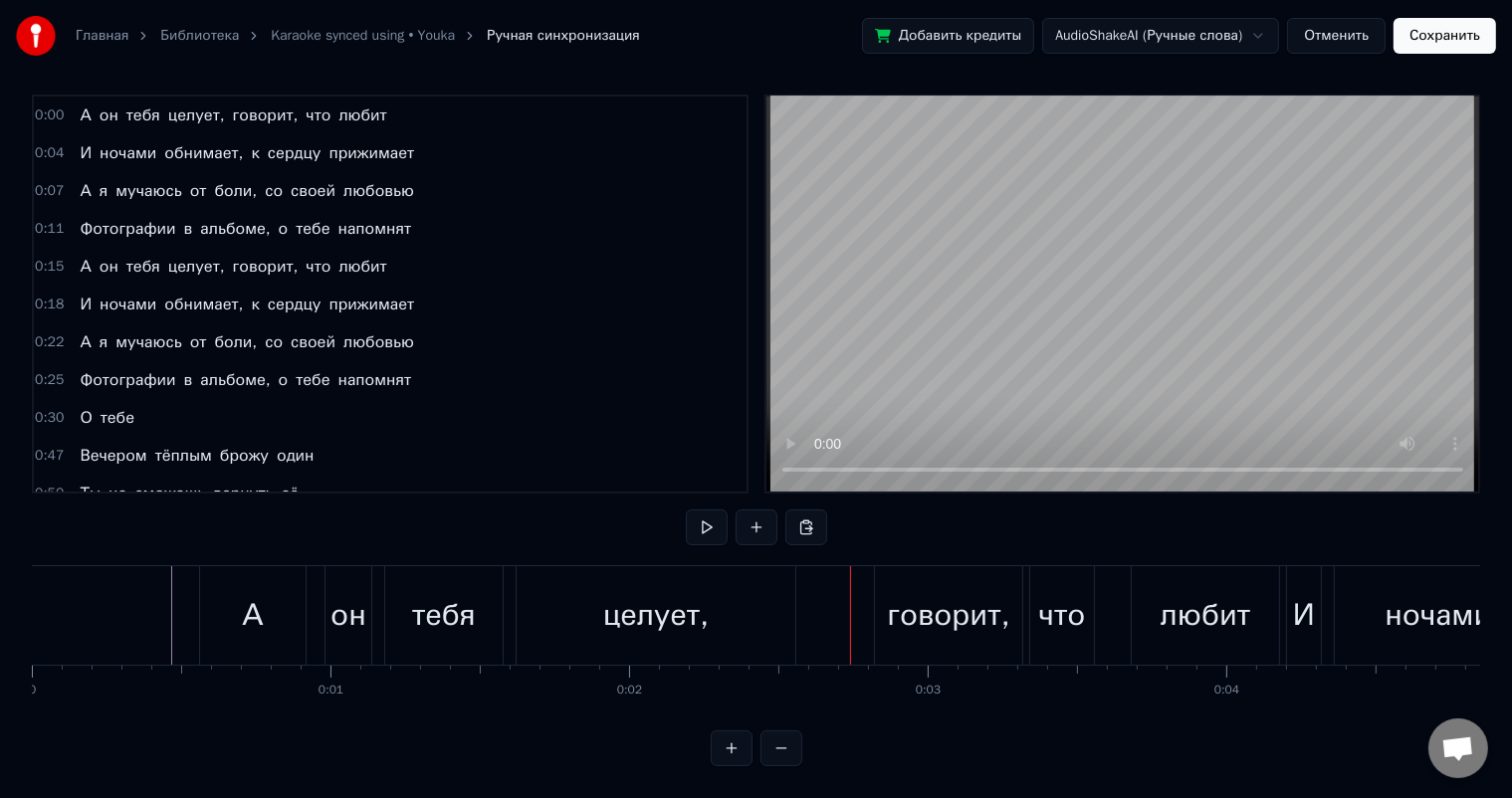 click on "тебя" at bounding box center [444, 615] 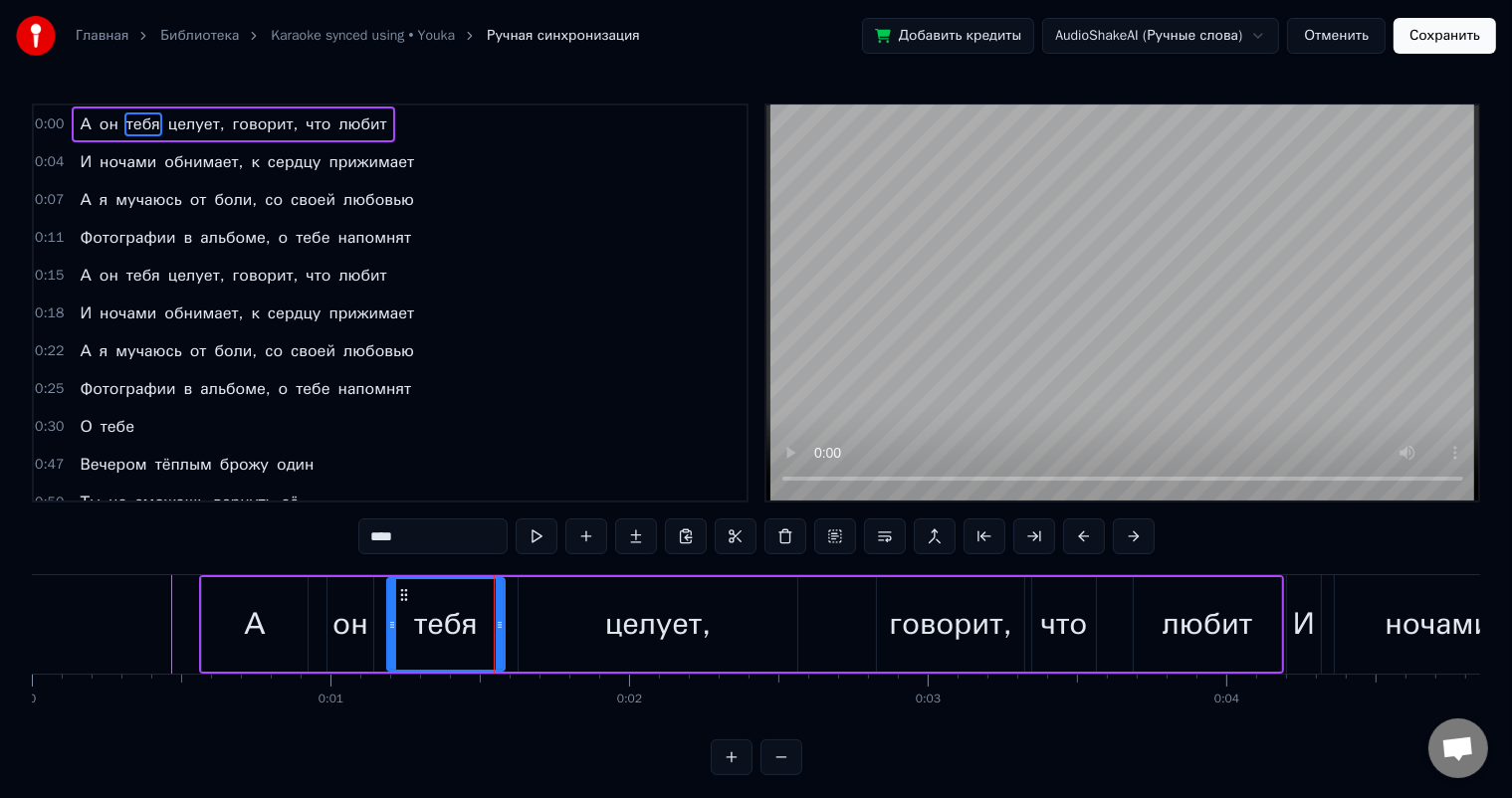 click on "0:00 А он тебя целует, говорит, что любит 0:04 И ночами обнимает, к сердцу прижимает 0:07 А я мучаюсь от боли, со своей любовью 0:11 Фотографии в альбоме, о тебе напомнят 0:15 А он тебя целует, говорит, что любит 0:18 И ночами обнимает, к сердцу прижимает 0:22 А я мучаюсь от боли, со своей любовью 0:25 Фотографии в альбоме, о тебе напомнят 0:30 О тебе 0:47 Вечером тёплым брожу один 0:50 Ты не сможешь вернуть её 0:52 Шепчет мне нежно дождь 0:54 Знаю, что встречу тебя с другим 0:57 Лучше это была б не ты 0:59 Но рядом с ним ты идёшь 1:01 Я ж тебя так любил, так любил 1:05 Думал, что ты ждала меня 1:07 Что же" at bounding box center (756, 439) 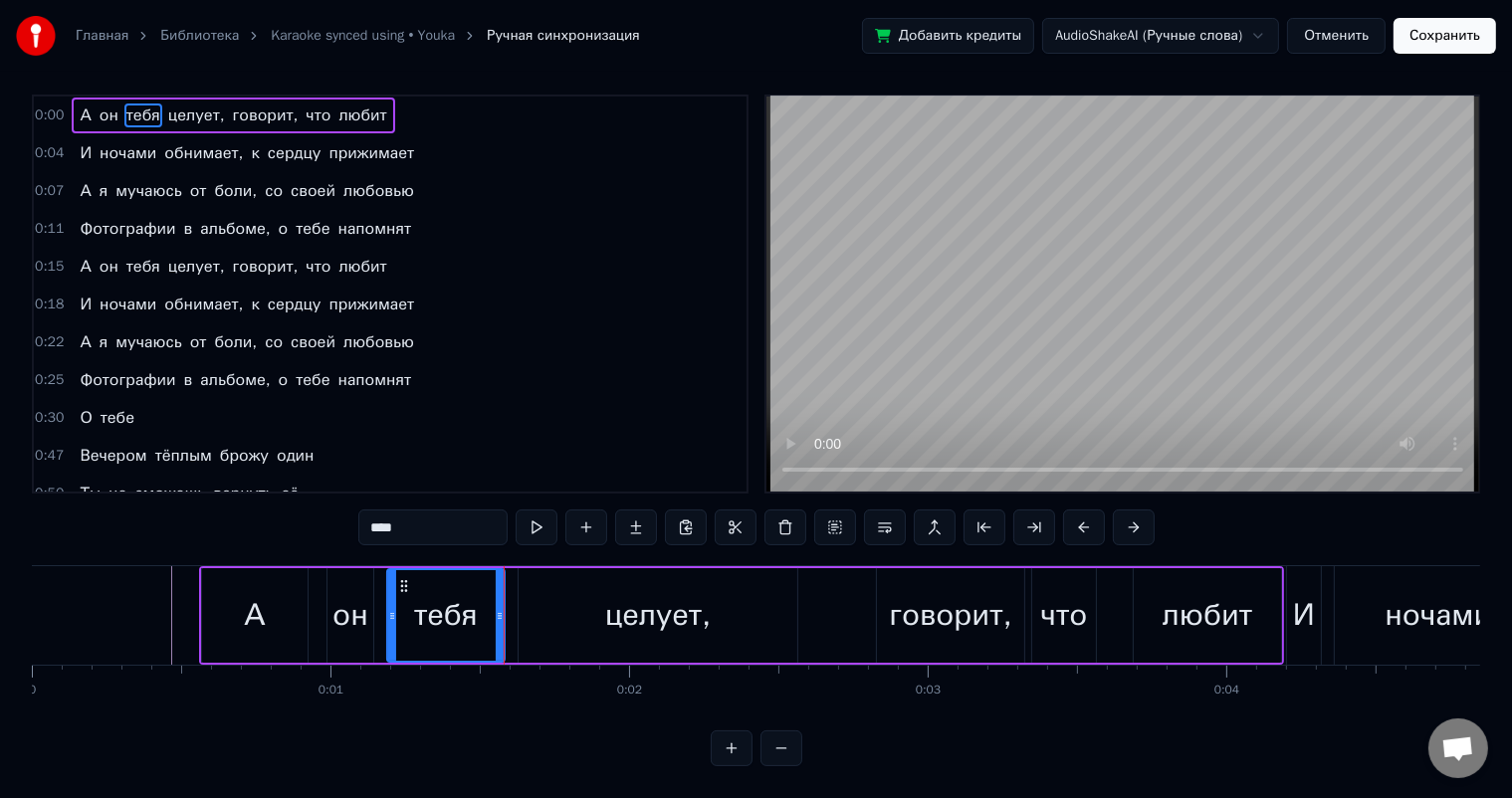 click on "0 0:01 0:02 0:03 0:04 0:05 0:06 0:07 0:08 0:09 0:10 0:11 0:12 0:13 0:14 0:15 0:16 0:17 0:18 0:19 0:20 0:21 0:22 0:23 0:24 0:25 0:26 0:27 0:28 0:29 0:30 0:31 0:32 0:33 0:34 0:35 0:36 0:37 0:38 0:39 0:40 0:41 0:42 0:43 0:44 0:45 0:46 0:47 0:48 0:49 0:50 0:51 0:52 0:53 0:54 0:55 0:56 0:57 0:58 0:59 1:00 1:01 1:02 1:03 1:04 1:05 1:06 1:07 1:08 1:09 1:10 1:11 1:12 1:13 1:14 1:15 1:16 1:17 1:18 1:19 1:20 1:21 1:22 1:23 1:24 1:25 1:26 1:27 1:28 1:29 1:30 1:31 1:32 1:33 1:34 1:35 1:36 1:37 1:38 1:39 1:40 1:41 1:42 1:43 1:44 1:45 1:46 1:47 1:48 1:49 1:50 1:51 1:52 1:53 1:54 1:55 1:56 1:57 1:58 1:59 2:00 2:01 2:02 2:03 2:04 2:05 2:06 2:07 2:08 2:09 2:10 2:11 2:12 2:13 2:14 2:15 2:16 2:17 2:18 2:19 2:20 2:21 2:22 2:23 2:24 2:25 2:26 2:27 2:28 2:29 2:30 2:31 2:32 2:33 2:34 2:35 2:36 2:37 2:38 2:39 2:40 2:41 2:42 2:43 2:44 2:45 2:46 2:47 2:48 2:49 2:50 2:51 2:52 2:53 2:54 2:55 2:56 2:57 2:58 2:59 3:00 3:01 3:02" at bounding box center [756, 690] 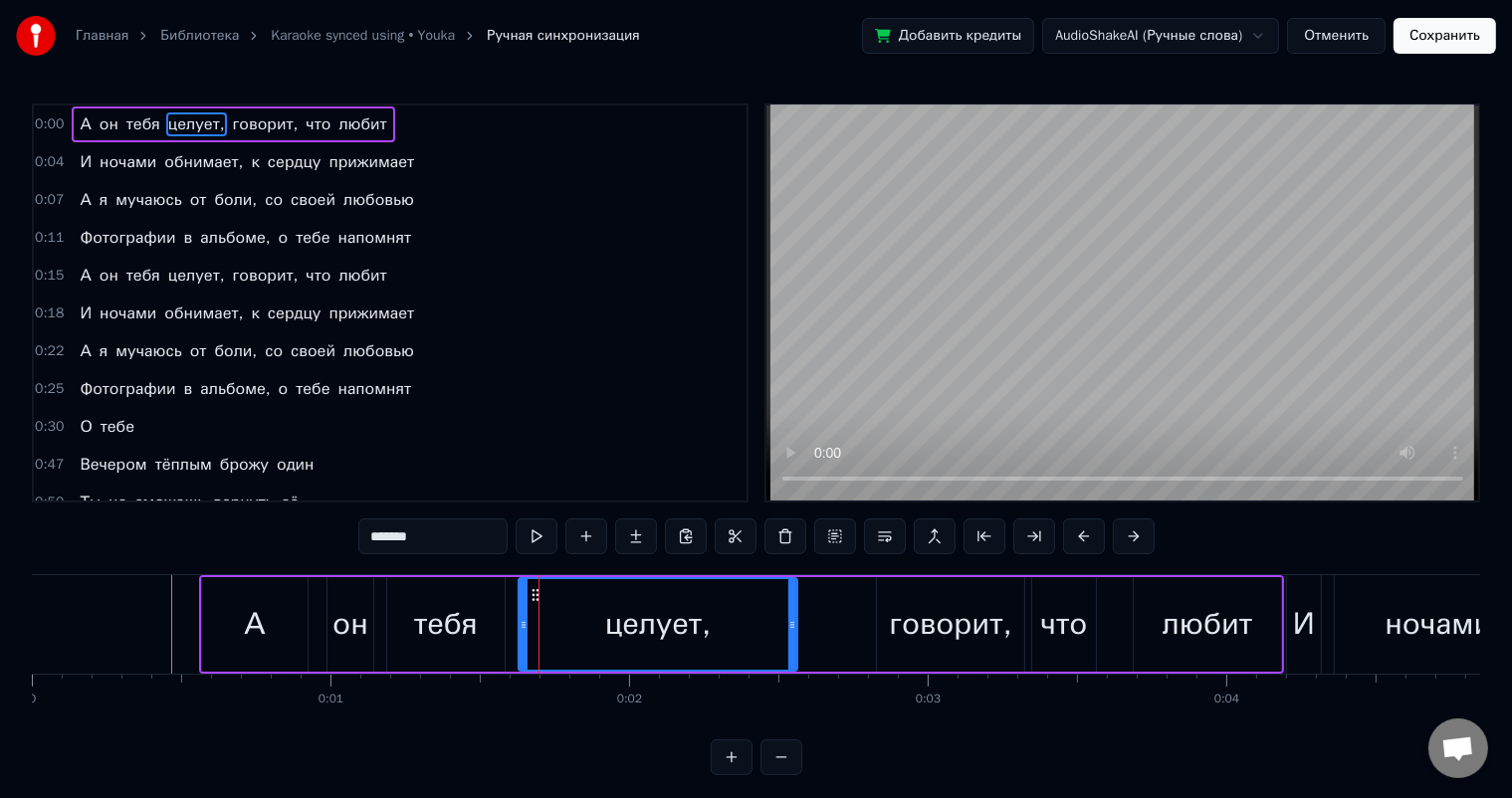 scroll, scrollTop: 26, scrollLeft: 0, axis: vertical 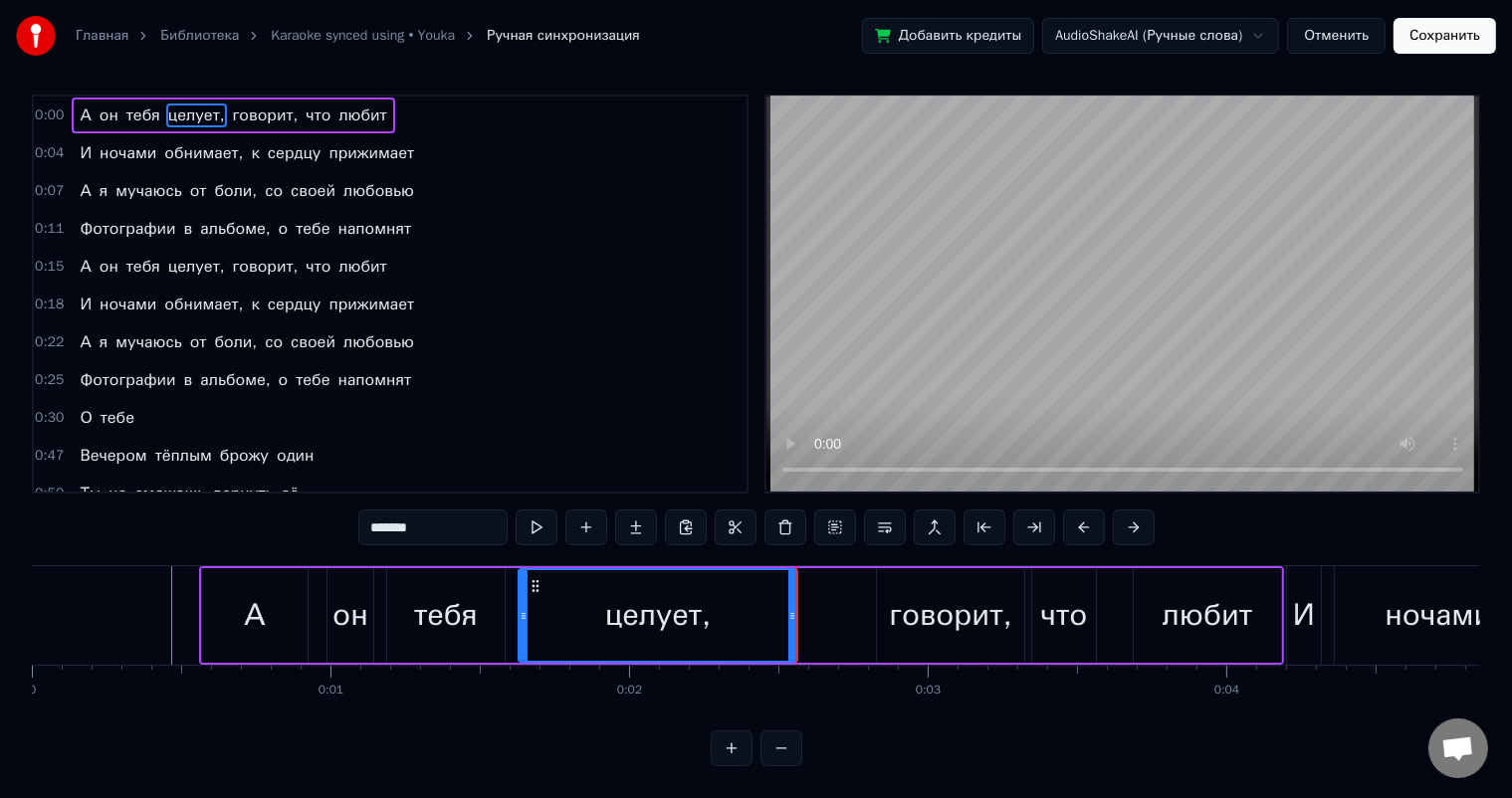click on "говорит," at bounding box center [951, 615] 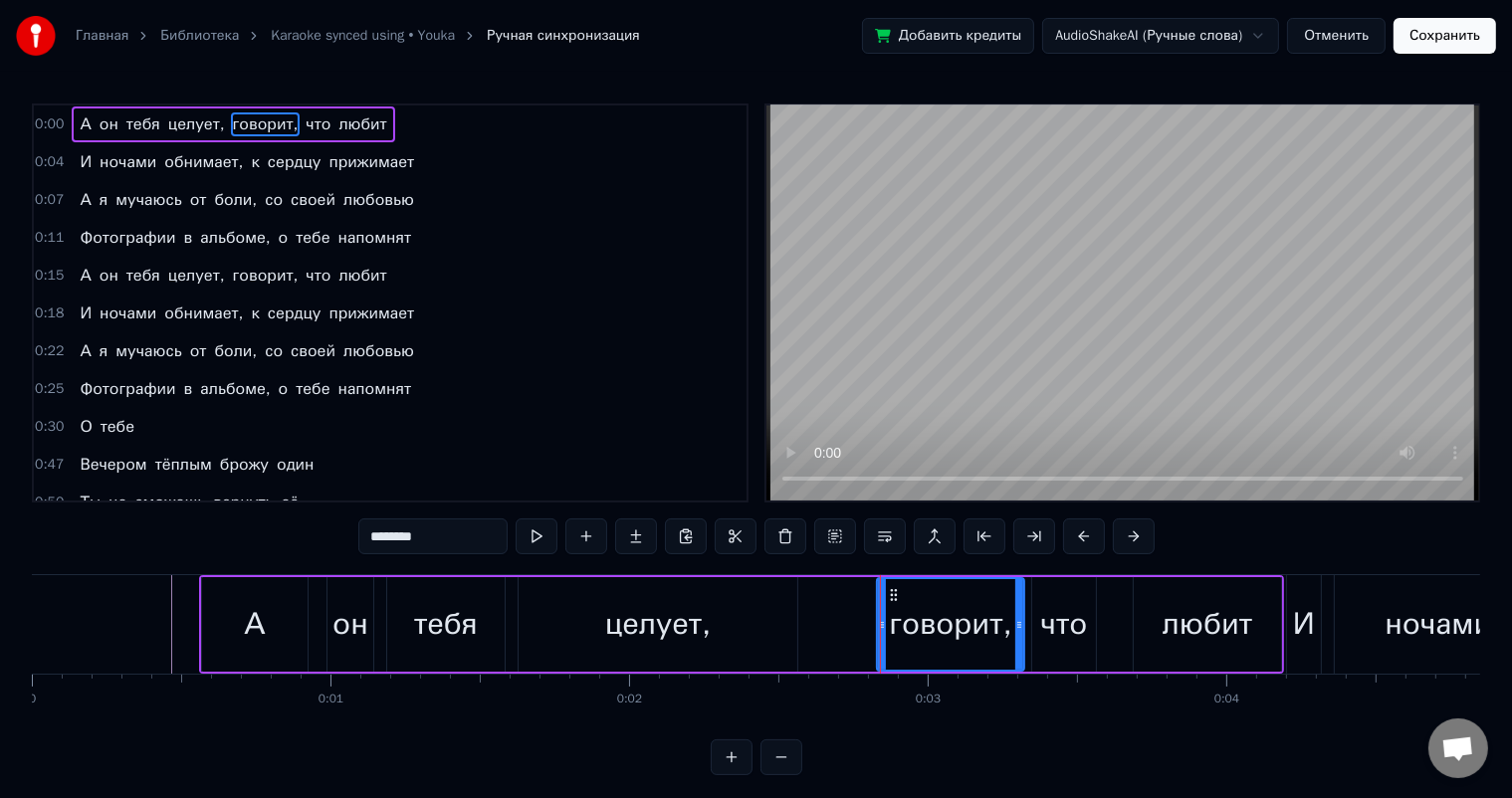 scroll, scrollTop: 26, scrollLeft: 0, axis: vertical 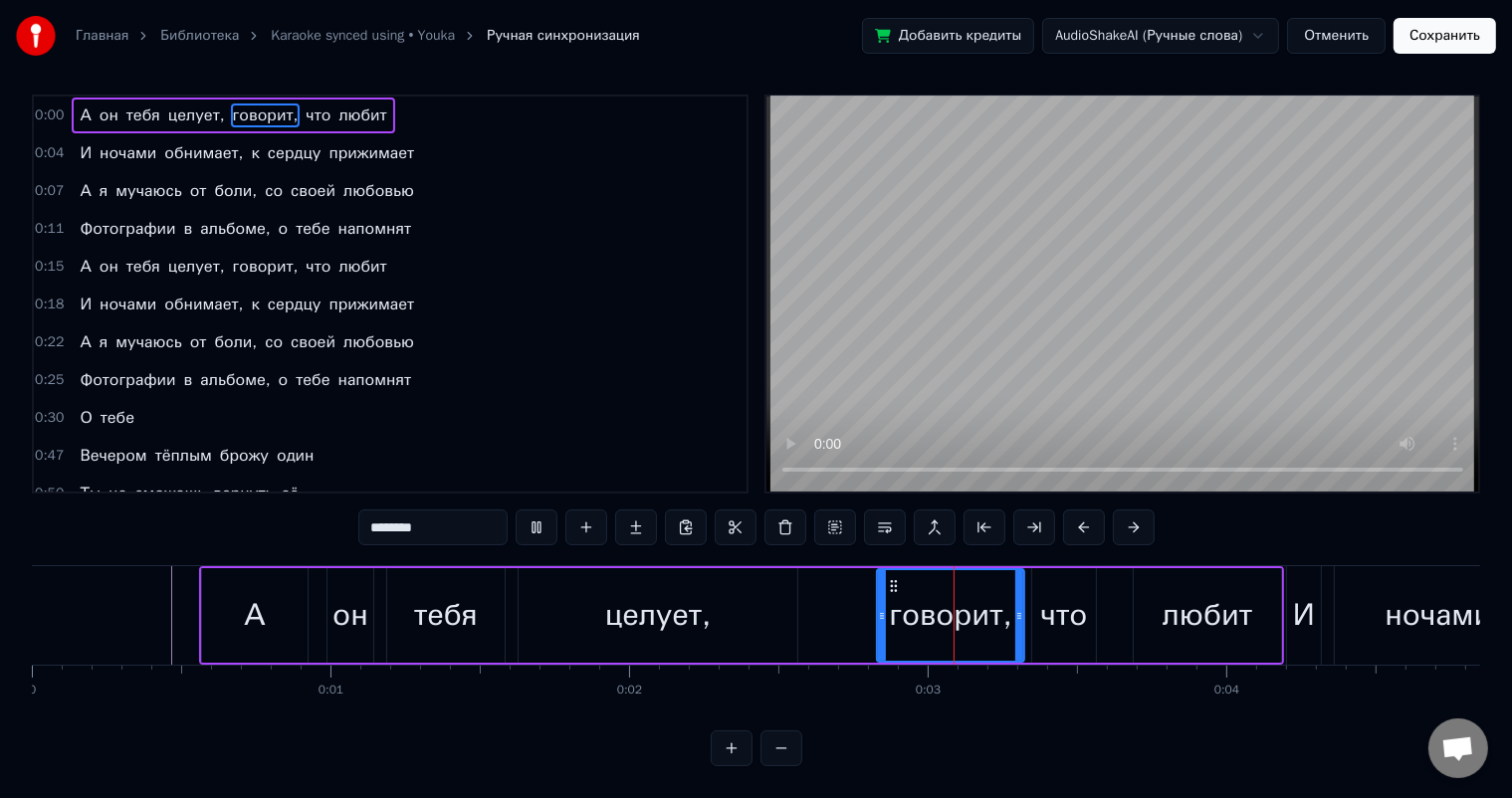 click on "что" at bounding box center [1064, 615] 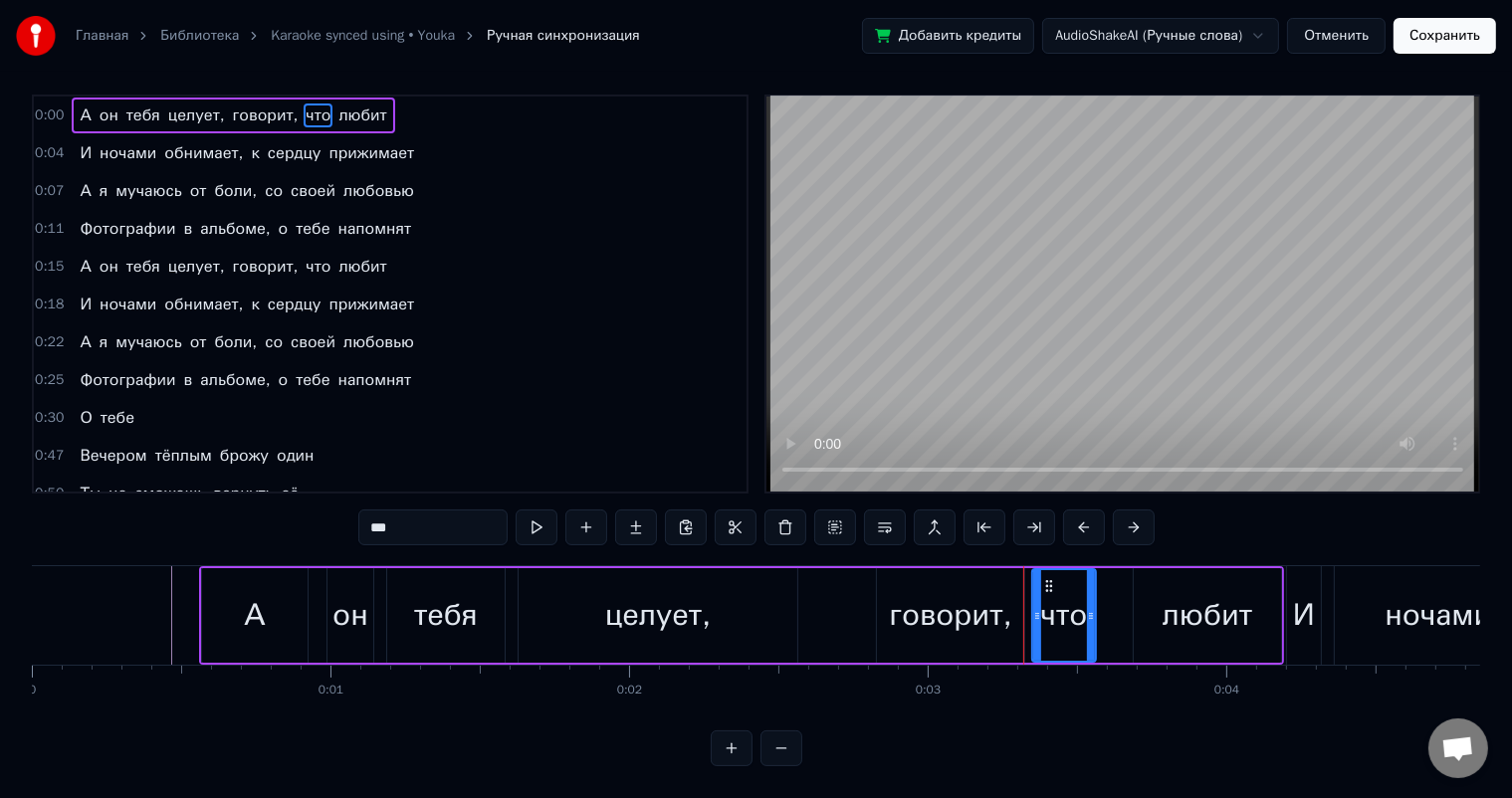 scroll, scrollTop: 26, scrollLeft: 0, axis: vertical 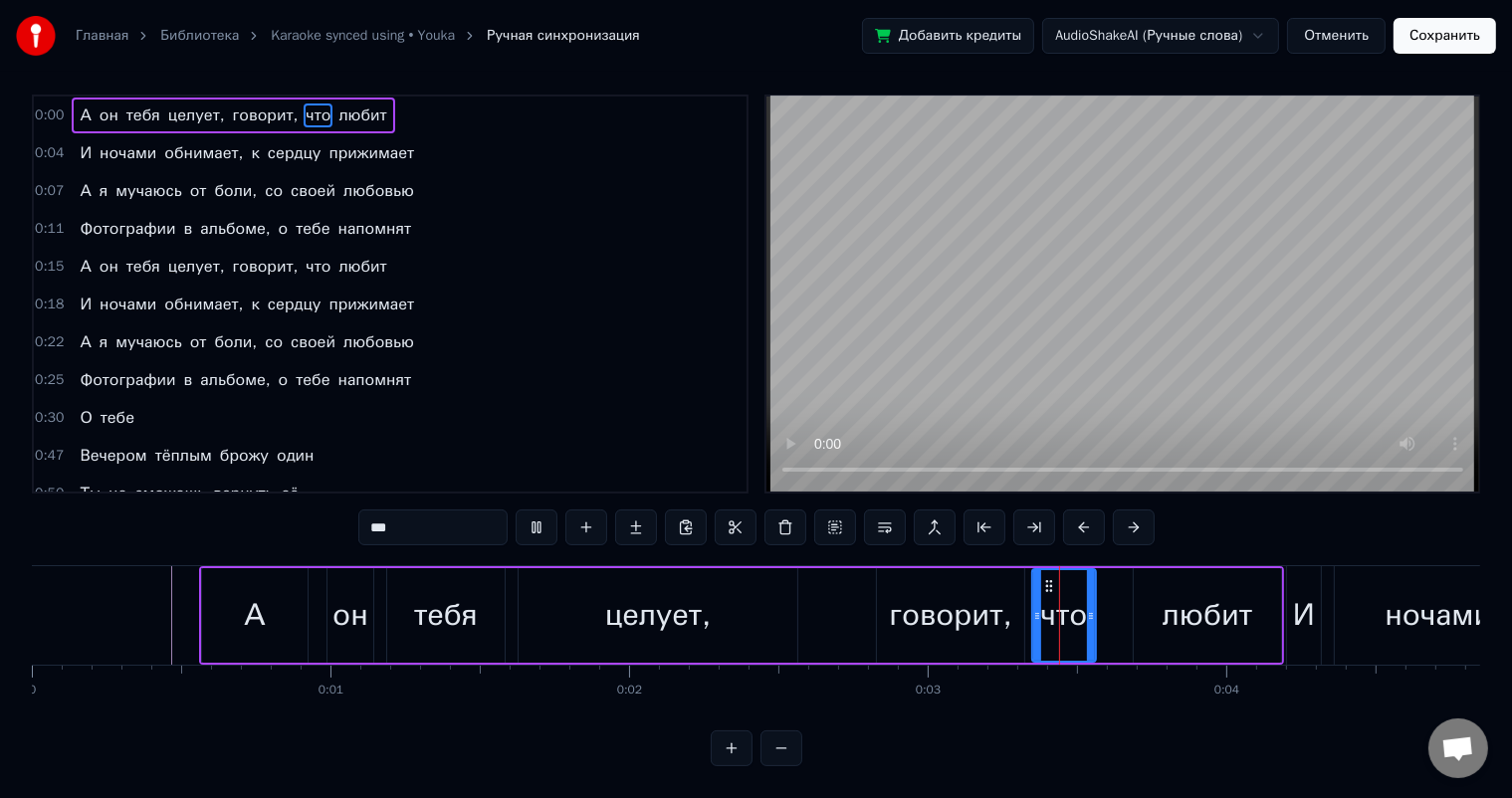 click on "любит" at bounding box center (1207, 615) 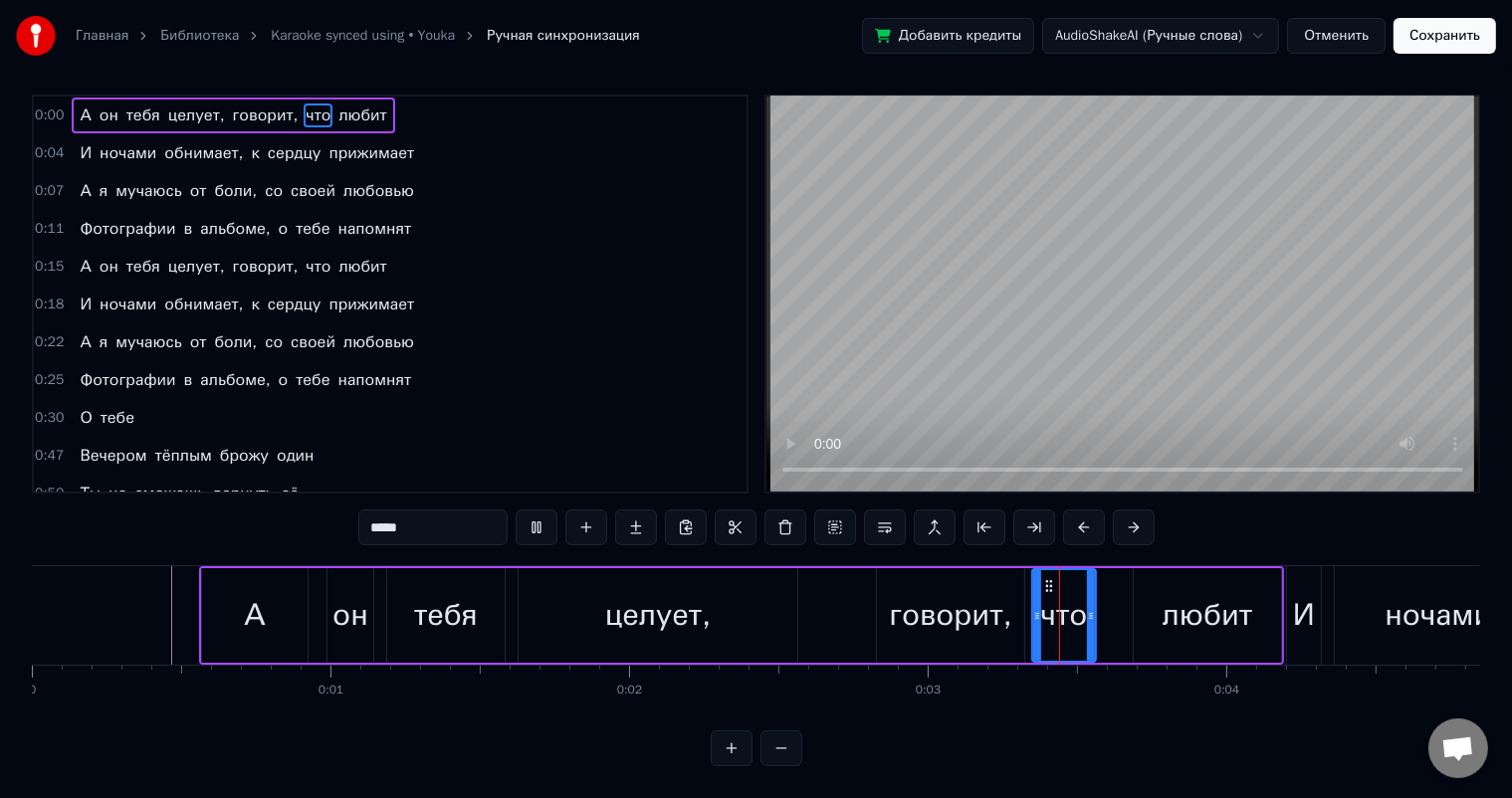 scroll, scrollTop: 0, scrollLeft: 0, axis: both 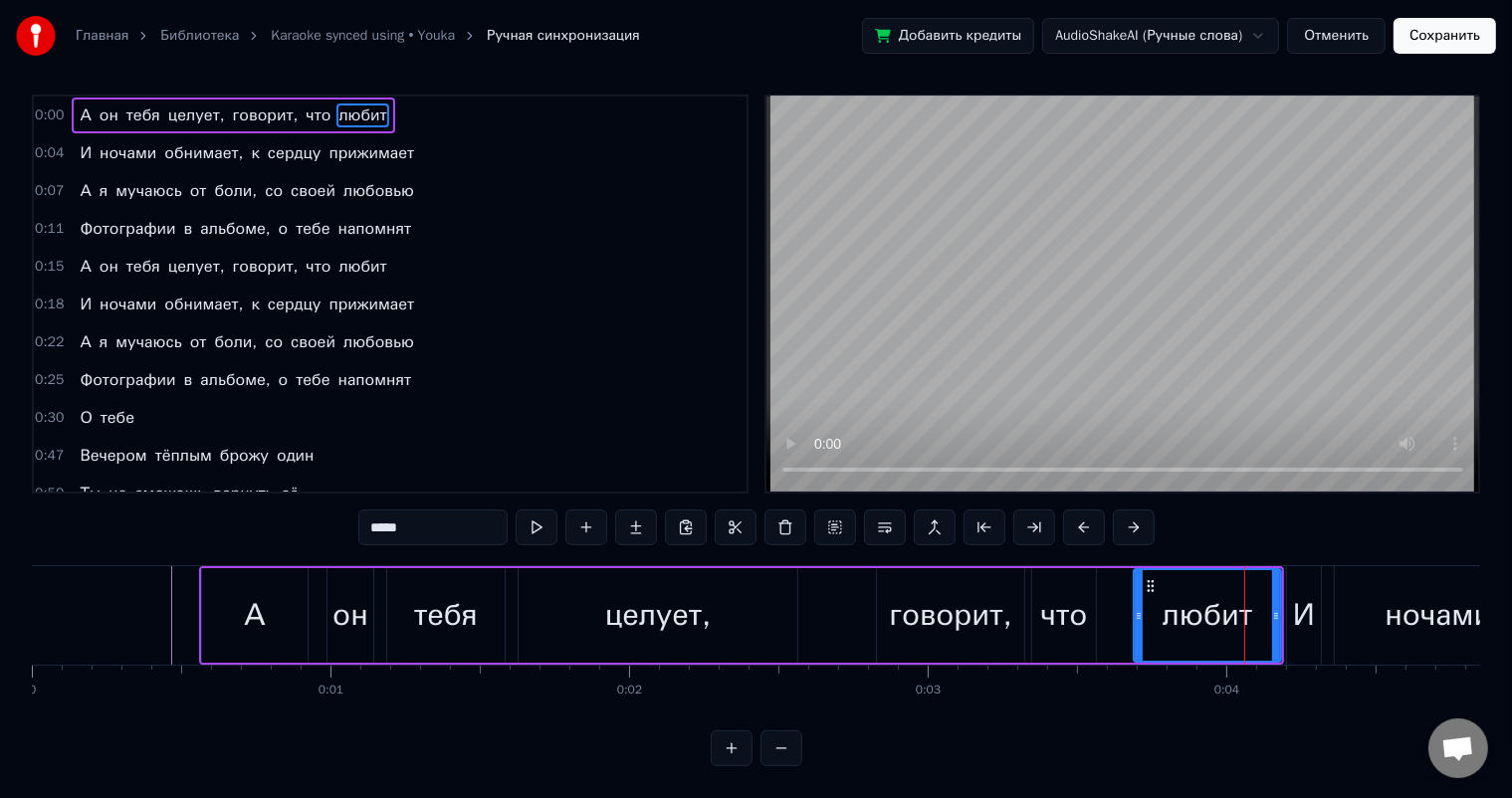 click on "что" at bounding box center [1064, 615] 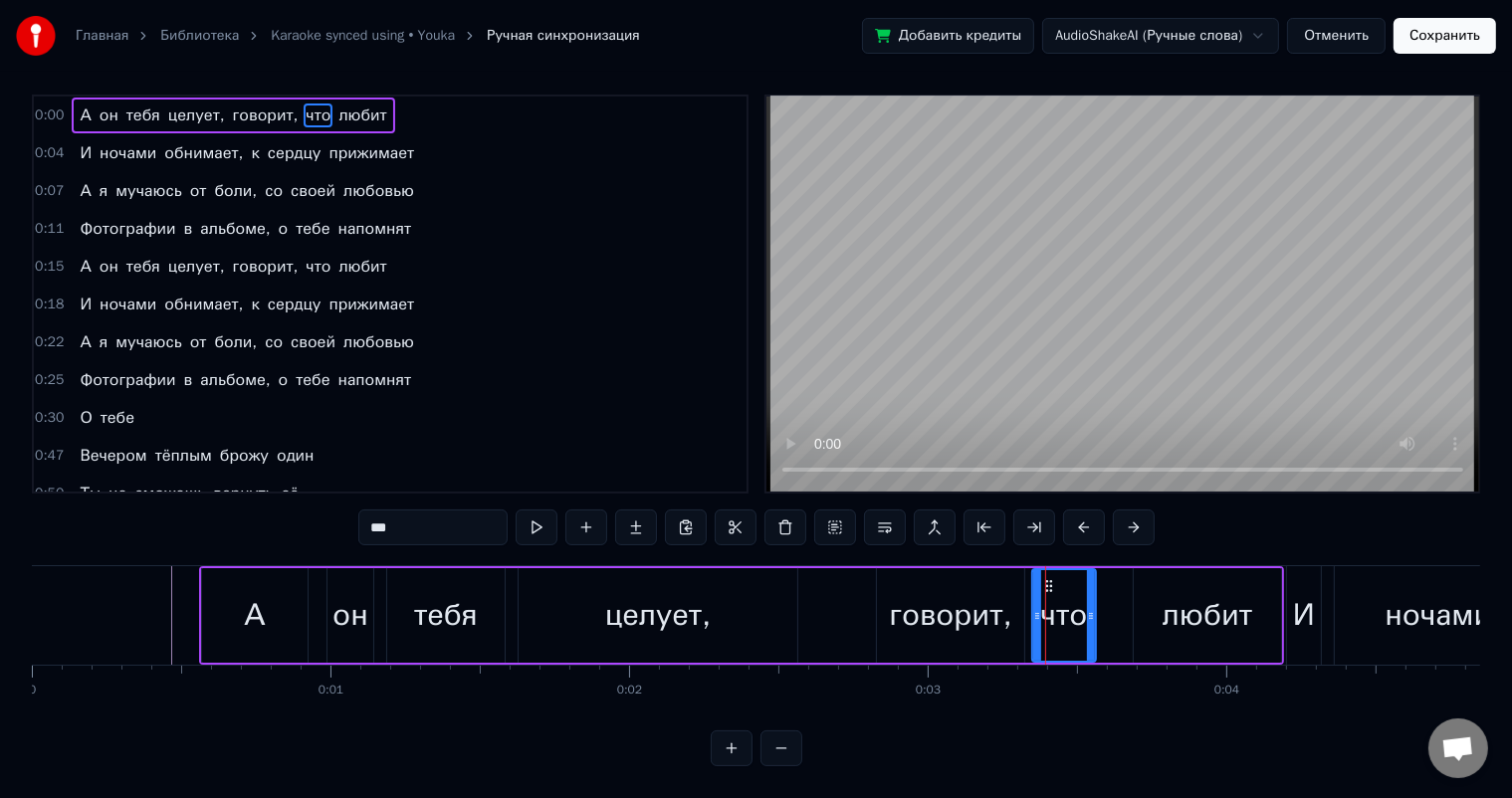 scroll, scrollTop: 26, scrollLeft: 0, axis: vertical 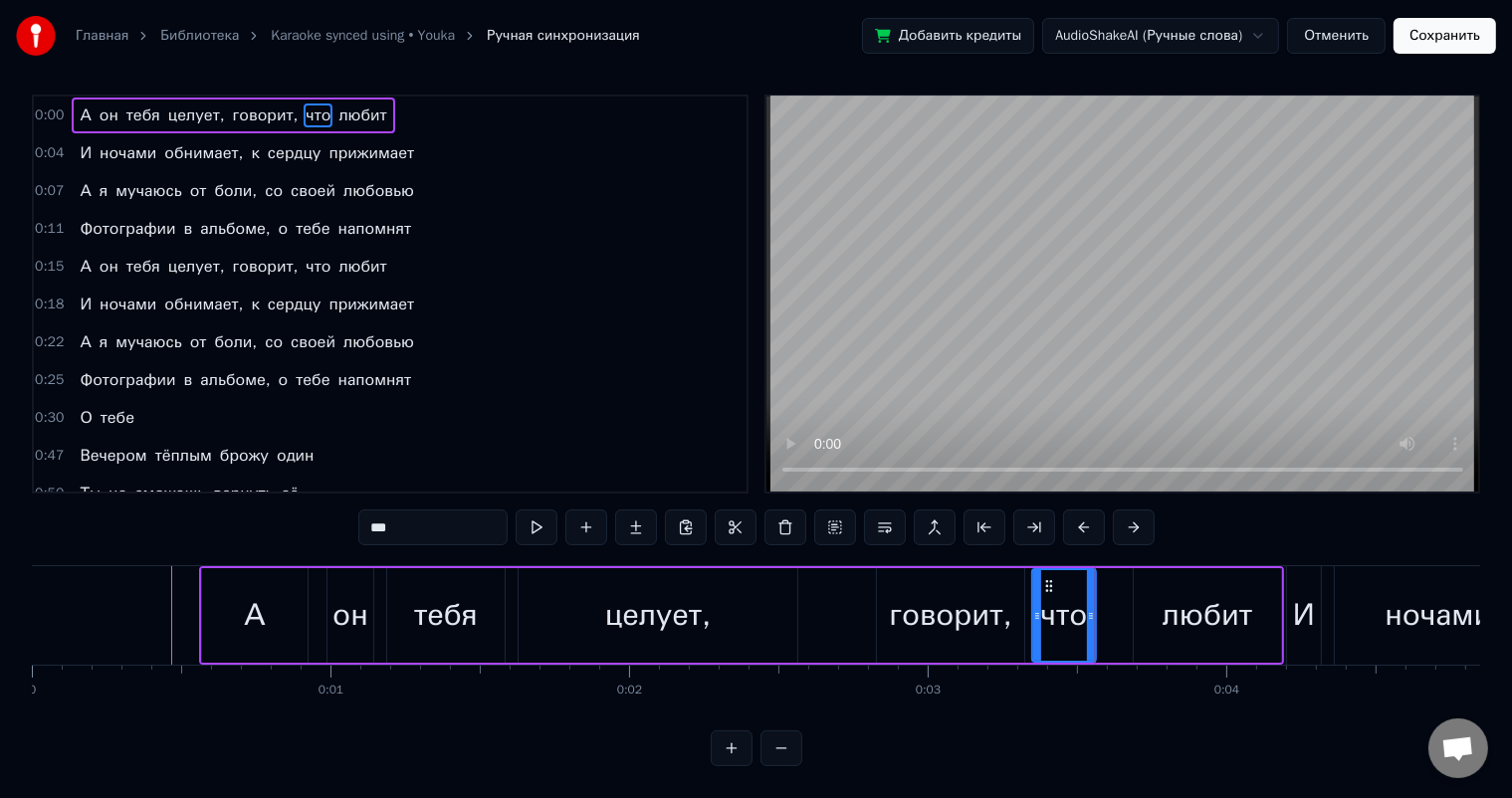 click on "0 0:01 0:02 0:03 0:04 0:05 0:06 0:07 0:08 0:09 0:10 0:11 0:12 0:13 0:14 0:15 0:16 0:17 0:18 0:19 0:20 0:21 0:22 0:23 0:24 0:25 0:26 0:27 0:28 0:29 0:30 0:31 0:32 0:33 0:34 0:35 0:36 0:37 0:38 0:39 0:40 0:41 0:42 0:43 0:44 0:45 0:46 0:47 0:48 0:49 0:50 0:51 0:52 0:53 0:54 0:55 0:56 0:57 0:58 0:59 1:00 1:01 1:02 1:03 1:04 1:05 1:06 1:07 1:08 1:09 1:10 1:11 1:12 1:13 1:14 1:15 1:16 1:17 1:18 1:19 1:20 1:21 1:22 1:23 1:24 1:25 1:26 1:27 1:28 1:29 1:30 1:31 1:32 1:33 1:34 1:35 1:36 1:37 1:38 1:39 1:40 1:41 1:42 1:43 1:44 1:45 1:46 1:47 1:48 1:49 1:50 1:51 1:52 1:53 1:54 1:55 1:56 1:57 1:58 1:59 2:00 2:01 2:02 2:03 2:04 2:05 2:06 2:07 2:08 2:09 2:10 2:11 2:12 2:13 2:14 2:15 2:16 2:17 2:18 2:19 2:20 2:21 2:22 2:23 2:24 2:25 2:26 2:27 2:28 2:29 2:30 2:31 2:32 2:33 2:34 2:35 2:36 2:37 2:38 2:39 2:40 2:41 2:42 2:43 2:44 2:45 2:46 2:47 2:48 2:49 2:50 2:51 2:52 2:53 2:54 2:55 2:56 2:57 2:58 2:59 3:00 3:01 3:02" at bounding box center [27246, 681] 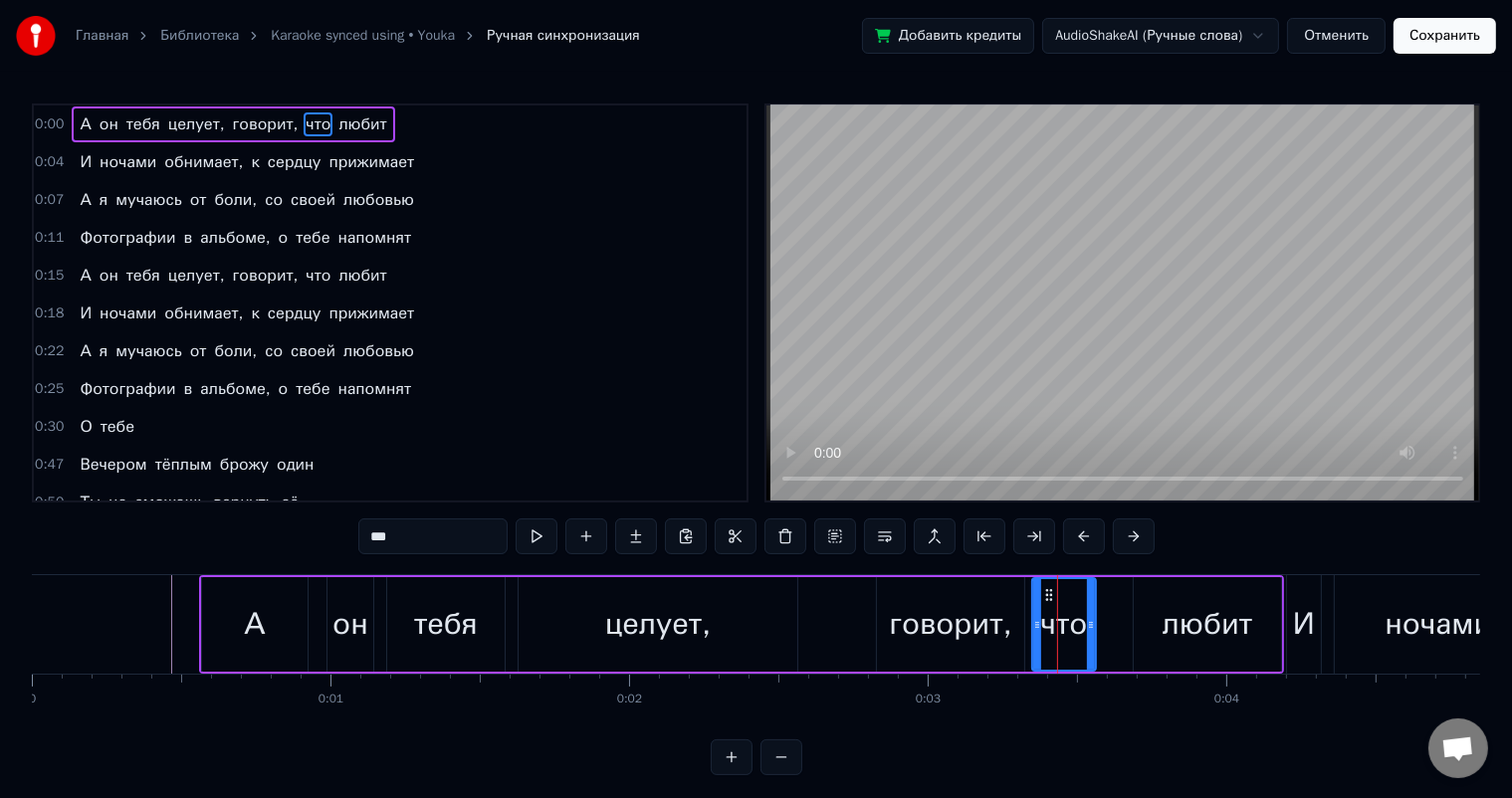 click on "0 0:01 0:02 0:03 0:04 0:05 0:06 0:07 0:08 0:09 0:10 0:11 0:12 0:13 0:14 0:15 0:16 0:17 0:18 0:19 0:20 0:21 0:22 0:23 0:24 0:25 0:26 0:27 0:28 0:29 0:30 0:31 0:32 0:33 0:34 0:35 0:36 0:37 0:38 0:39 0:40 0:41 0:42 0:43 0:44 0:45 0:46 0:47 0:48 0:49 0:50 0:51 0:52 0:53 0:54 0:55 0:56 0:57 0:58 0:59 1:00 1:01 1:02 1:03 1:04 1:05 1:06 1:07 1:08 1:09 1:10 1:11 1:12 1:13 1:14 1:15 1:16 1:17 1:18 1:19 1:20 1:21 1:22 1:23 1:24 1:25 1:26 1:27 1:28 1:29 1:30 1:31 1:32 1:33 1:34 1:35 1:36 1:37 1:38 1:39 1:40 1:41 1:42 1:43 1:44 1:45 1:46 1:47 1:48 1:49 1:50 1:51 1:52 1:53 1:54 1:55 1:56 1:57 1:58 1:59 2:00 2:01 2:02 2:03 2:04 2:05 2:06 2:07 2:08 2:09 2:10 2:11 2:12 2:13 2:14 2:15 2:16 2:17 2:18 2:19 2:20 2:21 2:22 2:23 2:24 2:25 2:26 2:27 2:28 2:29 2:30 2:31 2:32 2:33 2:34 2:35 2:36 2:37 2:38 2:39 2:40 2:41 2:42 2:43 2:44 2:45 2:46 2:47 2:48 2:49 2:50 2:51 2:52 2:53 2:54 2:55 2:56 2:57 2:58 2:59 3:00 3:01 3:02" at bounding box center (27246, 690) 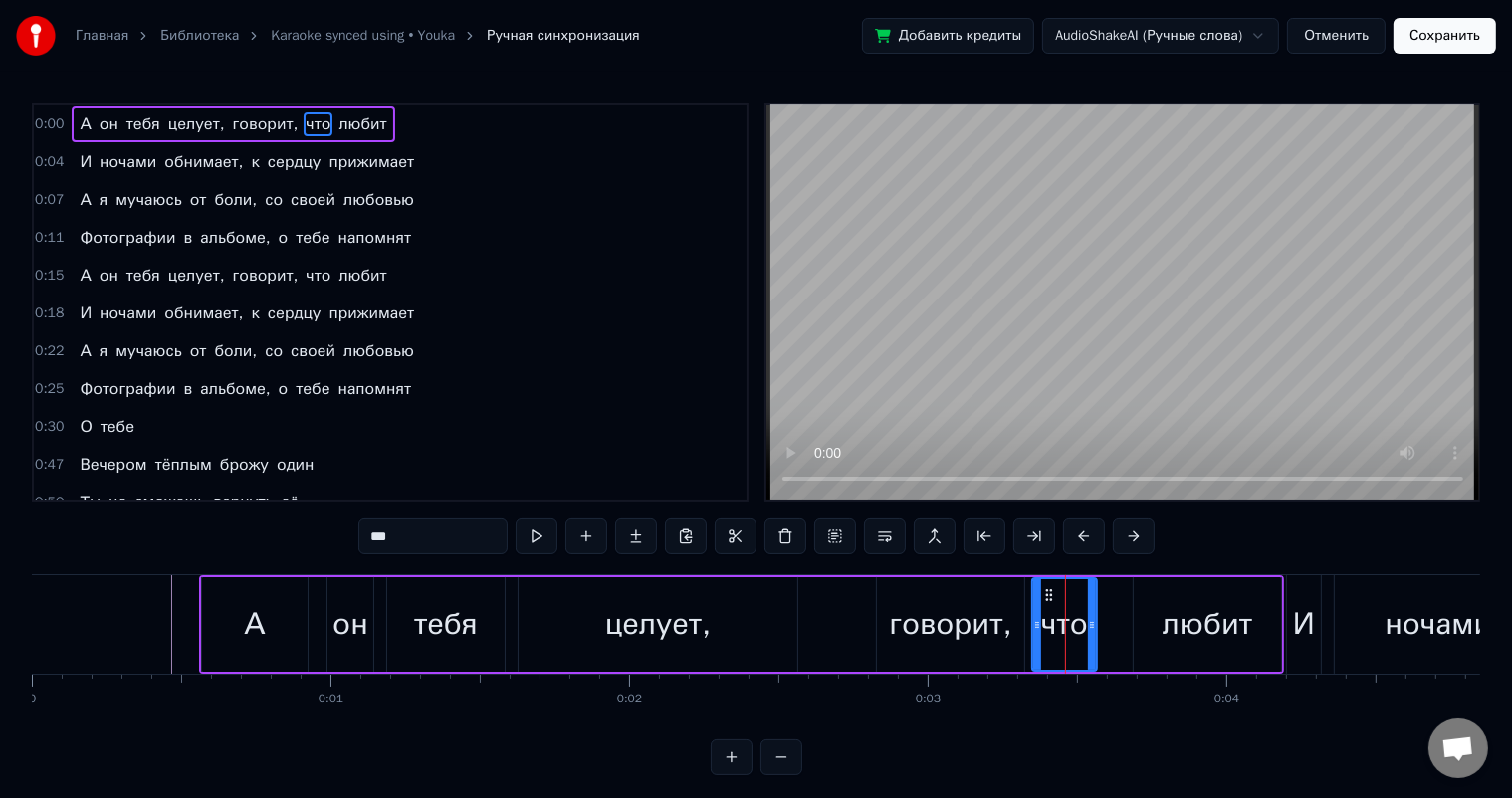 click 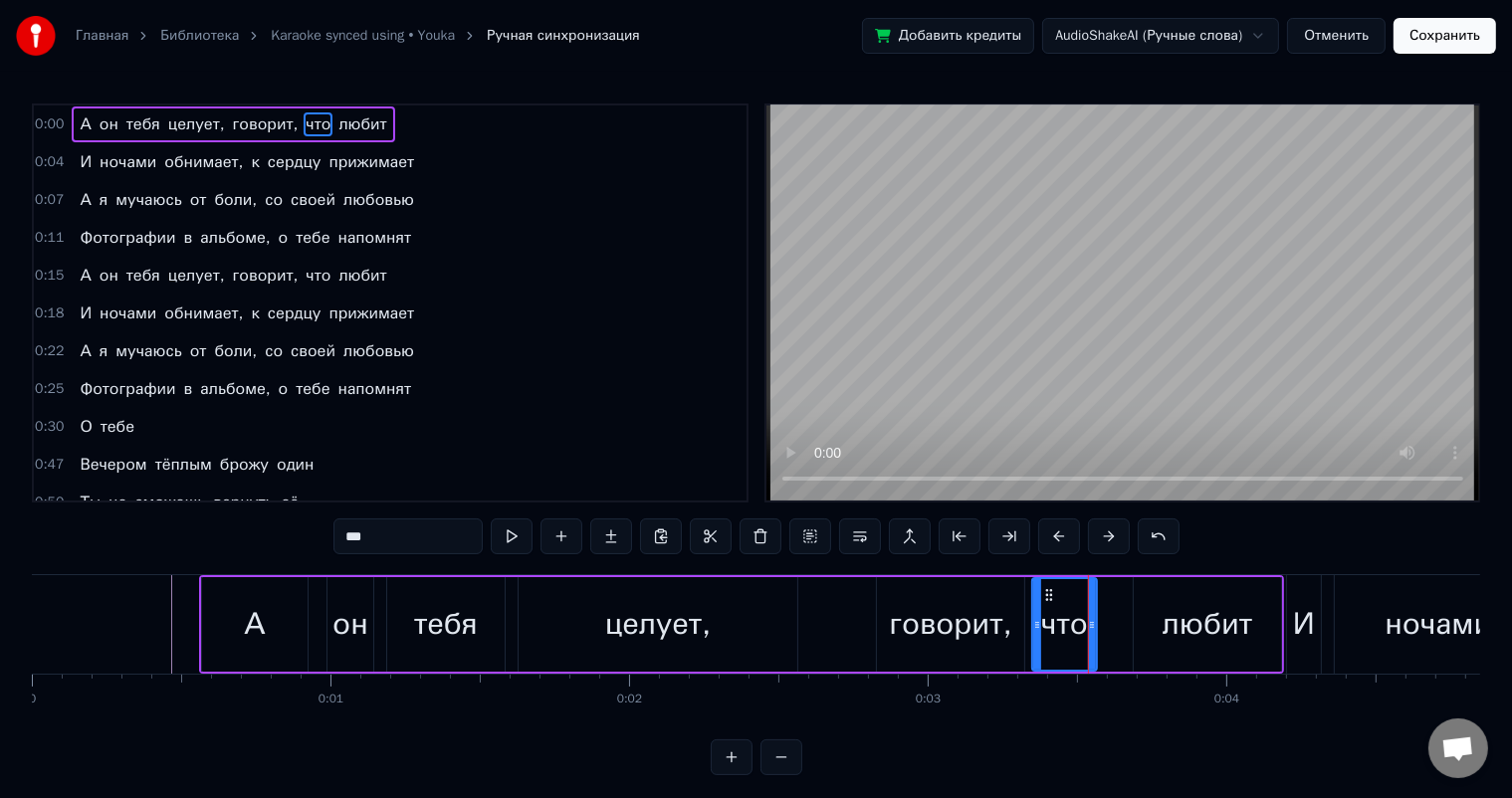 click on "0 0:01 0:02 0:03 0:04 0:05 0:06 0:07 0:08 0:09 0:10 0:11 0:12 0:13 0:14 0:15 0:16 0:17 0:18 0:19 0:20 0:21 0:22 0:23 0:24 0:25 0:26 0:27 0:28 0:29 0:30 0:31 0:32 0:33 0:34 0:35 0:36 0:37 0:38 0:39 0:40 0:41 0:42 0:43 0:44 0:45 0:46 0:47 0:48 0:49 0:50 0:51 0:52 0:53 0:54 0:55 0:56 0:57 0:58 0:59 1:00 1:01 1:02 1:03 1:04 1:05 1:06 1:07 1:08 1:09 1:10 1:11 1:12 1:13 1:14 1:15 1:16 1:17 1:18 1:19 1:20 1:21 1:22 1:23 1:24 1:25 1:26 1:27 1:28 1:29 1:30 1:31 1:32 1:33 1:34 1:35 1:36 1:37 1:38 1:39 1:40 1:41 1:42 1:43 1:44 1:45 1:46 1:47 1:48 1:49 1:50 1:51 1:52 1:53 1:54 1:55 1:56 1:57 1:58 1:59 2:00 2:01 2:02 2:03 2:04 2:05 2:06 2:07 2:08 2:09 2:10 2:11 2:12 2:13 2:14 2:15 2:16 2:17 2:18 2:19 2:20 2:21 2:22 2:23 2:24 2:25 2:26 2:27 2:28 2:29 2:30 2:31 2:32 2:33 2:34 2:35 2:36 2:37 2:38 2:39 2:40 2:41 2:42 2:43 2:44 2:45 2:46 2:47 2:48 2:49 2:50 2:51 2:52 2:53 2:54 2:55 2:56 2:57 2:58 2:59 3:00 3:01 3:02" at bounding box center (27246, 690) 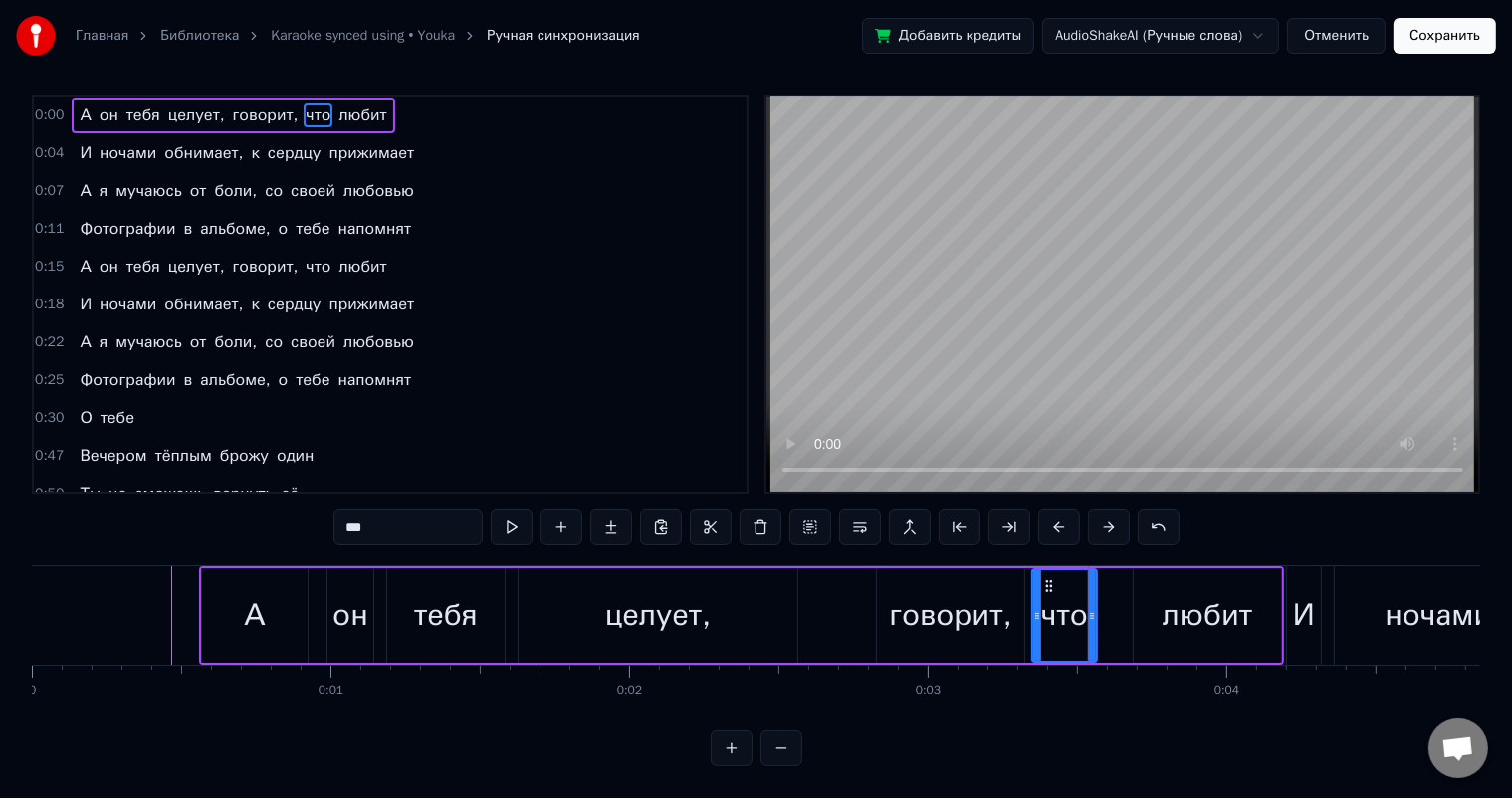 scroll, scrollTop: 26, scrollLeft: 0, axis: vertical 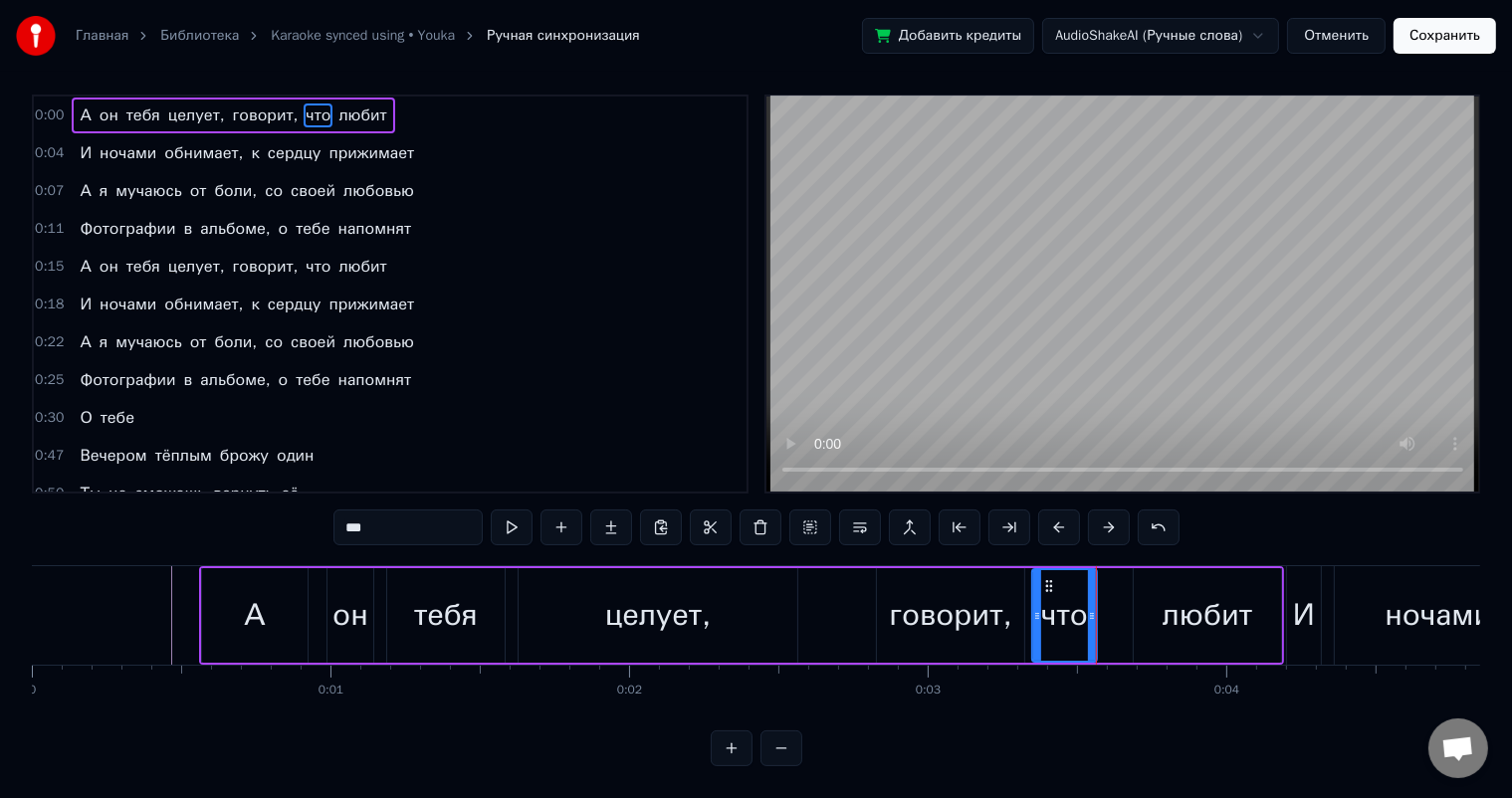 click on "0:00 А он тебя целует, говорит, что любит 0:04 И ночами обнимает, к сердцу прижимает 0:07 А я мучаюсь от боли, со своей любовью 0:11 Фотографии в альбоме, о тебе напомнят 0:15 А он тебя целует, говорит, что любит 0:18 И ночами обнимает, к сердцу прижимает 0:22 А я мучаюсь от боли, со своей любовью 0:25 Фотографии в альбоме, о тебе напомнят 0:30 О тебе 0:47 Вечером тёплым брожу один 0:50 Ты не сможешь вернуть её 0:52 Шепчет мне нежно дождь 0:54 Знаю, что встречу тебя с другим 0:57 Лучше это была б не ты 0:59 Но рядом с ним ты идёшь 1:01 Я ж тебя так любил, так любил 1:05 Думал, что ты ждала меня 1:07 Что же" at bounding box center (756, 430) 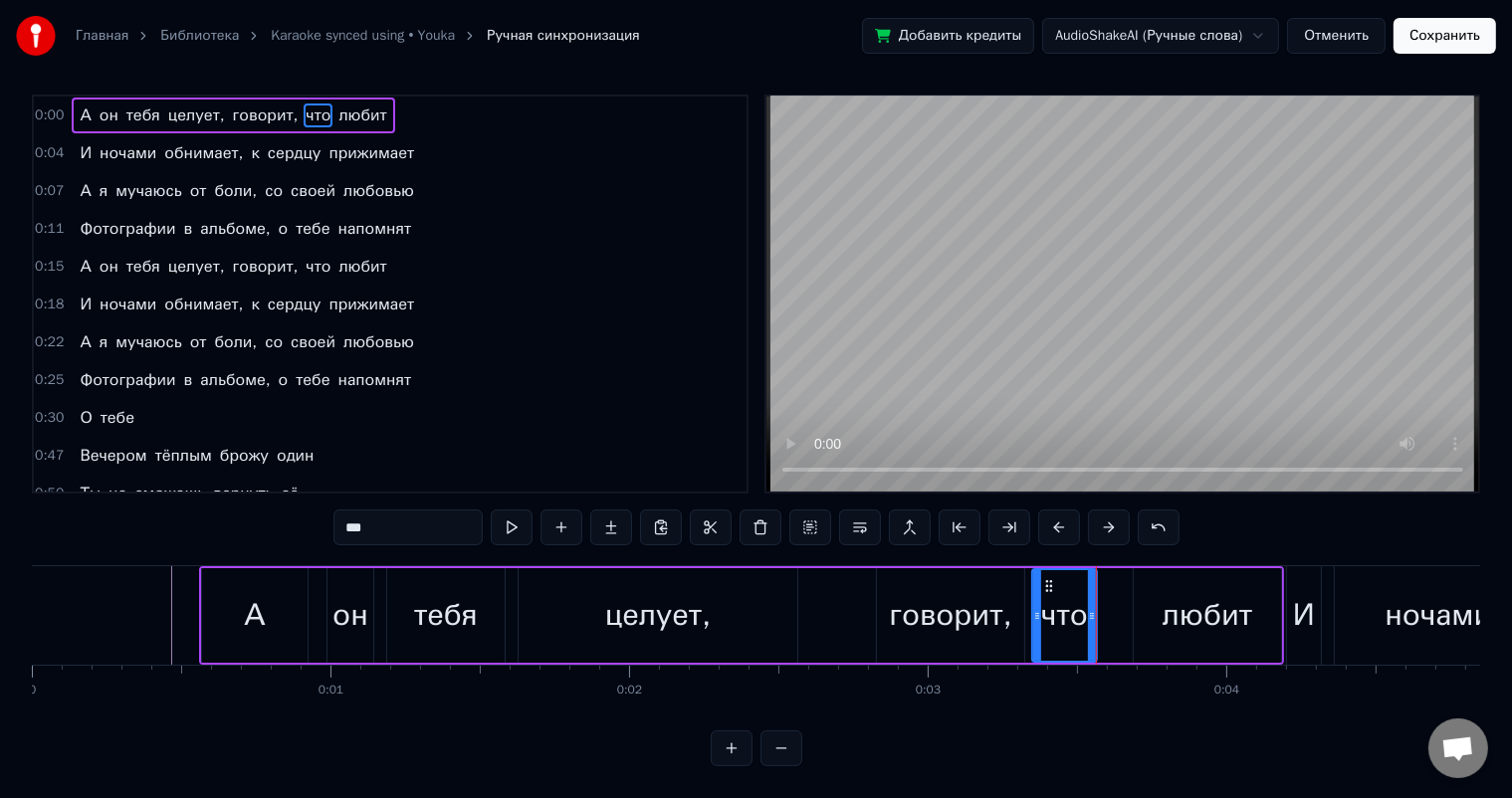 click on "любит" at bounding box center (1207, 615) 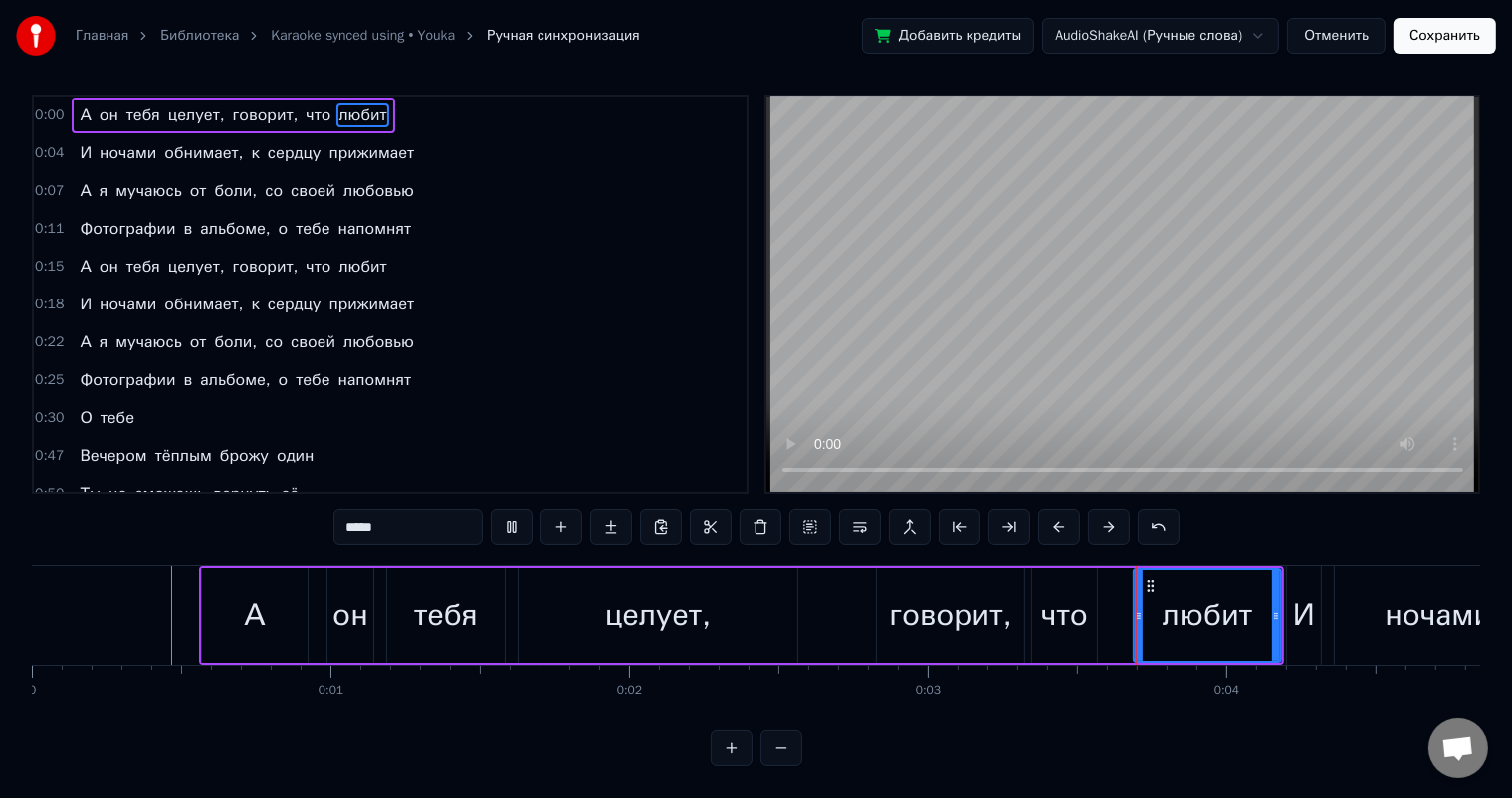 scroll, scrollTop: 26, scrollLeft: 0, axis: vertical 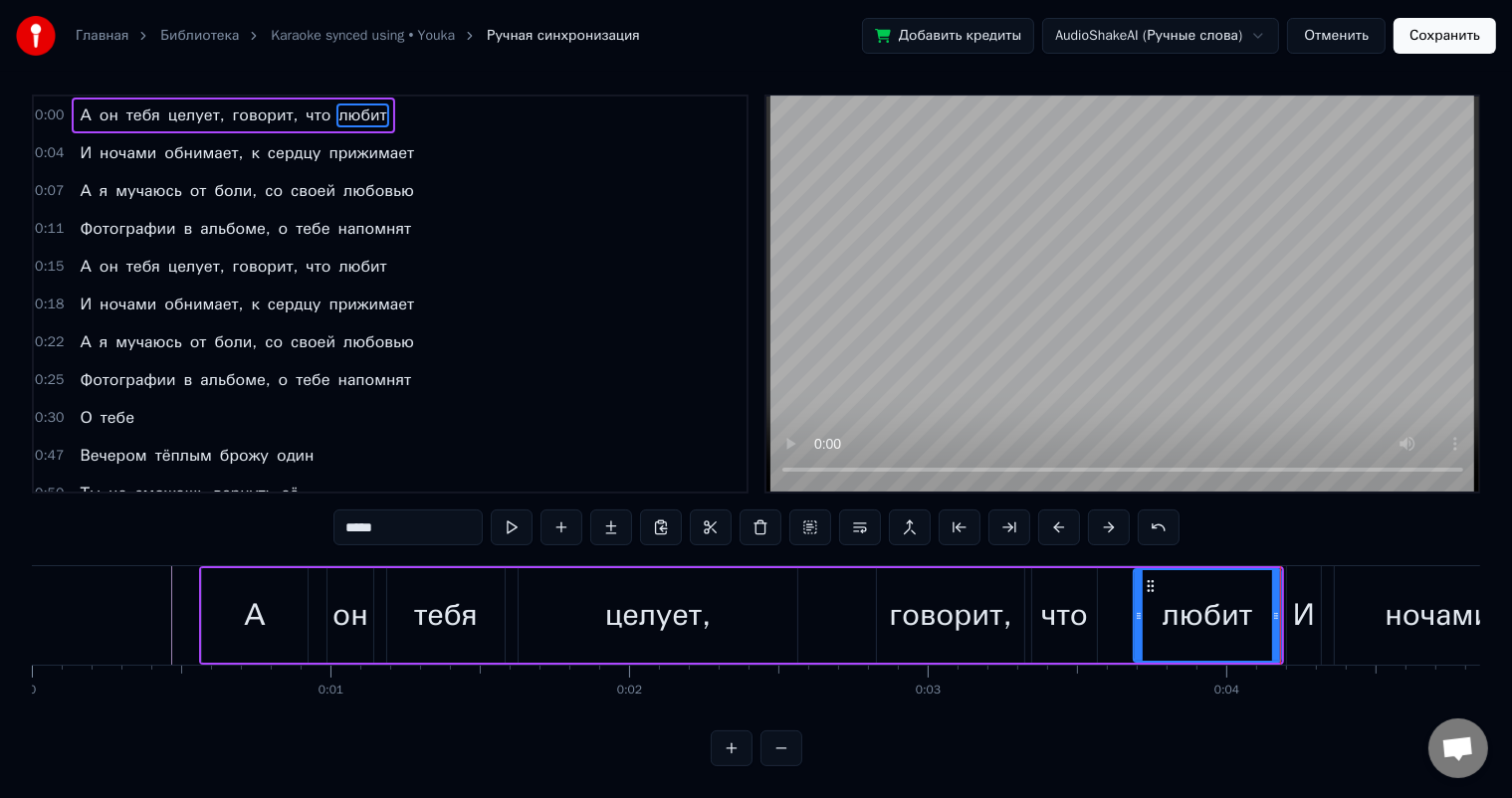 click on "И" at bounding box center (1304, 615) 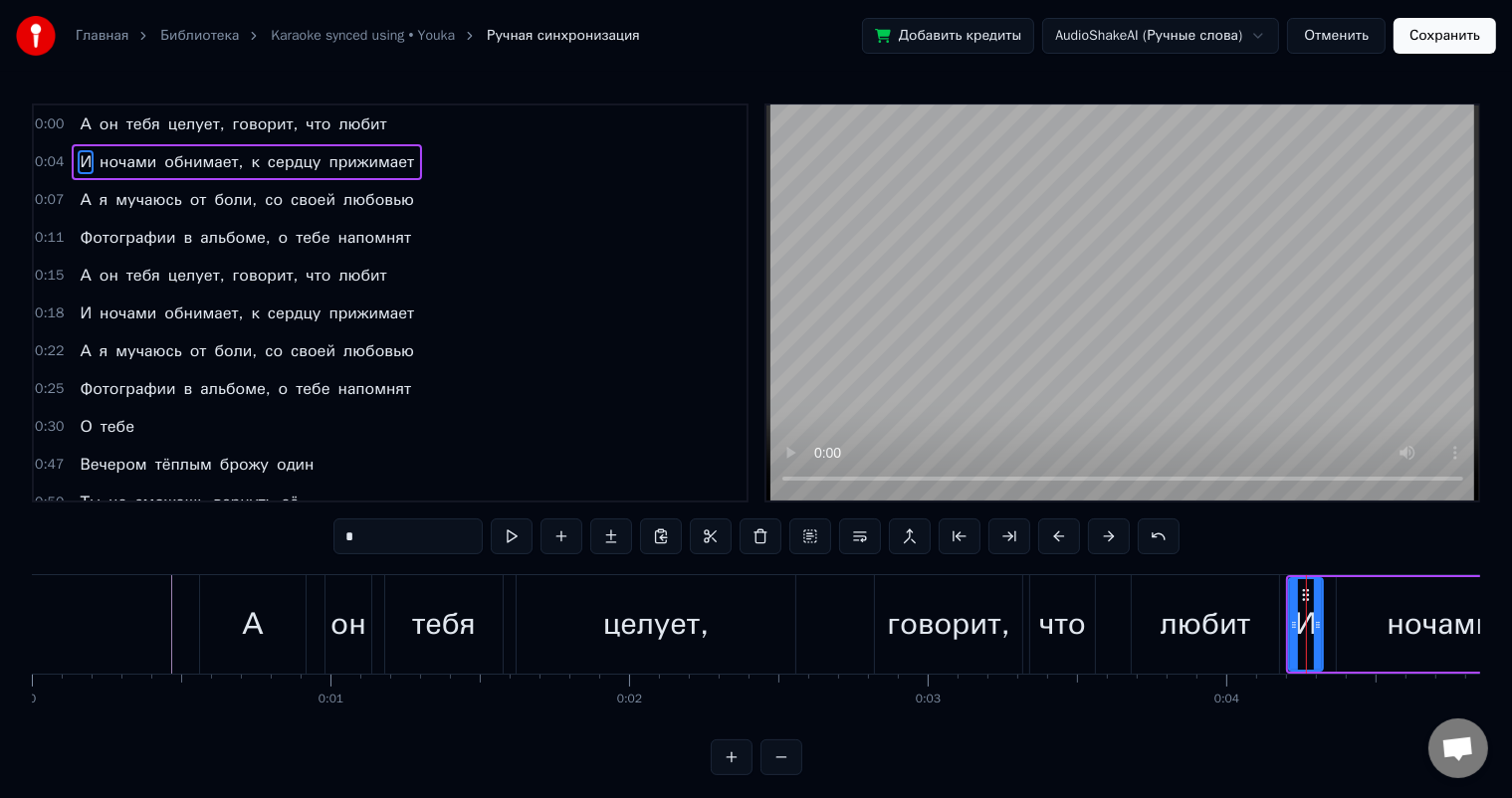 scroll, scrollTop: 26, scrollLeft: 0, axis: vertical 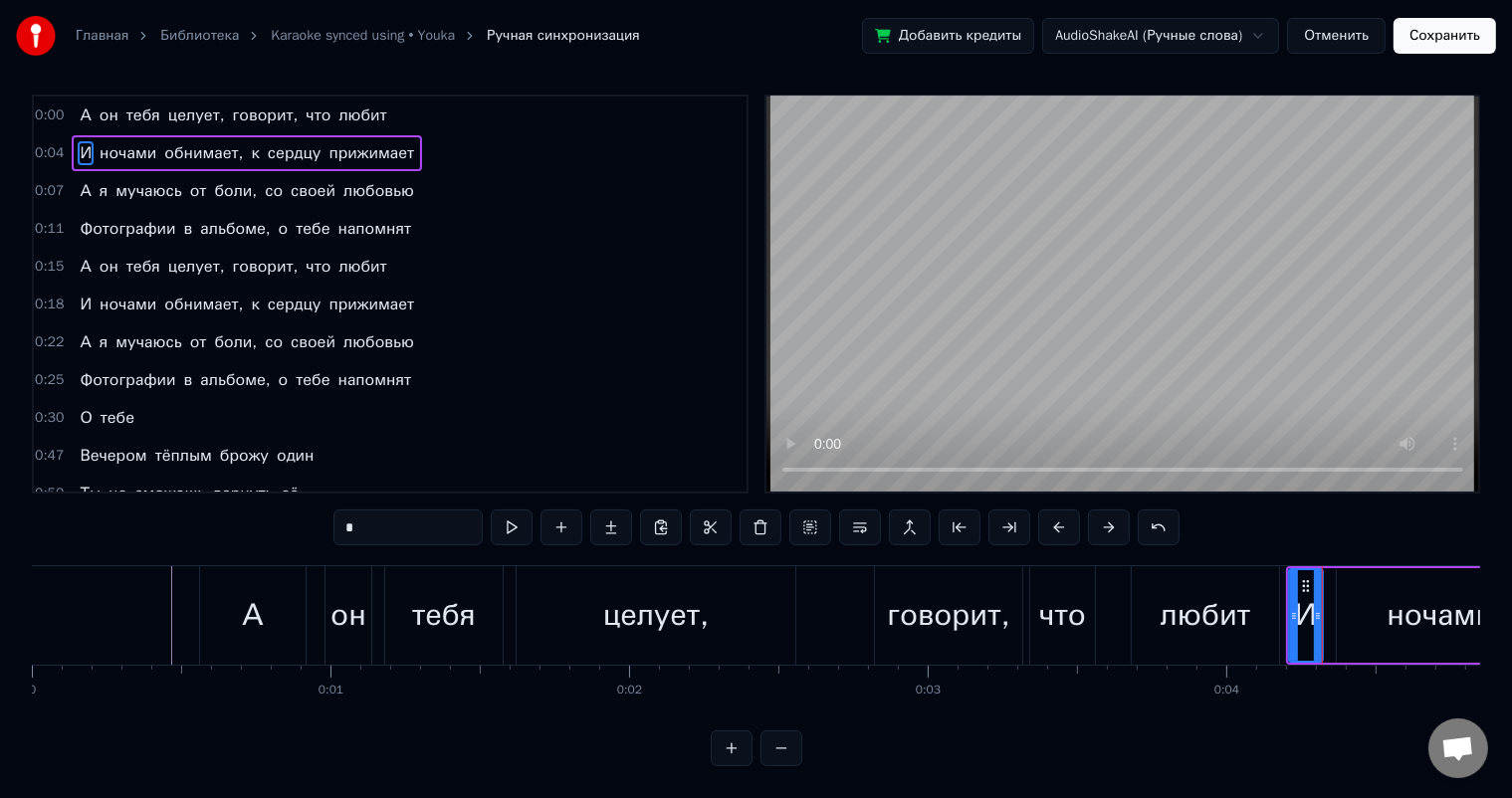 click on "И ночами обнимает, к сердцу прижимает" at bounding box center [1802, 615] 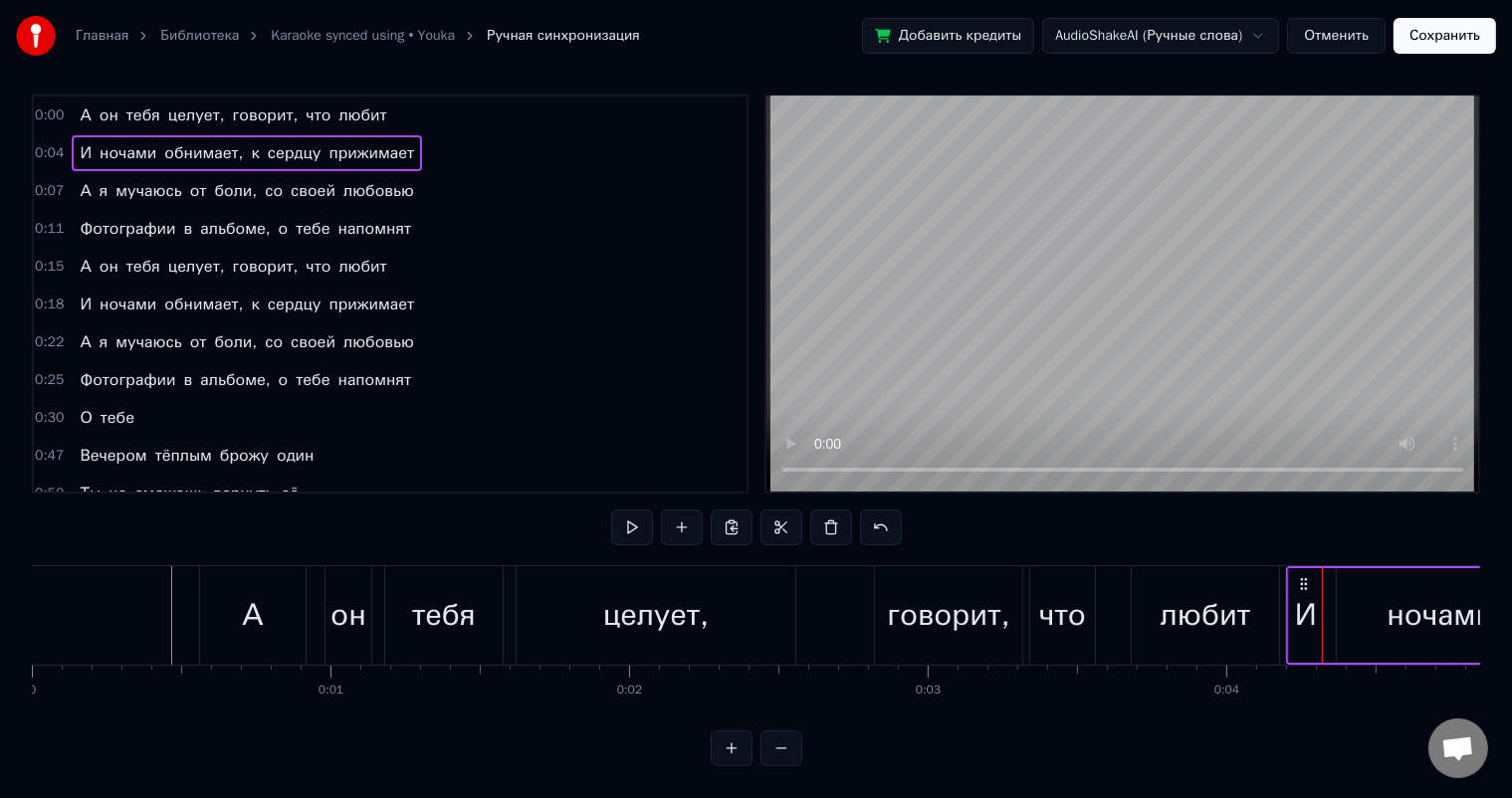 click on "ночами" at bounding box center [1440, 615] 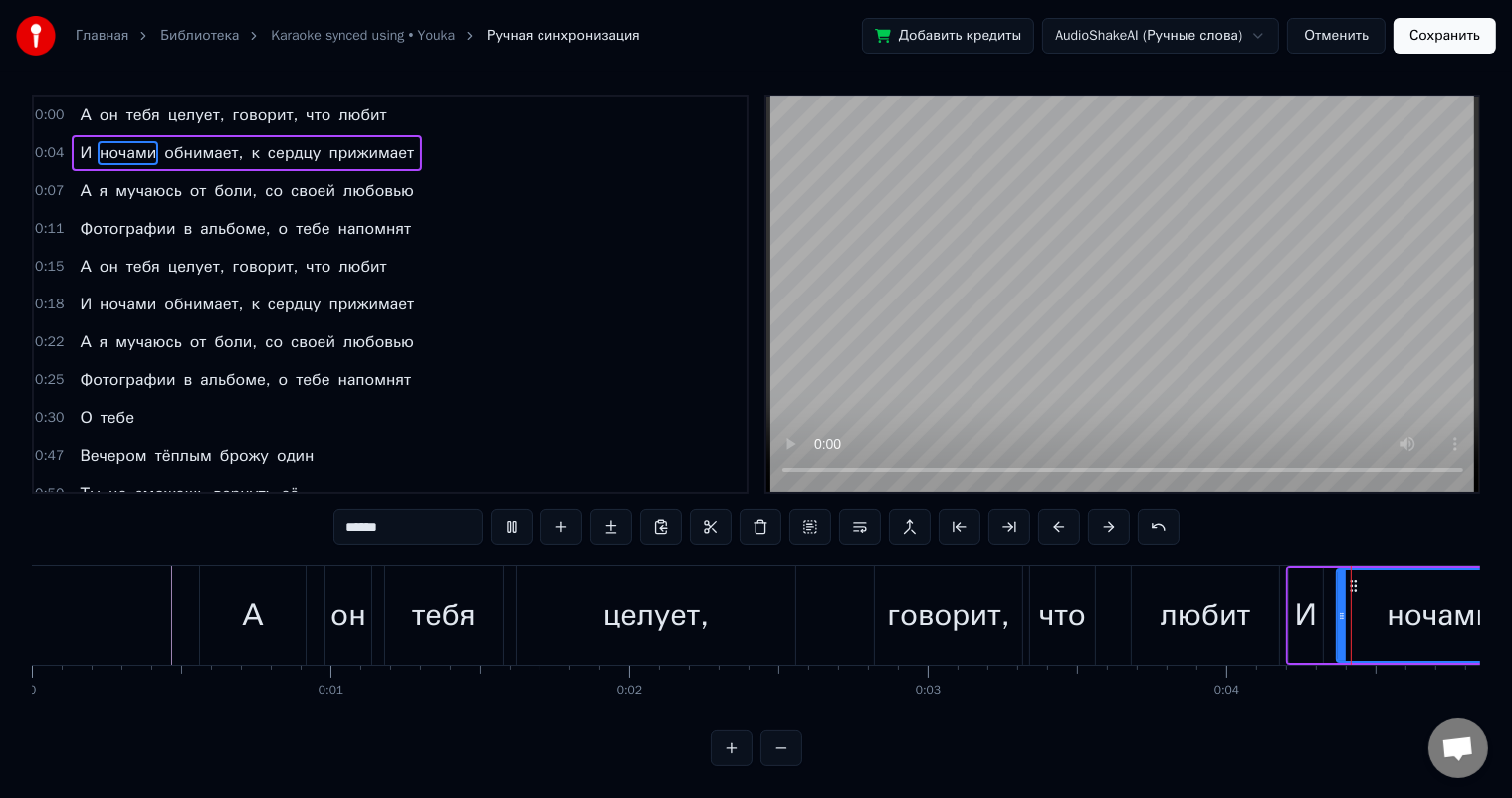 scroll, scrollTop: 26, scrollLeft: 0, axis: vertical 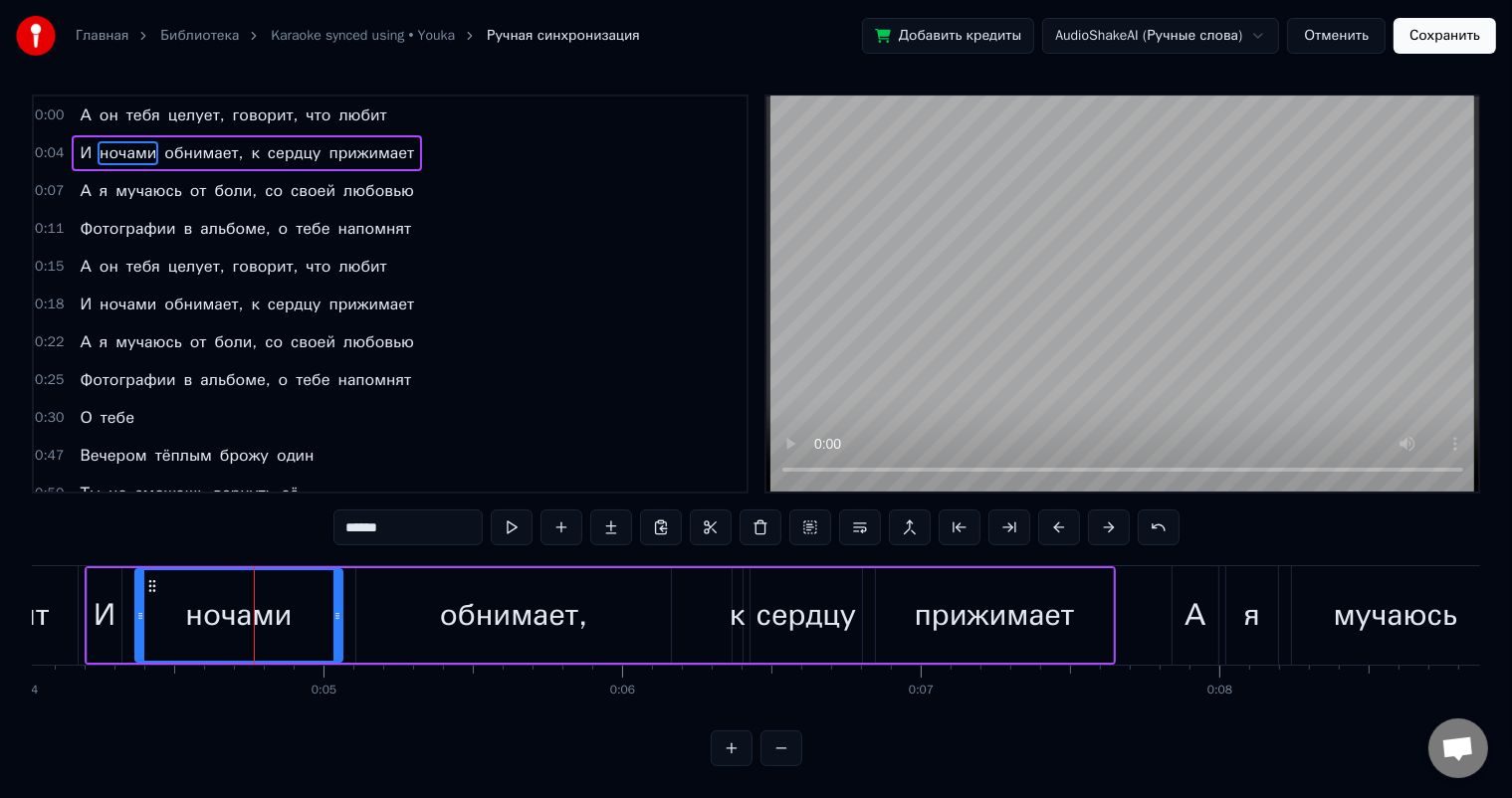 click on "обнимает," at bounding box center (514, 615) 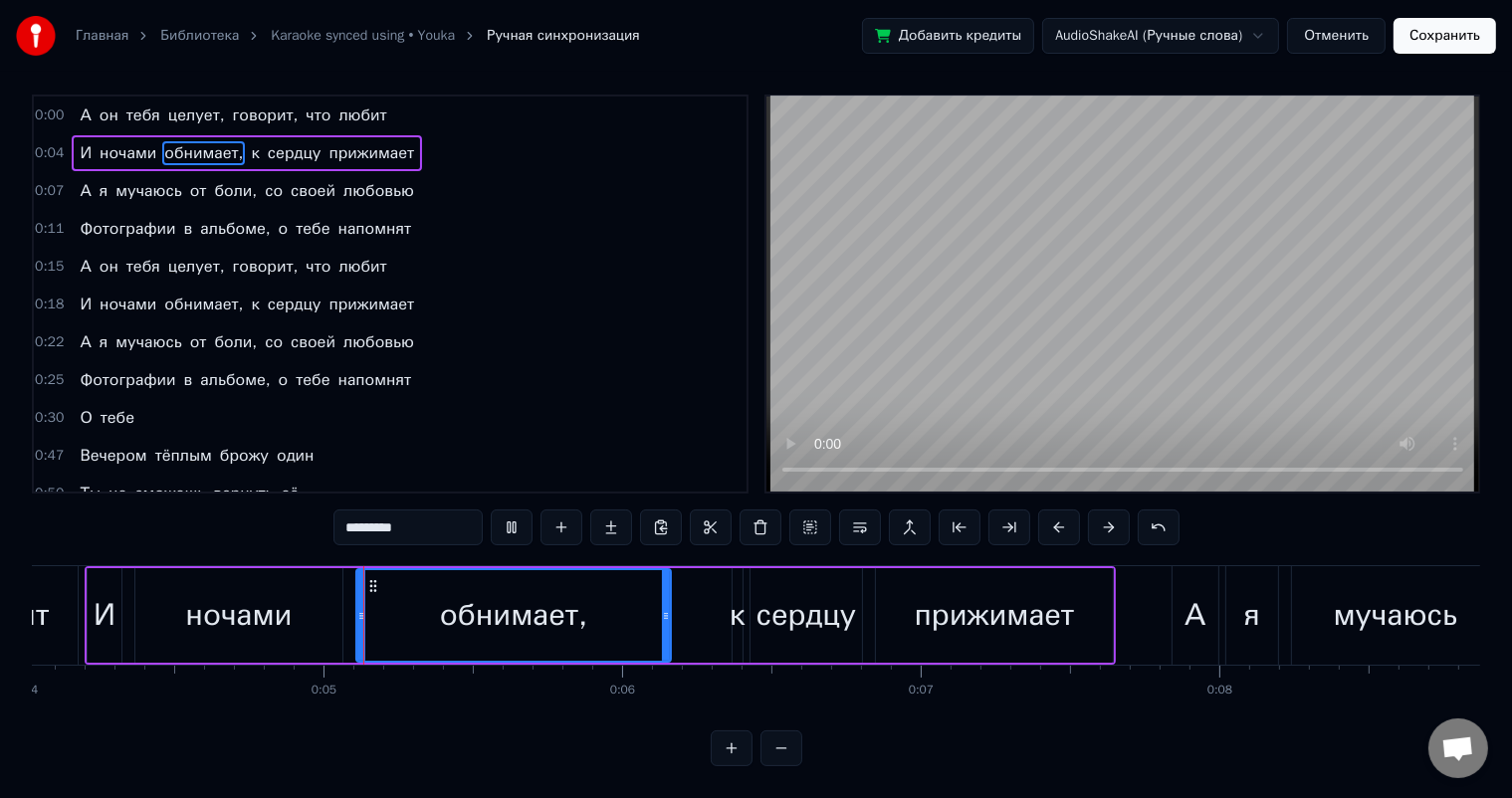 scroll, scrollTop: 26, scrollLeft: 0, axis: vertical 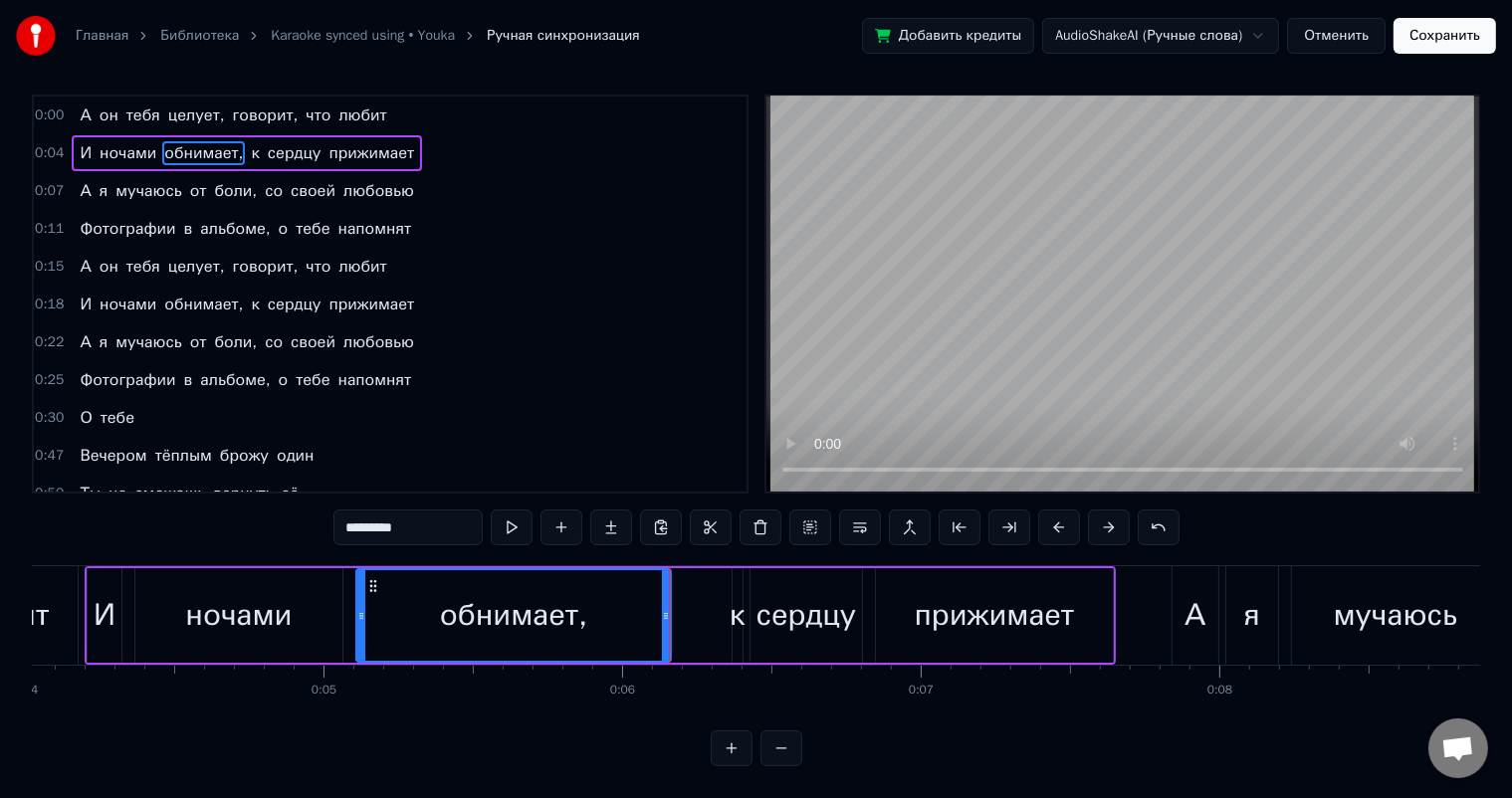 click on "к" at bounding box center [738, 615] 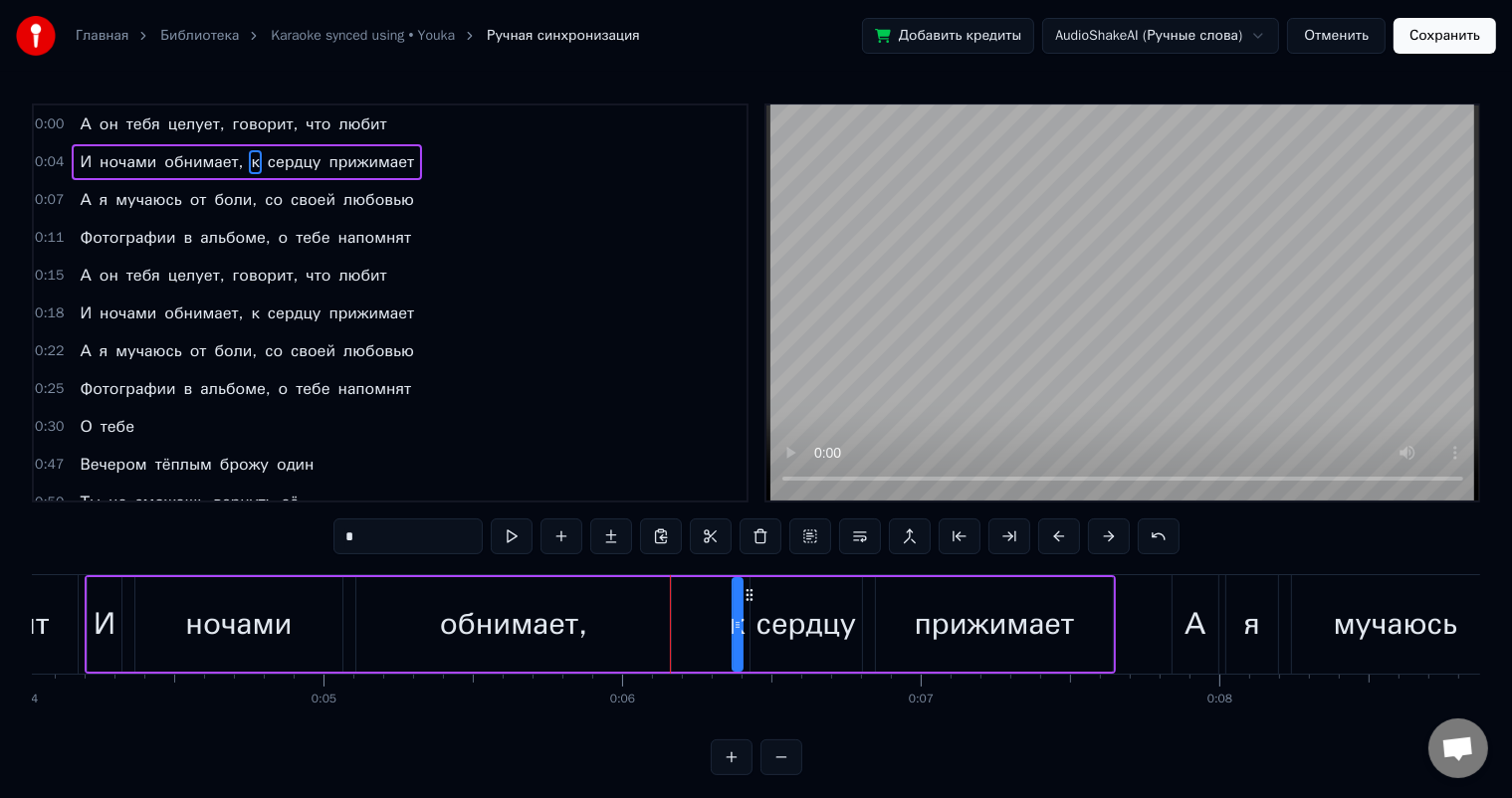 scroll, scrollTop: 26, scrollLeft: 0, axis: vertical 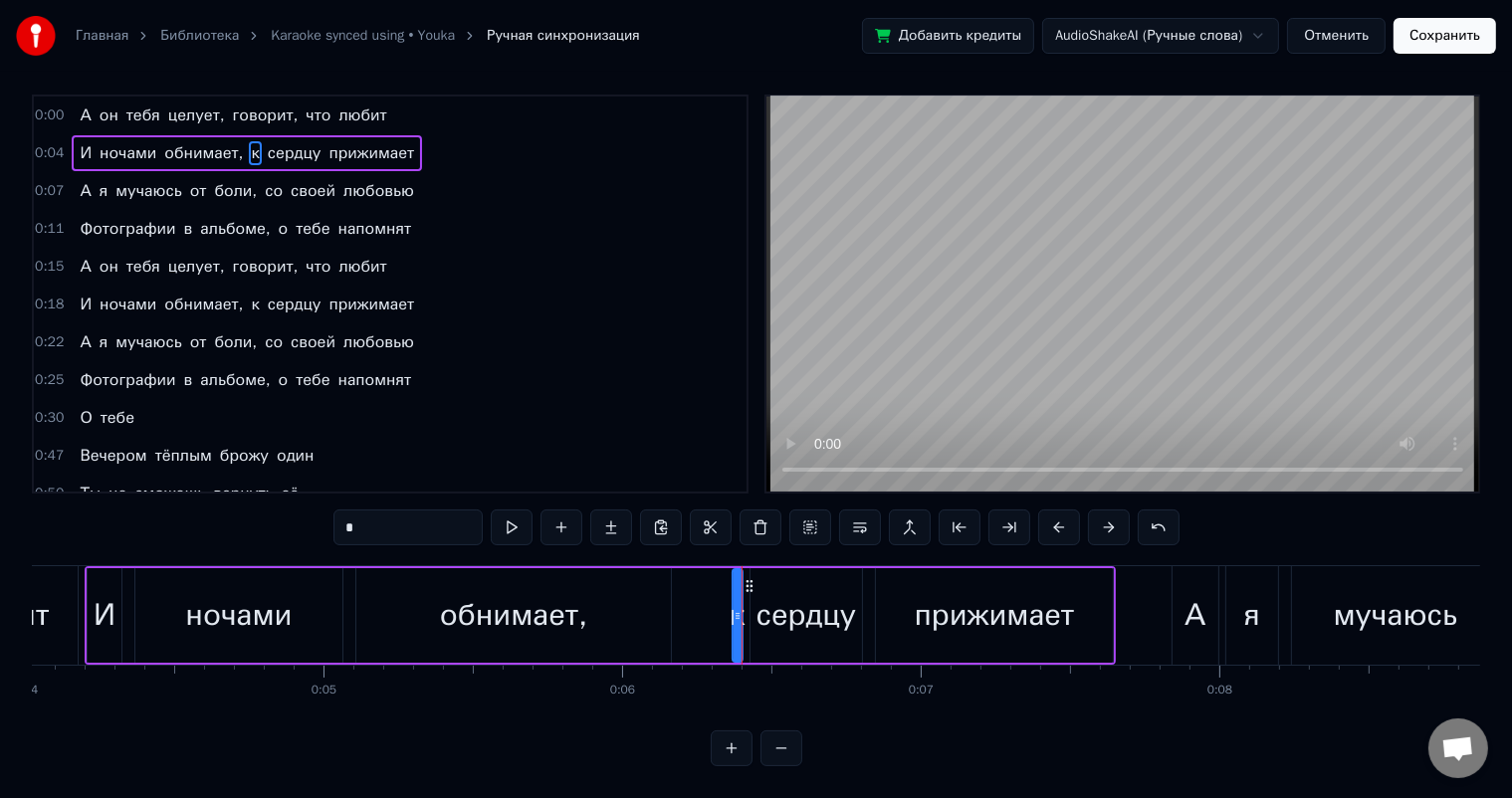 click on "сердцу" at bounding box center (806, 615) 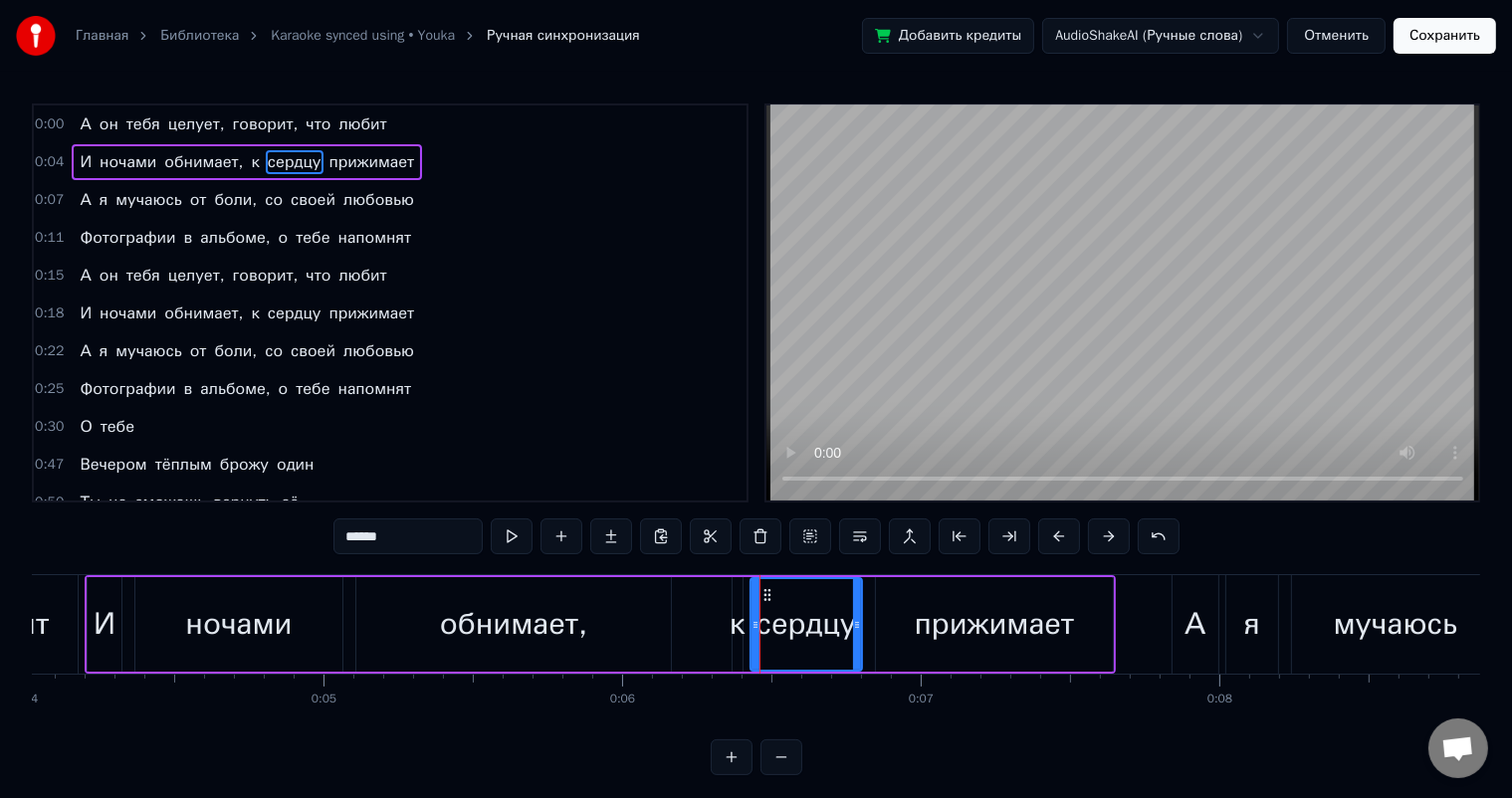 scroll, scrollTop: 26, scrollLeft: 0, axis: vertical 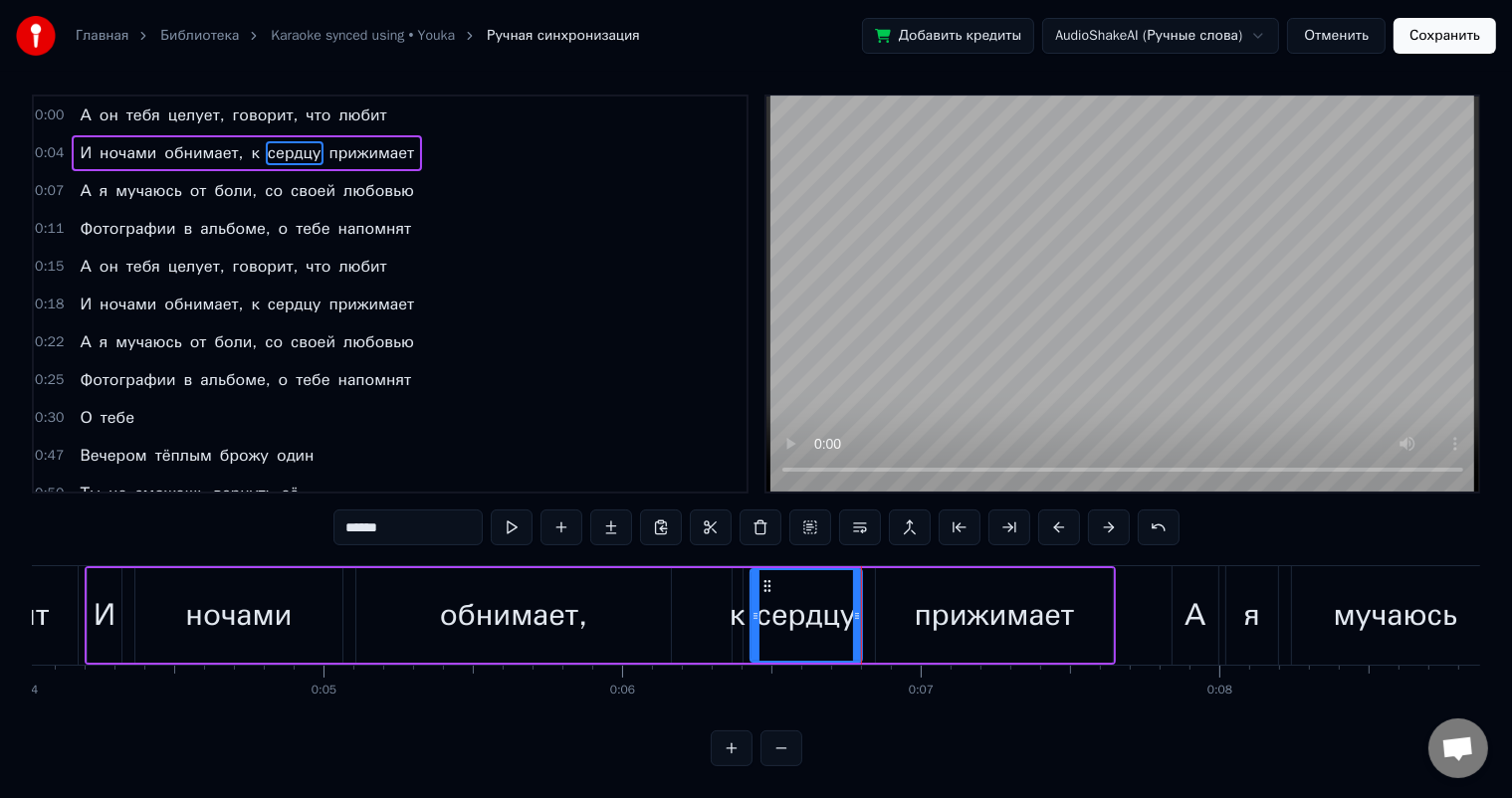 click on "А" at bounding box center [1195, 615] 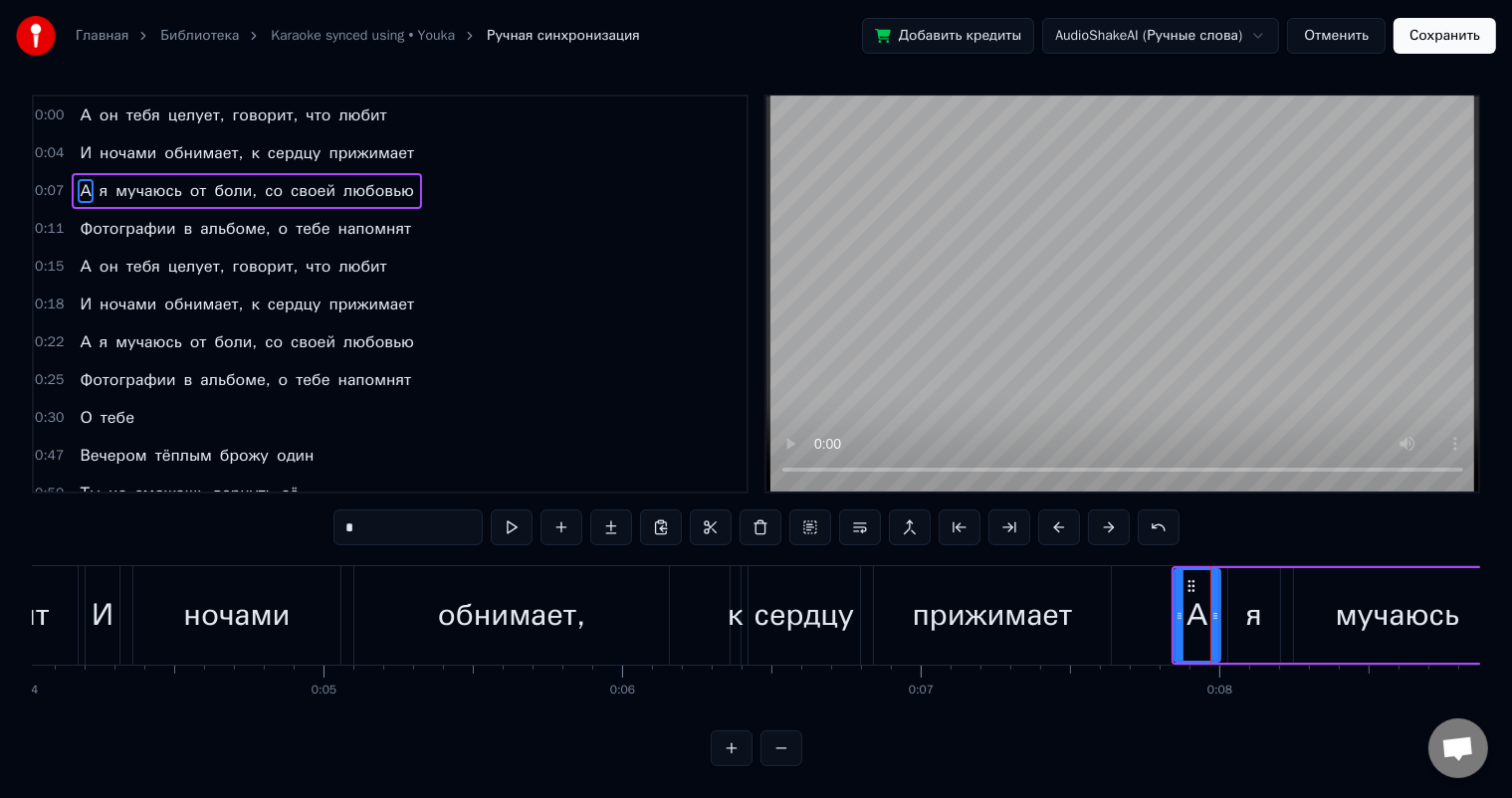scroll, scrollTop: 0, scrollLeft: 0, axis: both 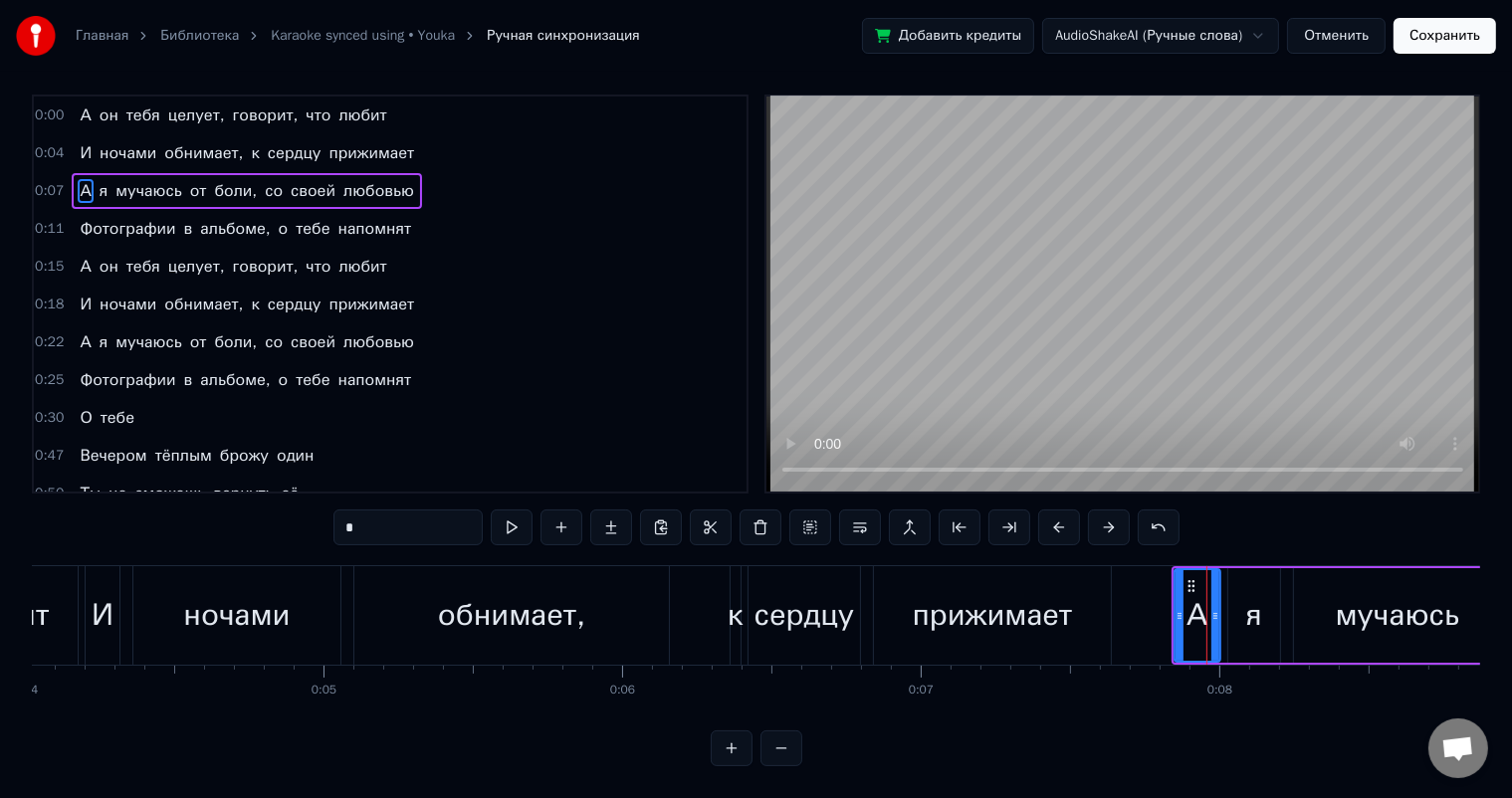 click on "я" at bounding box center [1254, 615] 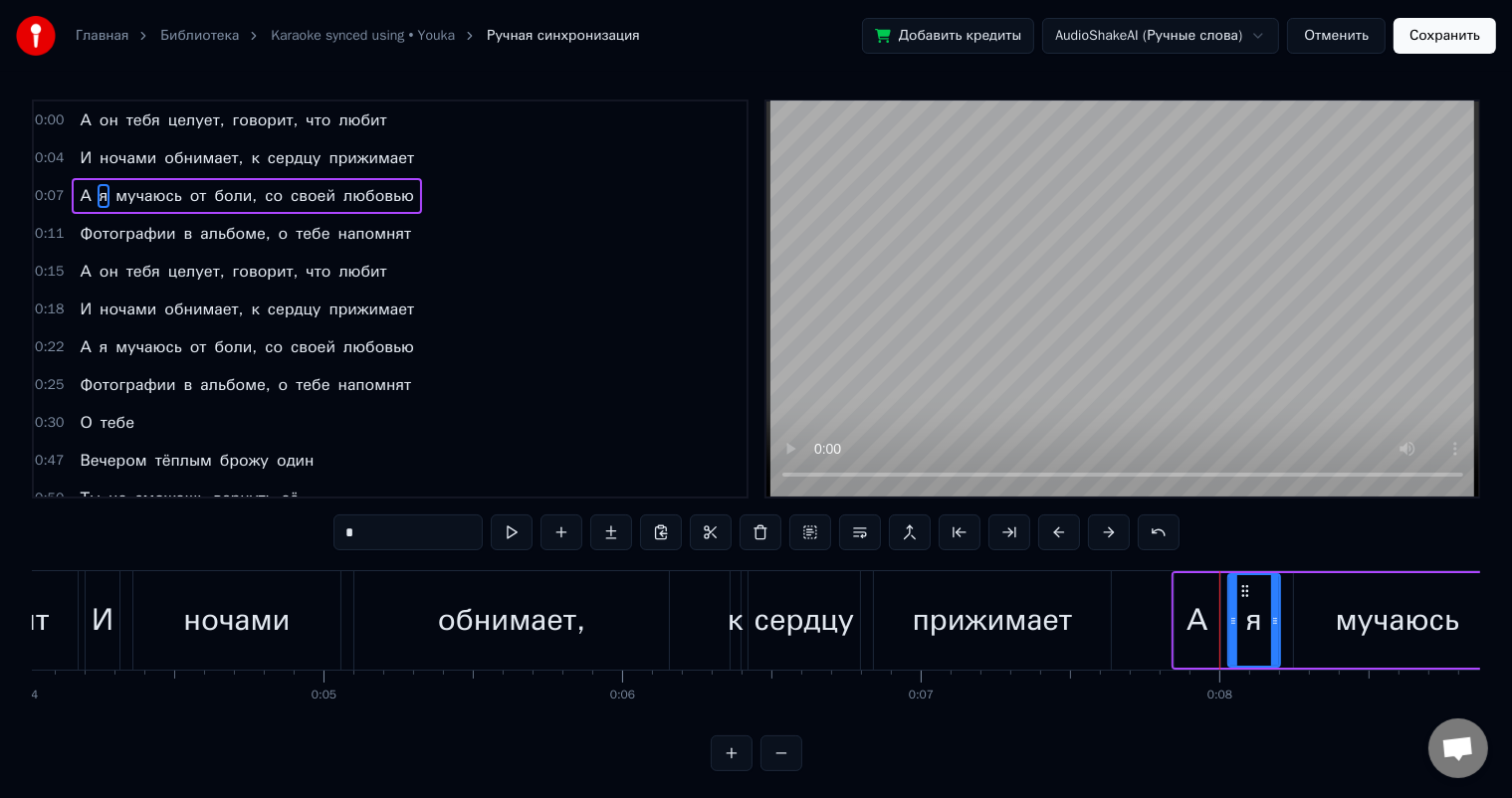 scroll, scrollTop: 0, scrollLeft: 0, axis: both 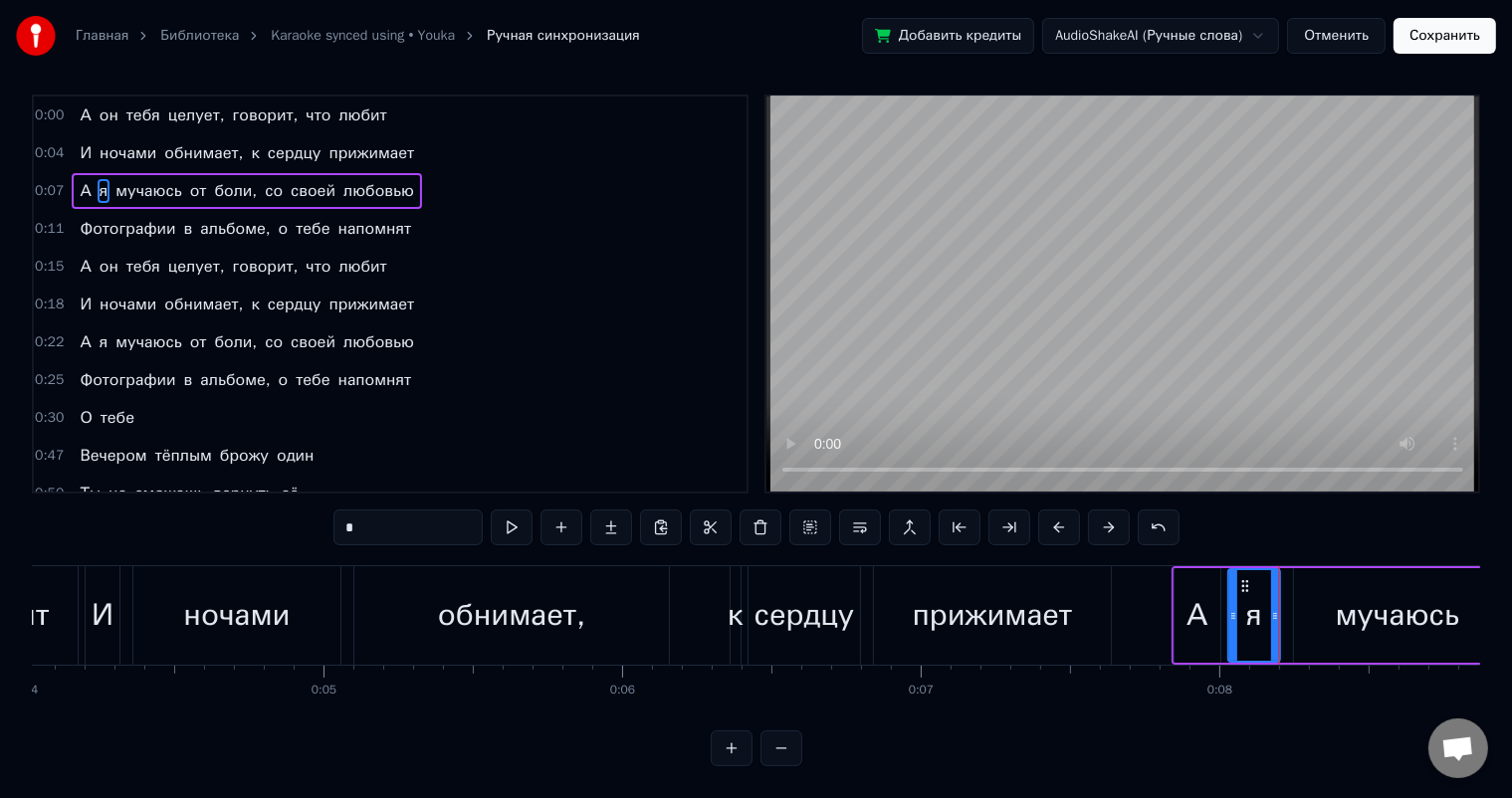 click on "прижимает" at bounding box center (992, 615) 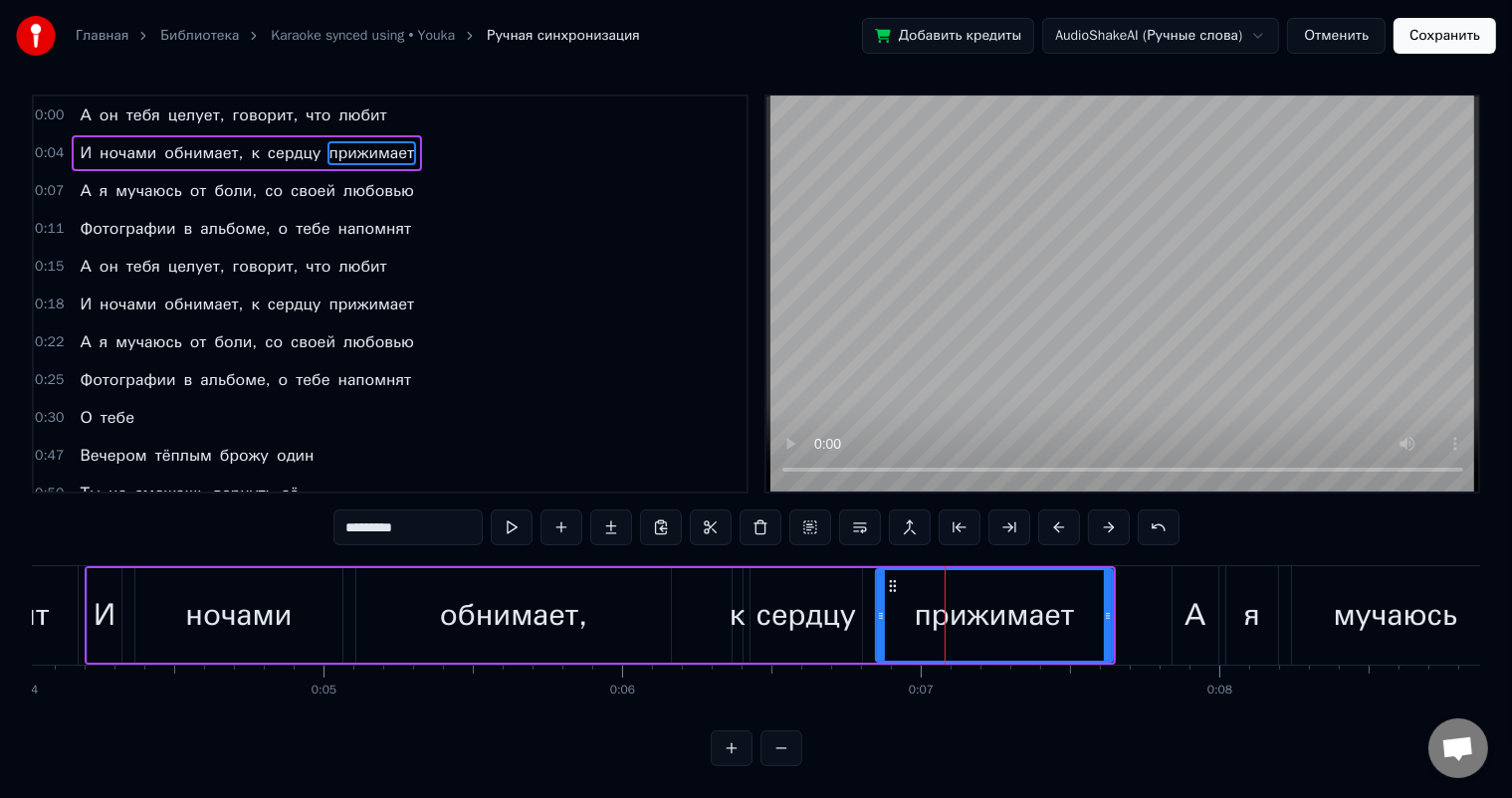 scroll, scrollTop: 0, scrollLeft: 0, axis: both 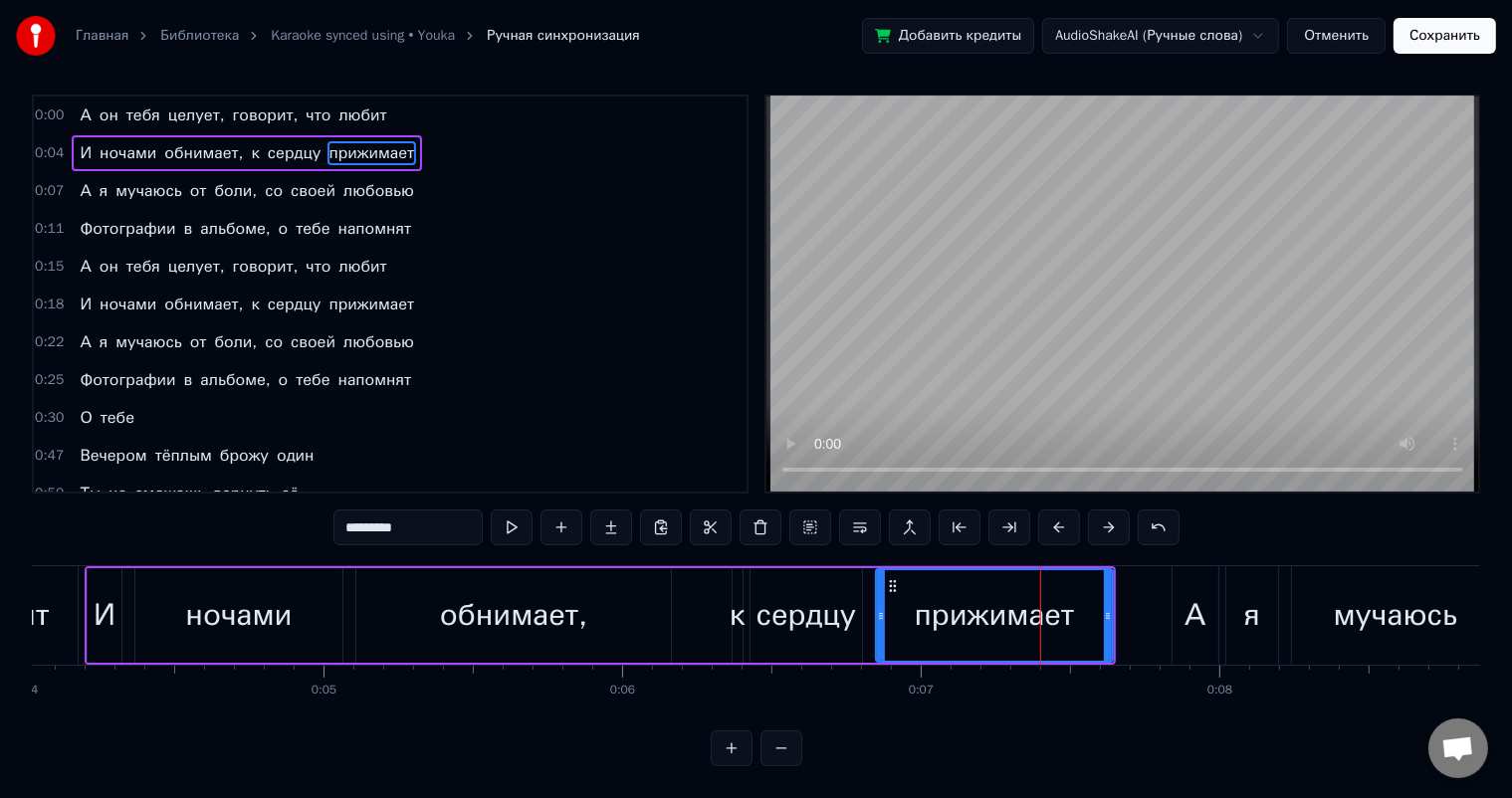 click on "А" at bounding box center (1195, 615) 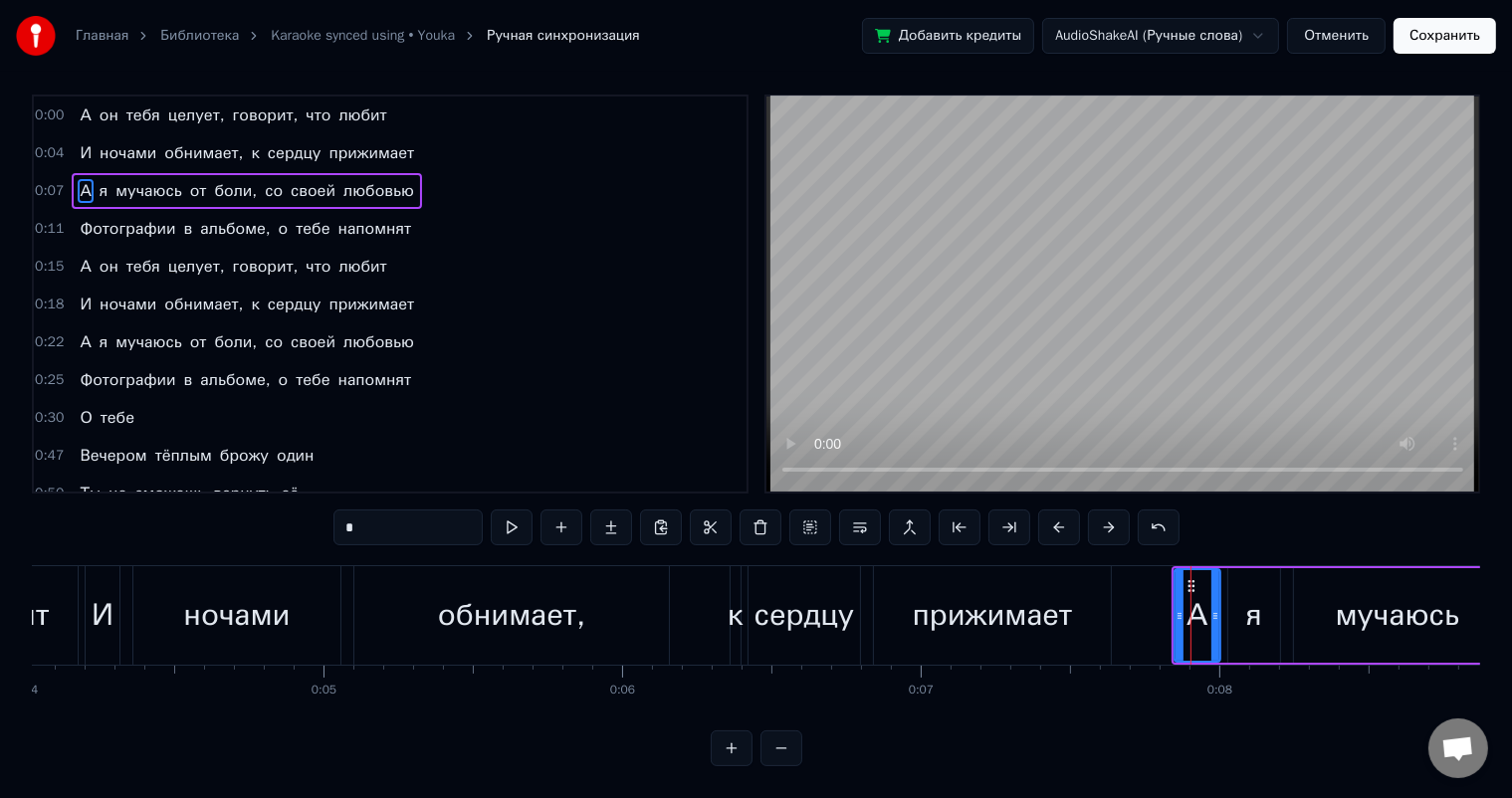 scroll, scrollTop: 0, scrollLeft: 0, axis: both 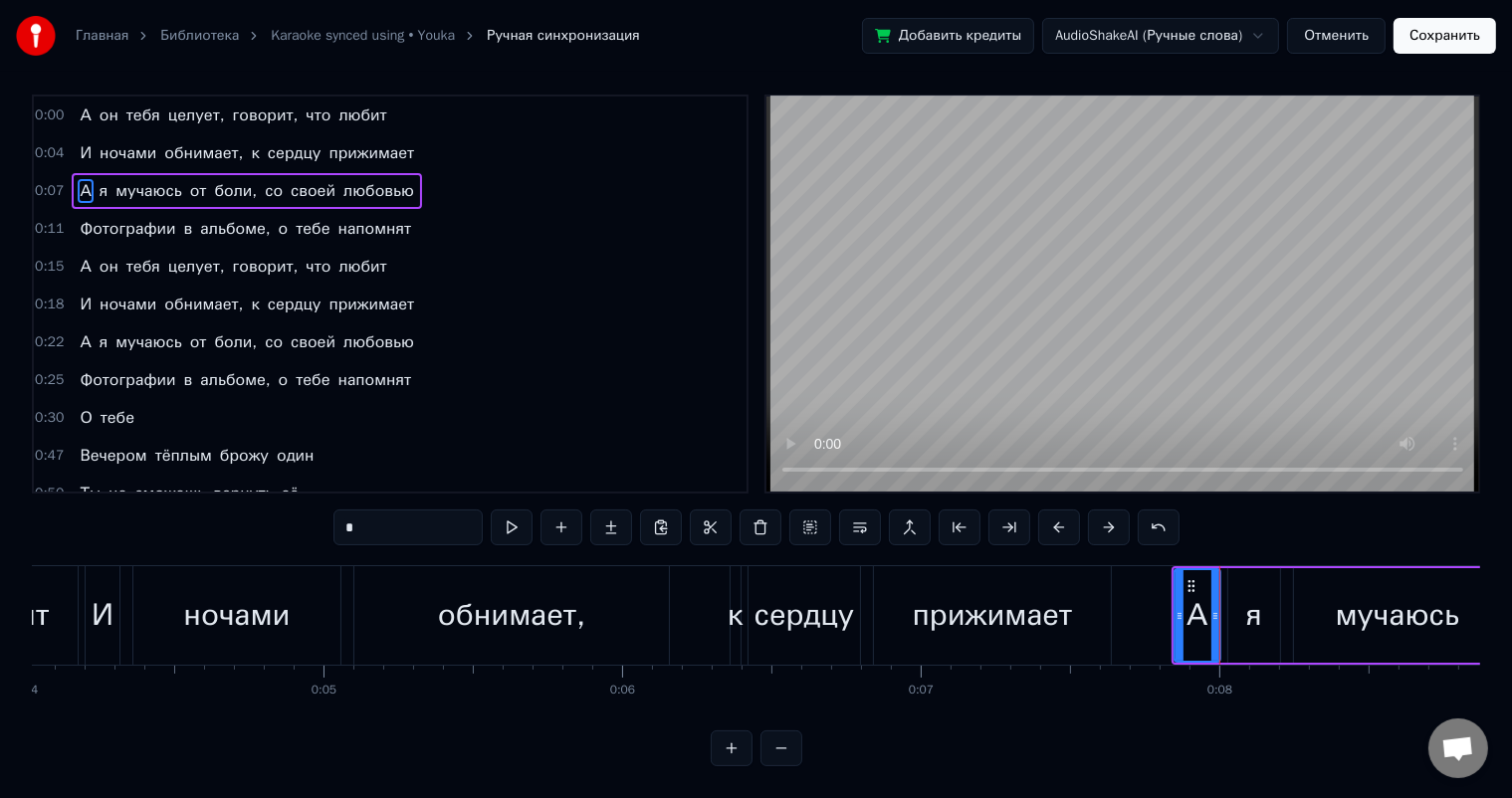click on "мучаюсь" at bounding box center [1398, 615] 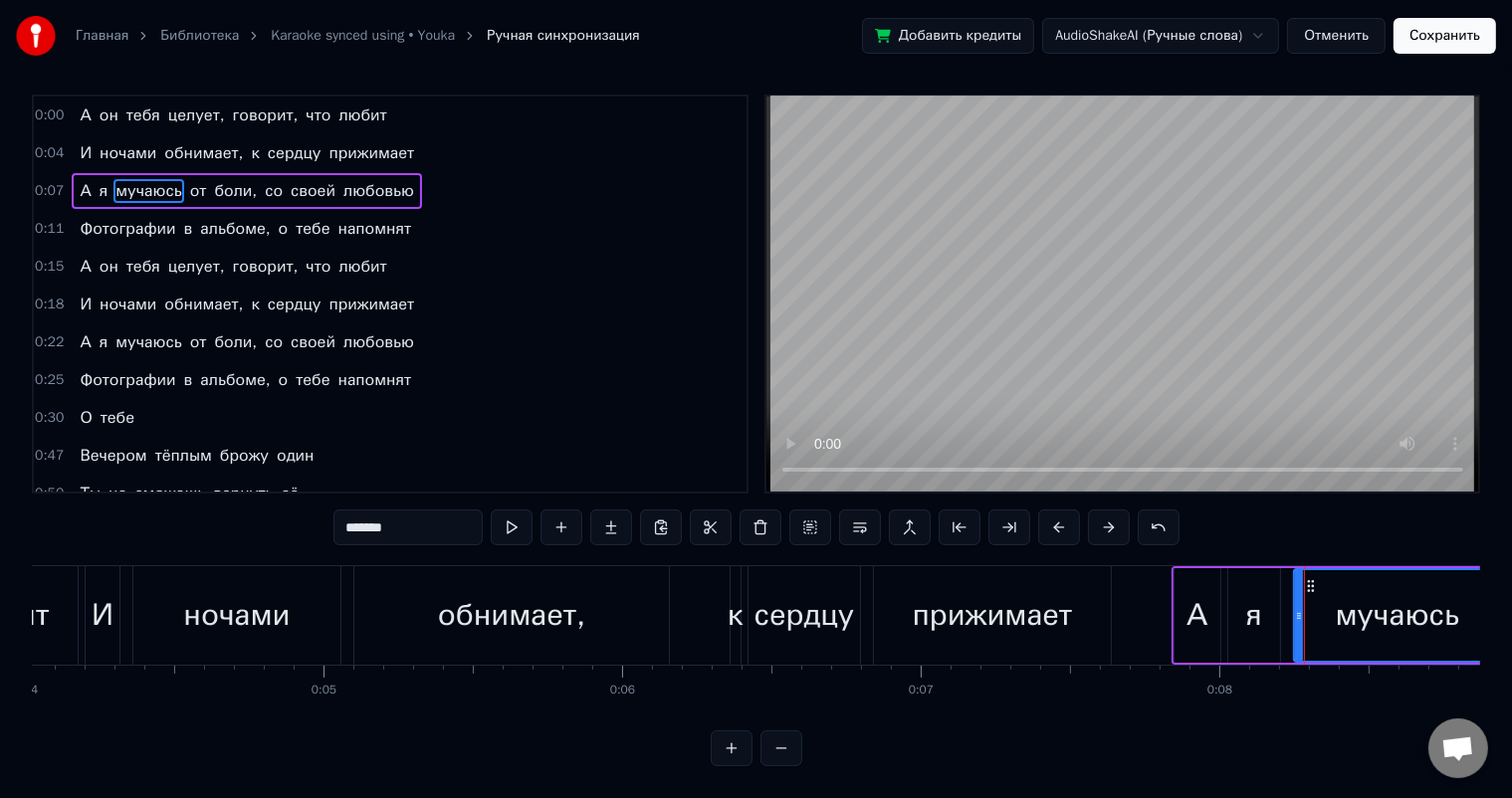 scroll, scrollTop: 26, scrollLeft: 0, axis: vertical 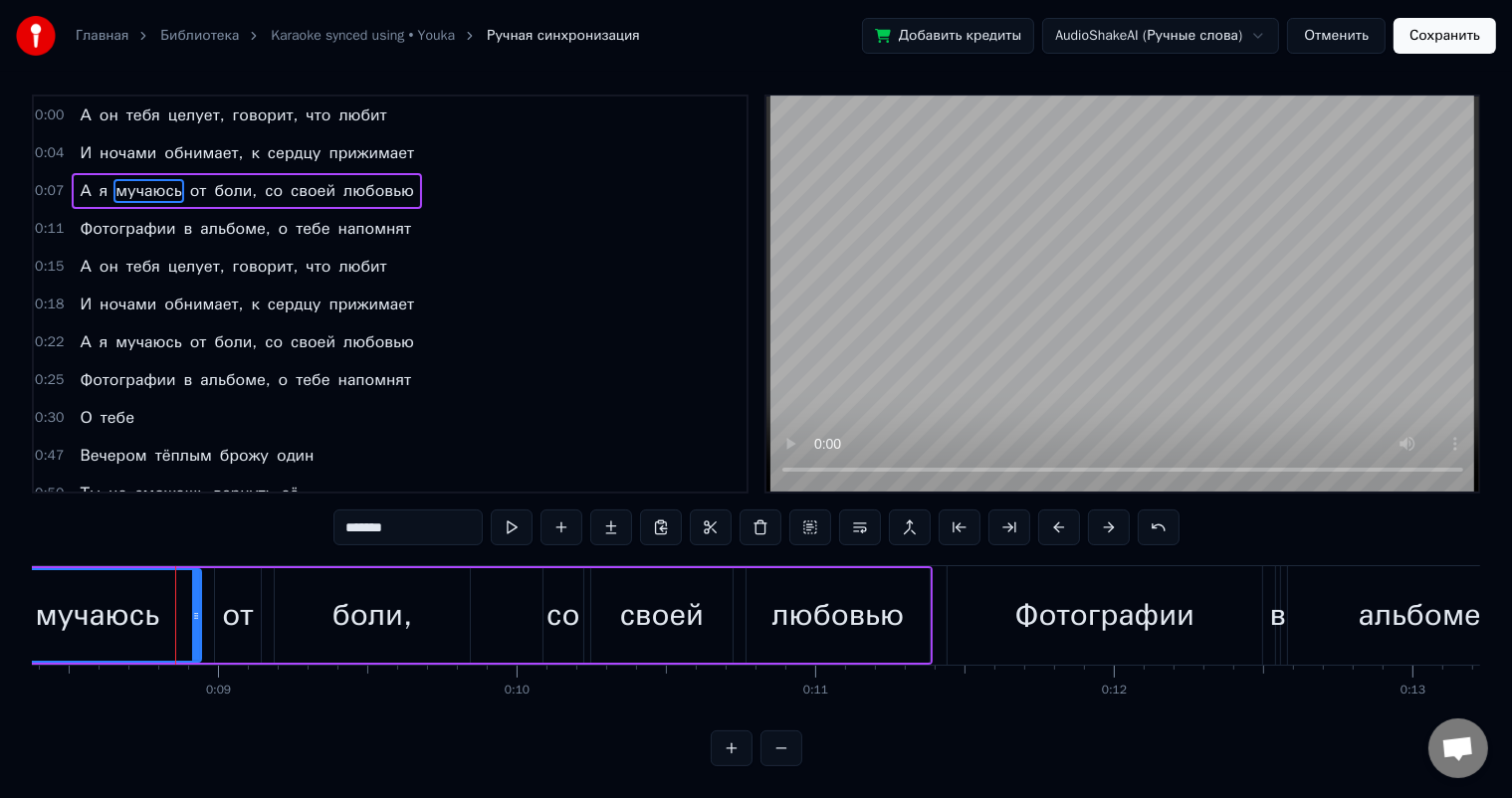 click on "от" at bounding box center (238, 615) 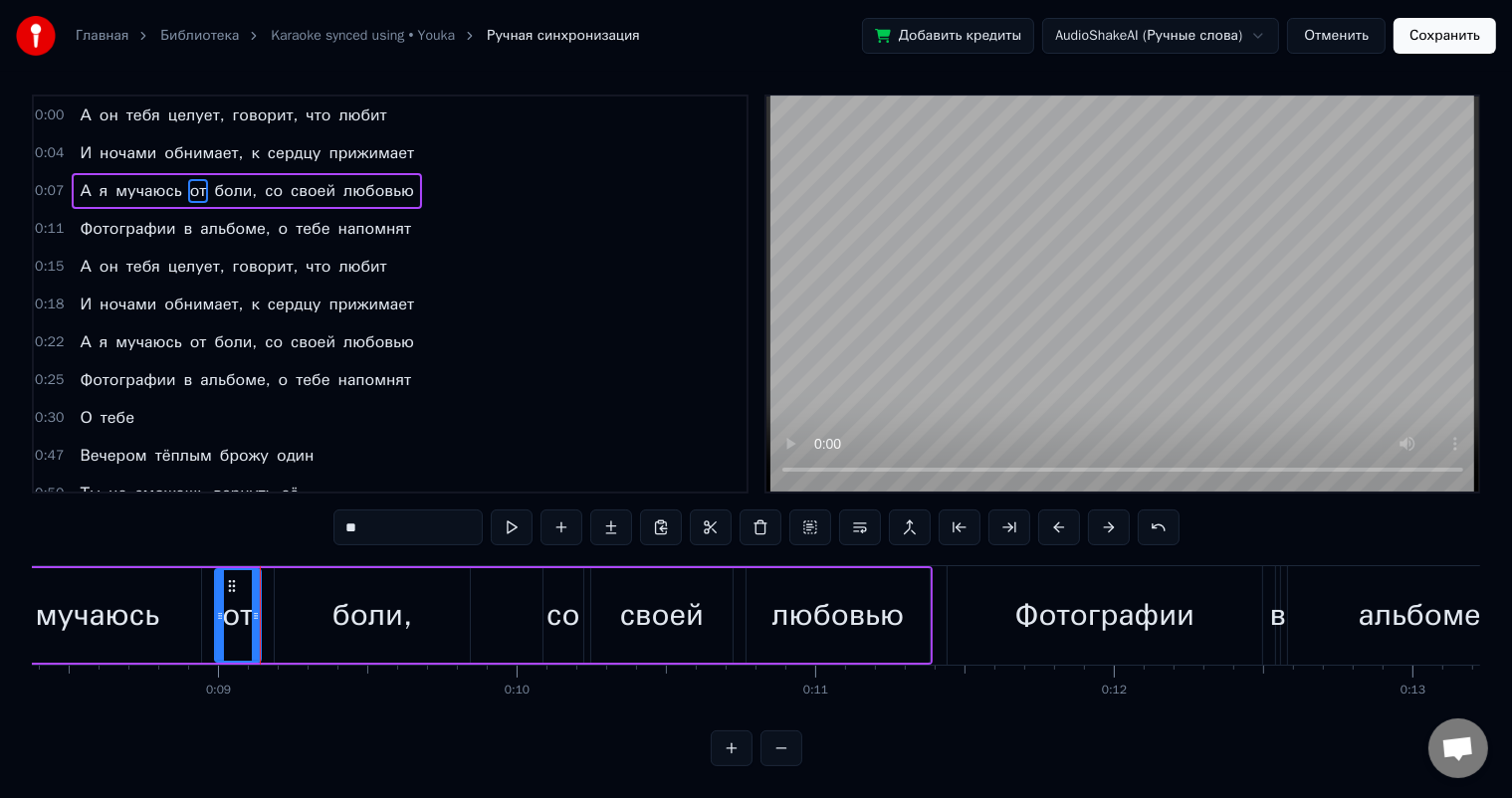 click on "боли," at bounding box center (372, 615) 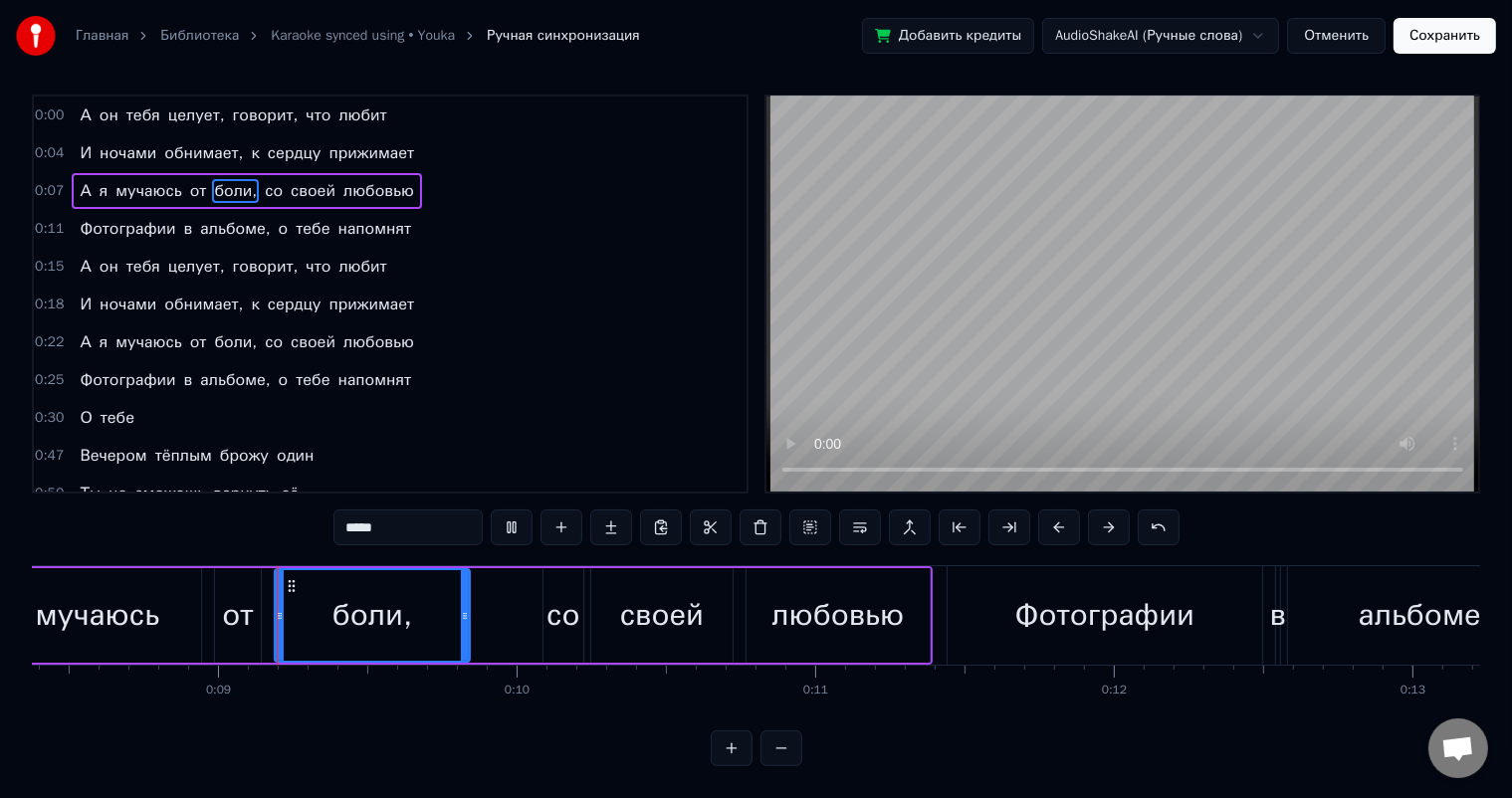 scroll, scrollTop: 26, scrollLeft: 0, axis: vertical 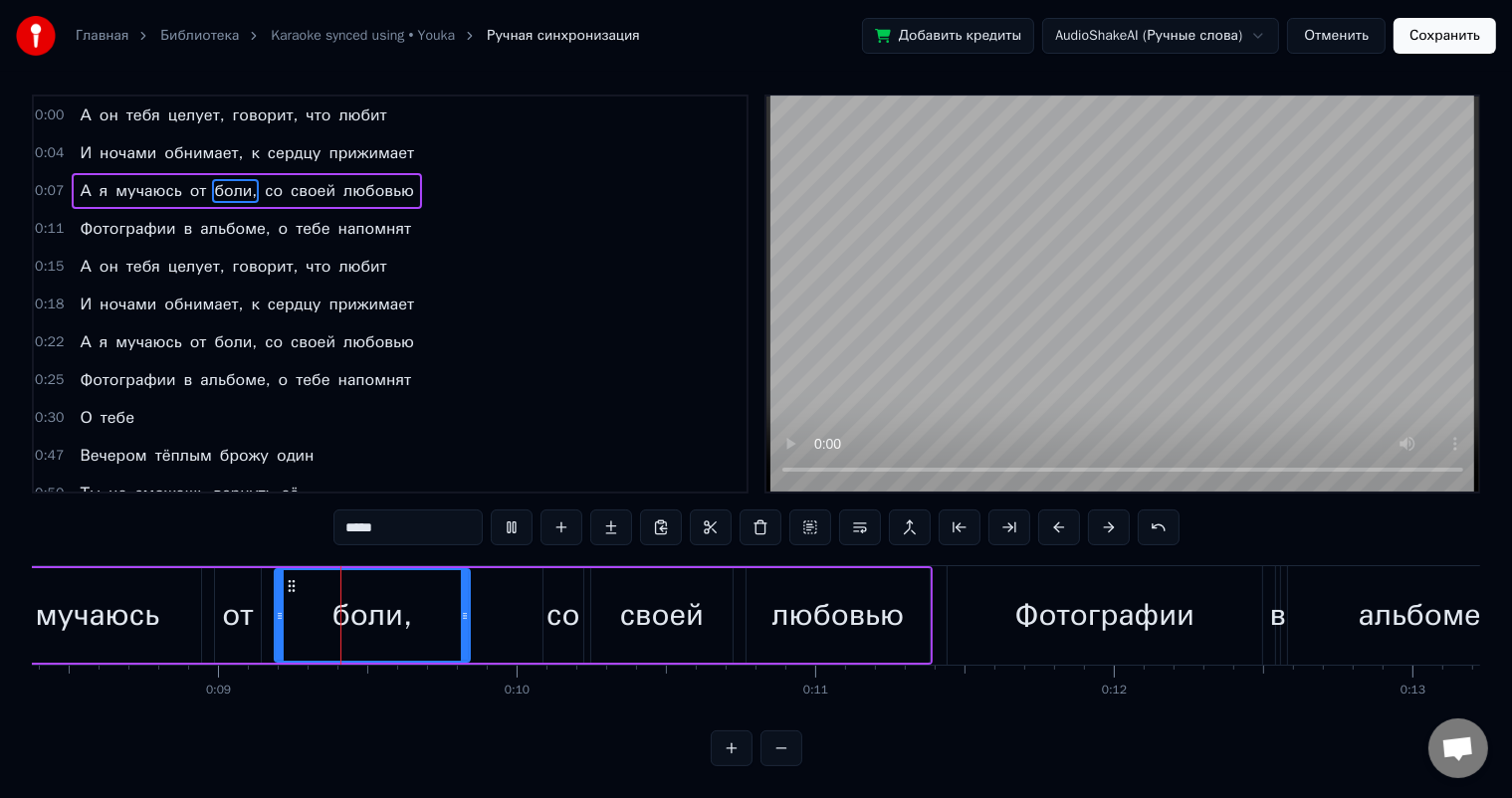 click on "со" at bounding box center (563, 615) 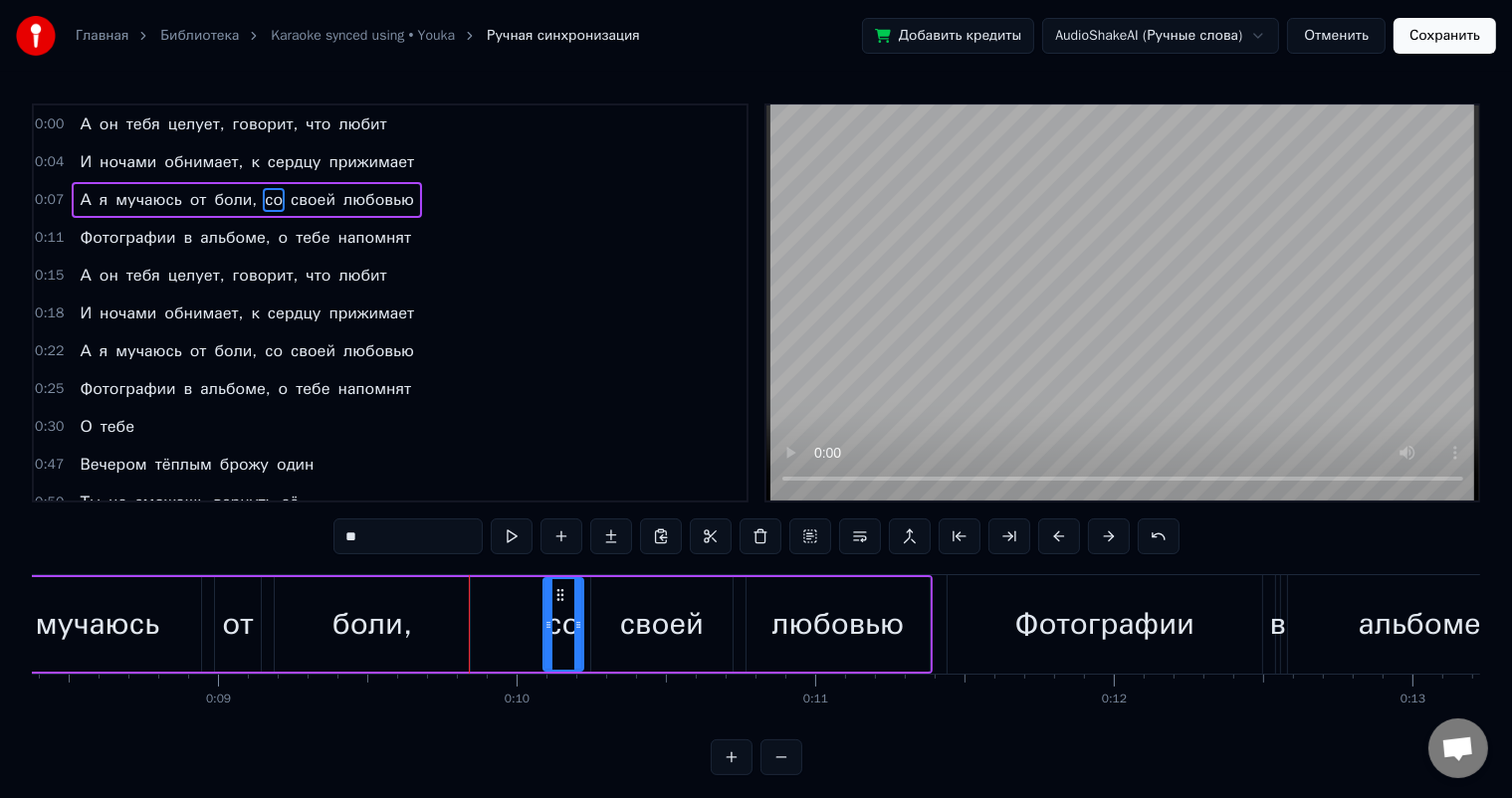 scroll, scrollTop: 26, scrollLeft: 0, axis: vertical 